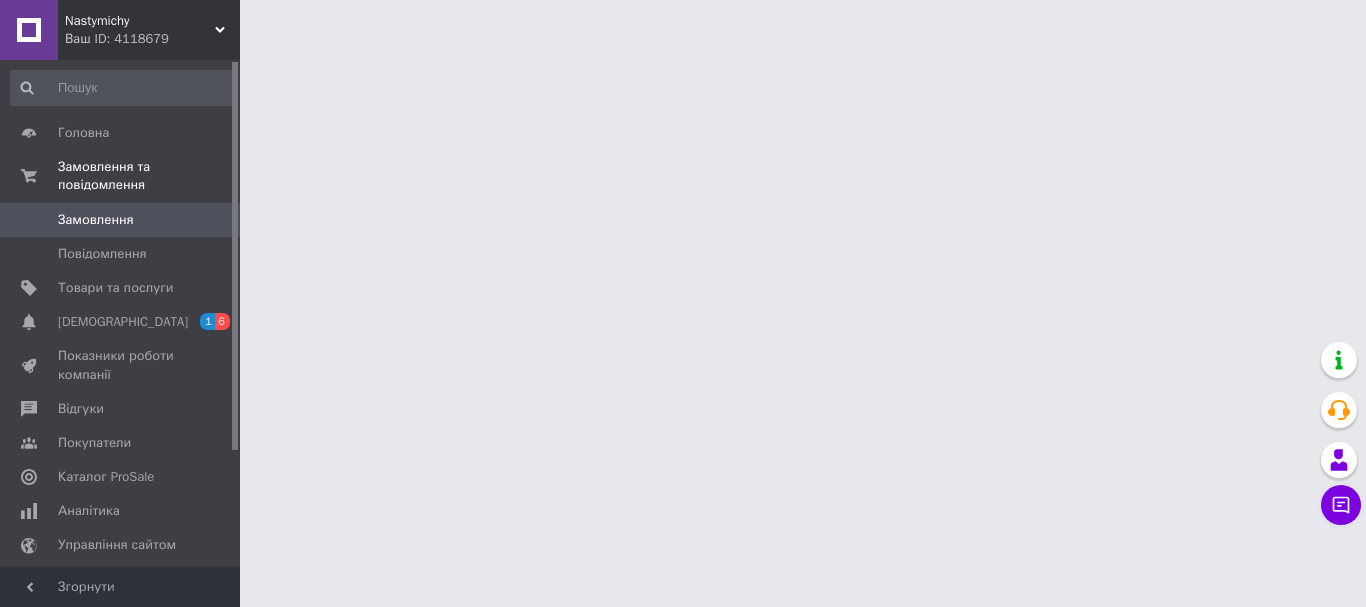 scroll, scrollTop: 0, scrollLeft: 0, axis: both 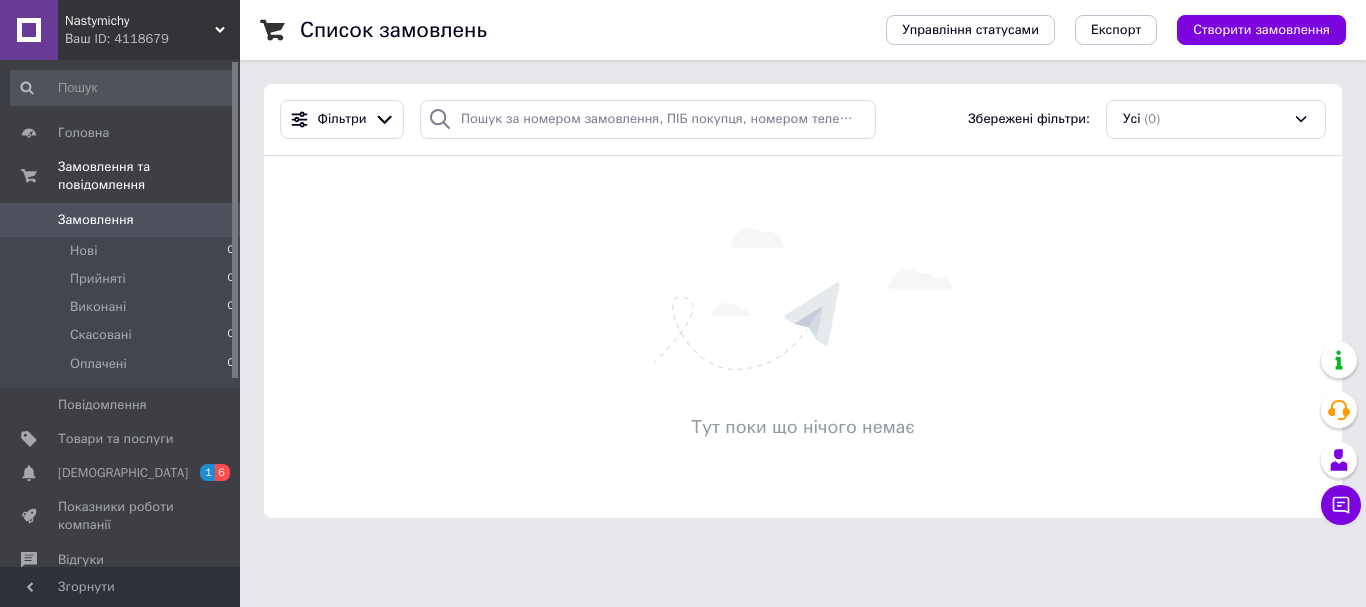drag, startPoint x: 235, startPoint y: 151, endPoint x: 230, endPoint y: 109, distance: 42.296574 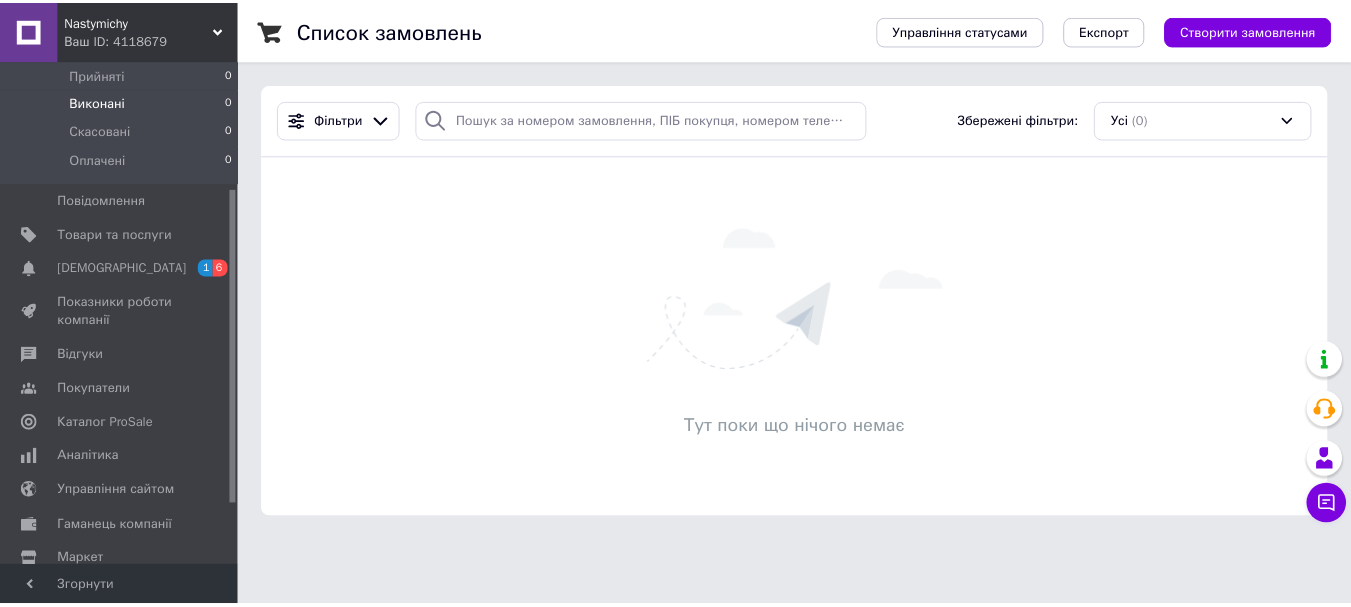 scroll, scrollTop: 302, scrollLeft: 0, axis: vertical 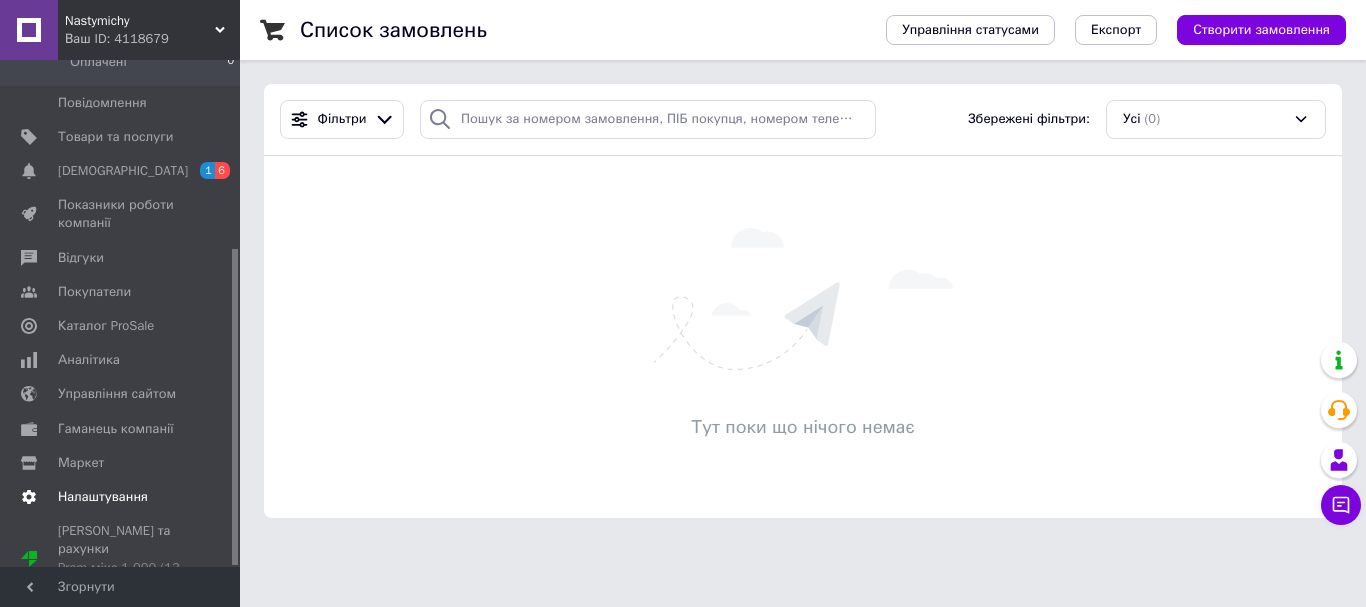 click on "Налаштування" at bounding box center (103, 497) 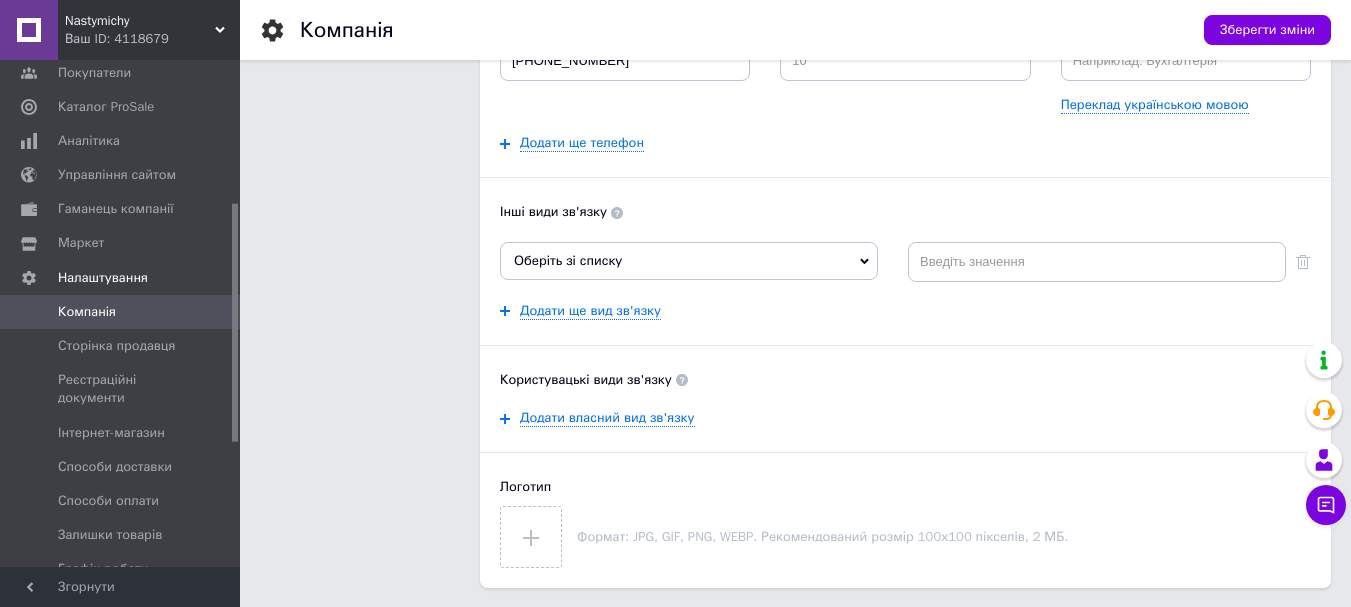 scroll, scrollTop: 400, scrollLeft: 0, axis: vertical 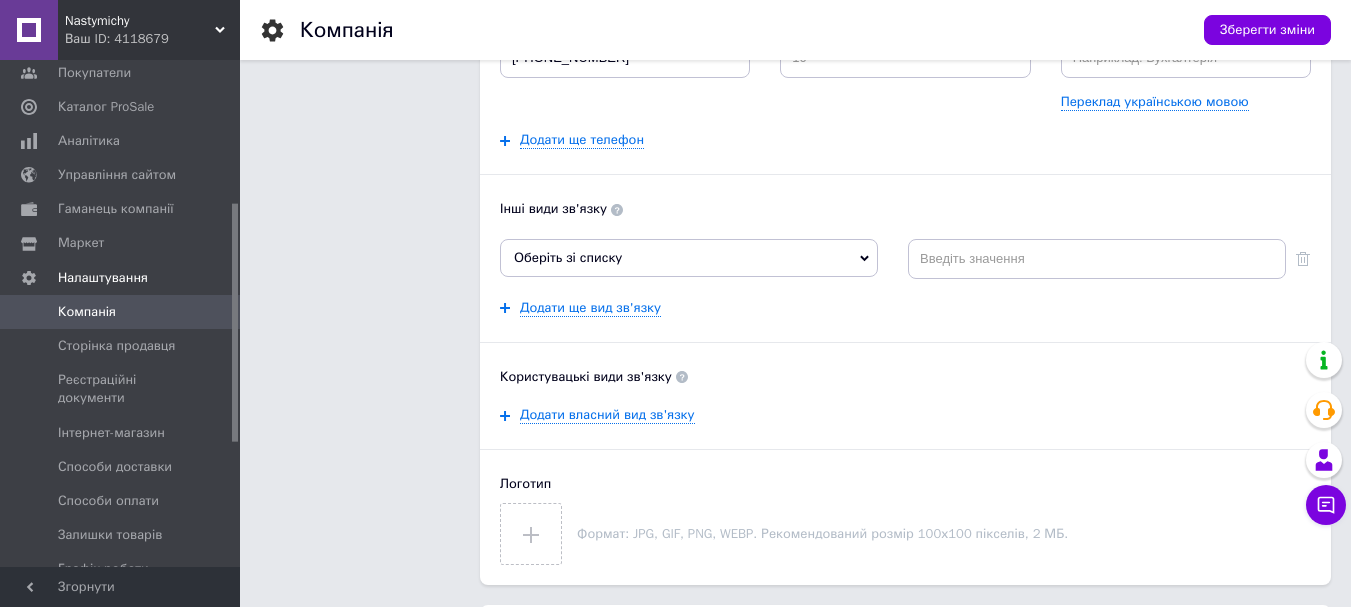 click on "Оберіть зі списку" at bounding box center (689, 258) 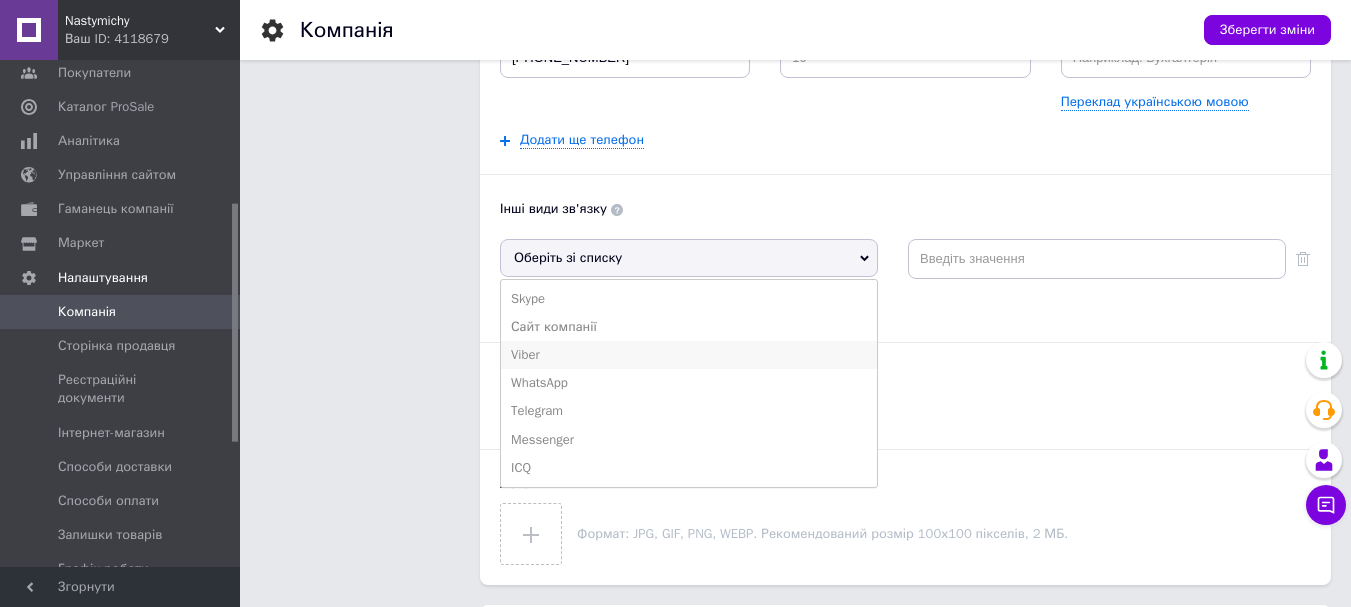 click on "Viber" at bounding box center [689, 355] 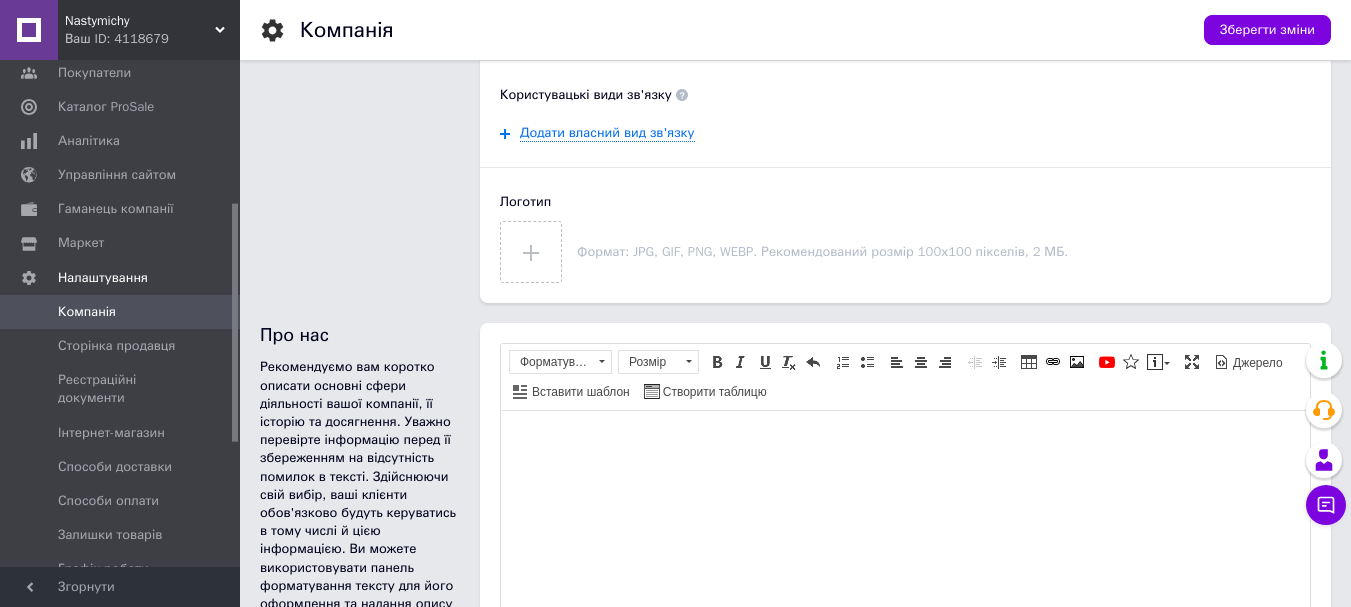 scroll, scrollTop: 700, scrollLeft: 0, axis: vertical 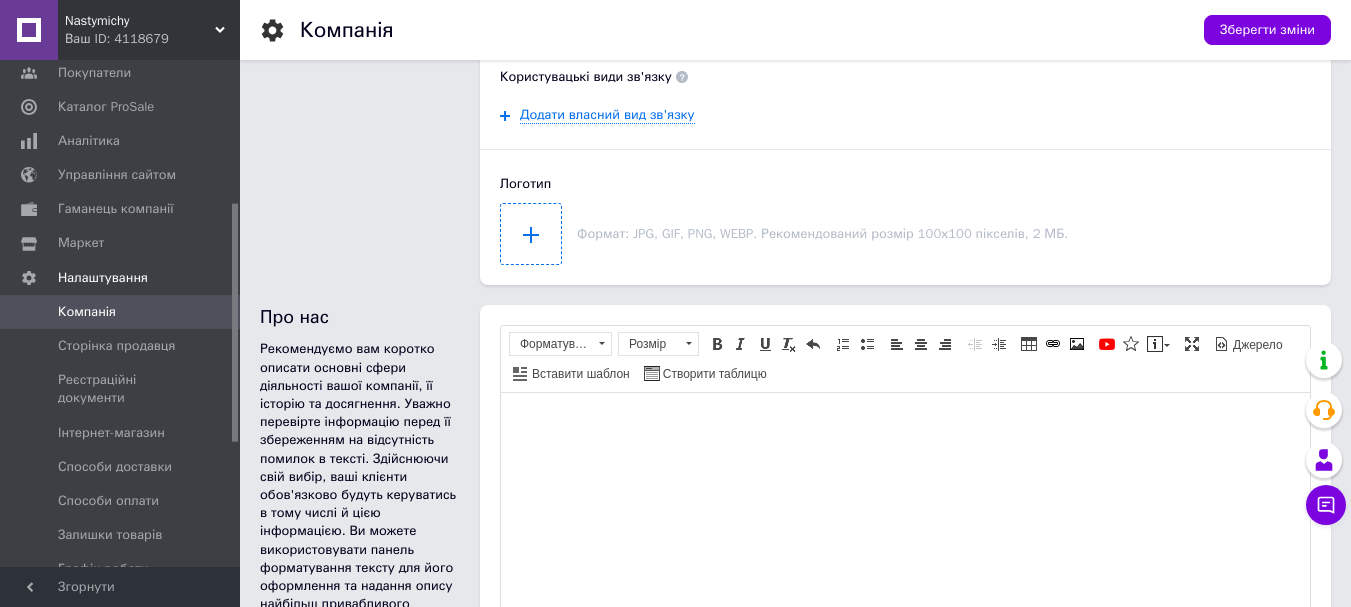 click at bounding box center (531, 234) 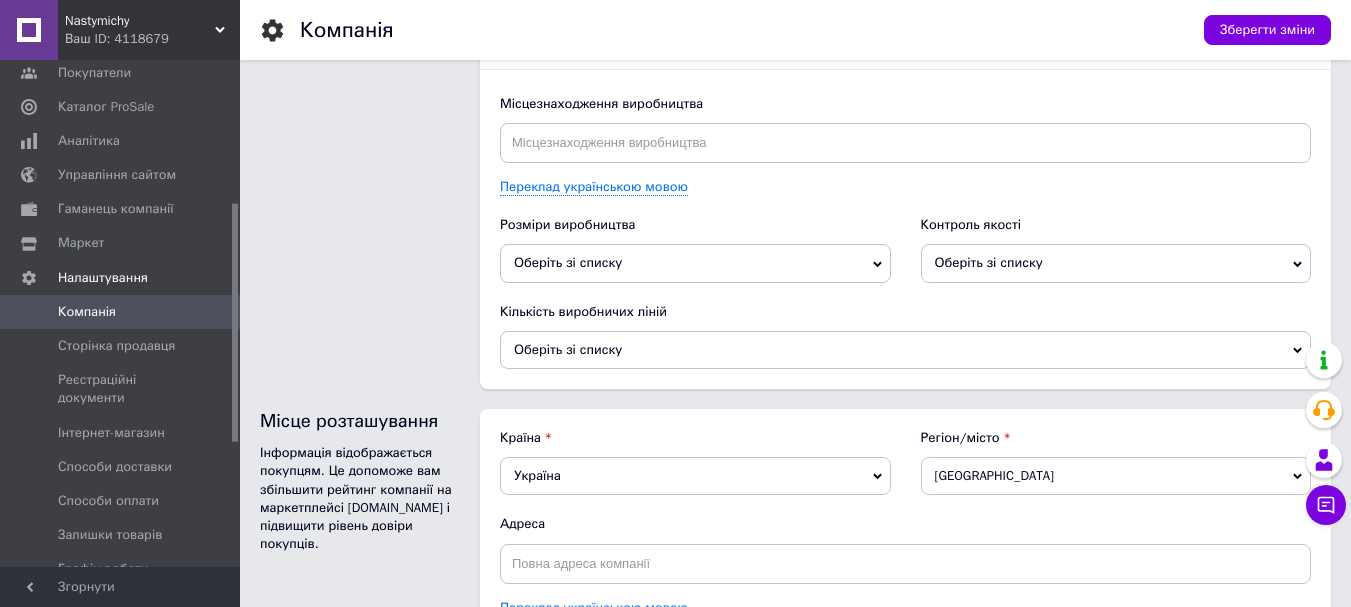 scroll, scrollTop: 2653, scrollLeft: 0, axis: vertical 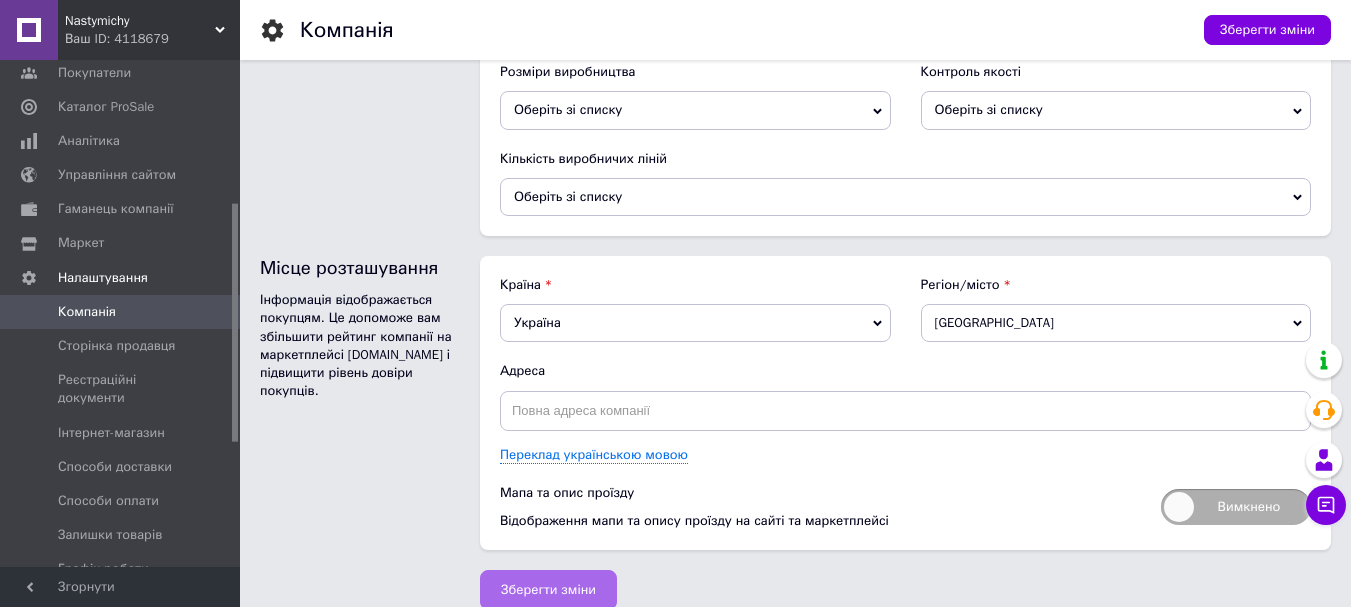 click on "Зберегти зміни" at bounding box center (548, 590) 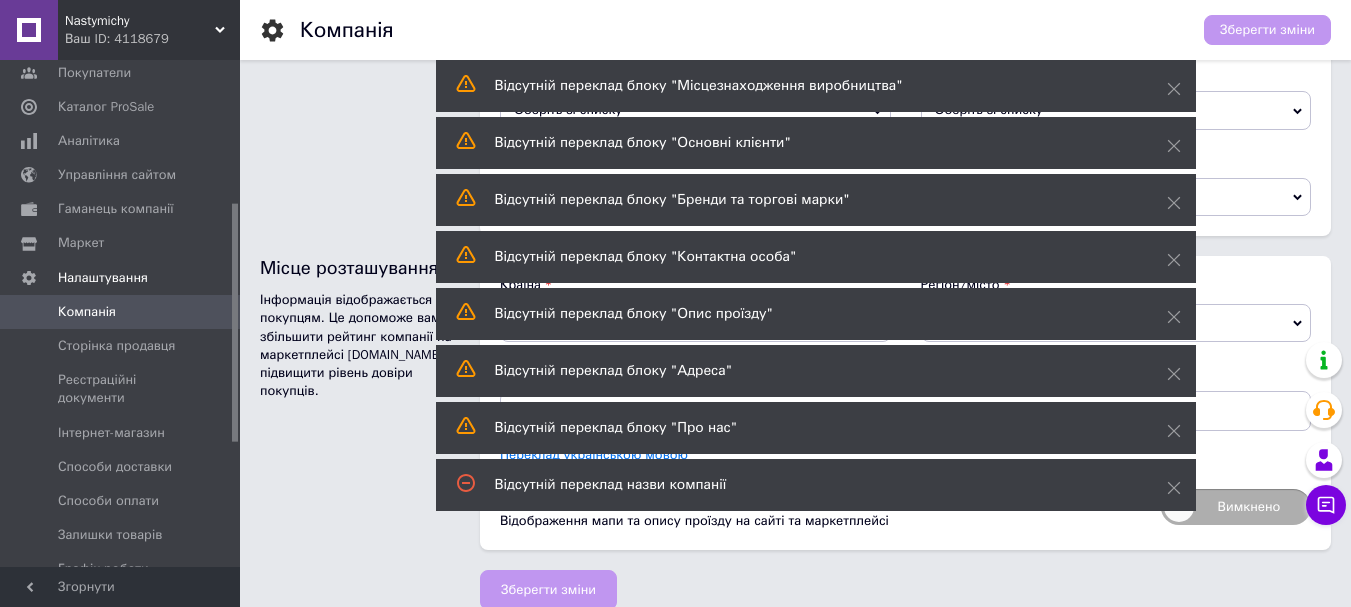 click on "Місце розташування Інформація відображається покупцям. Це допоможе вам збільшити
рейтинг компанії на маркетплейсі [DOMAIN_NAME] і підвищити рівень довіри покупців." at bounding box center [360, 403] 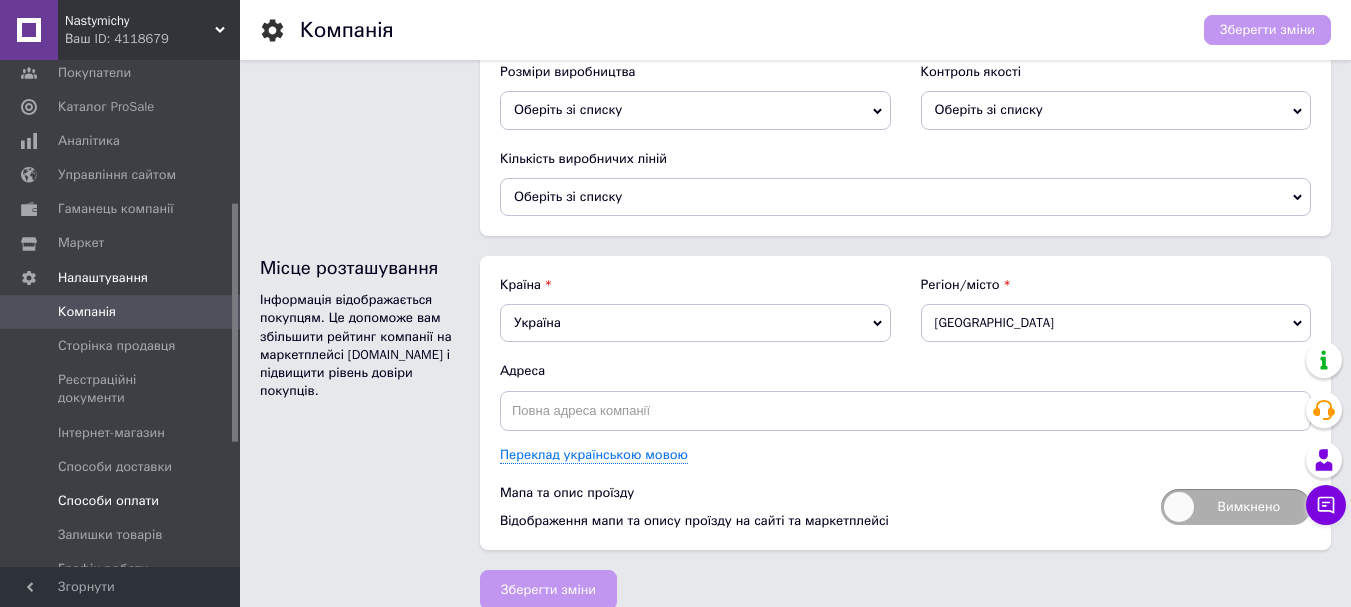 click on "Способи оплати" at bounding box center [108, 501] 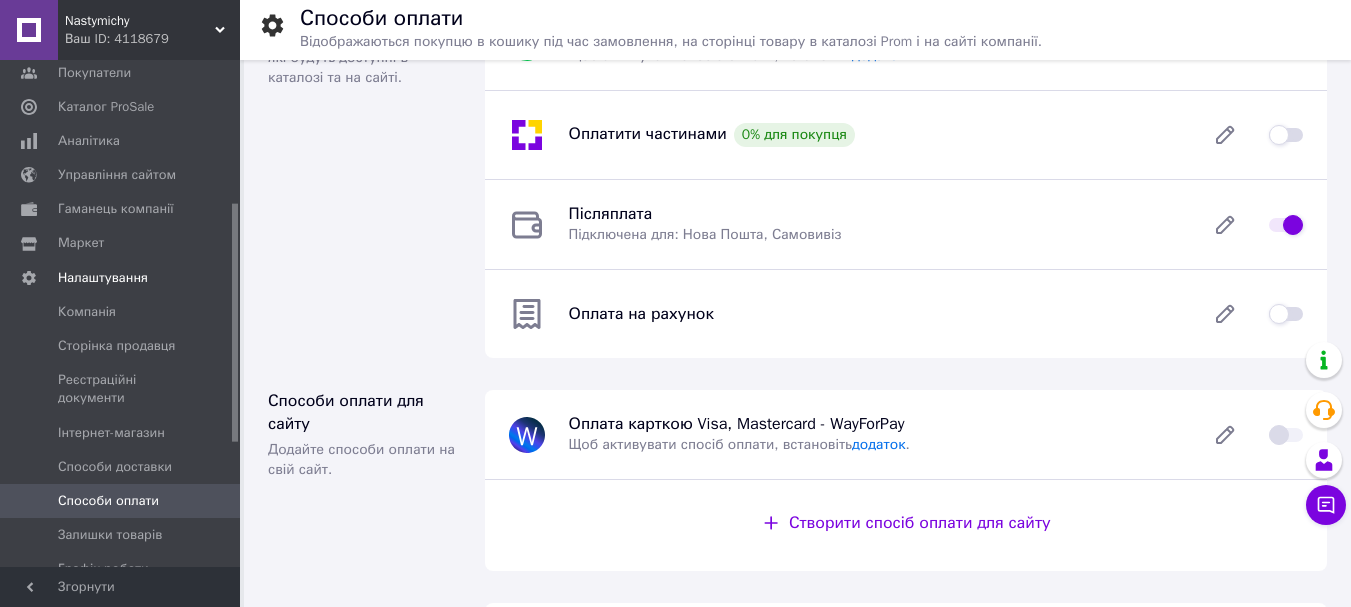 scroll, scrollTop: 182, scrollLeft: 0, axis: vertical 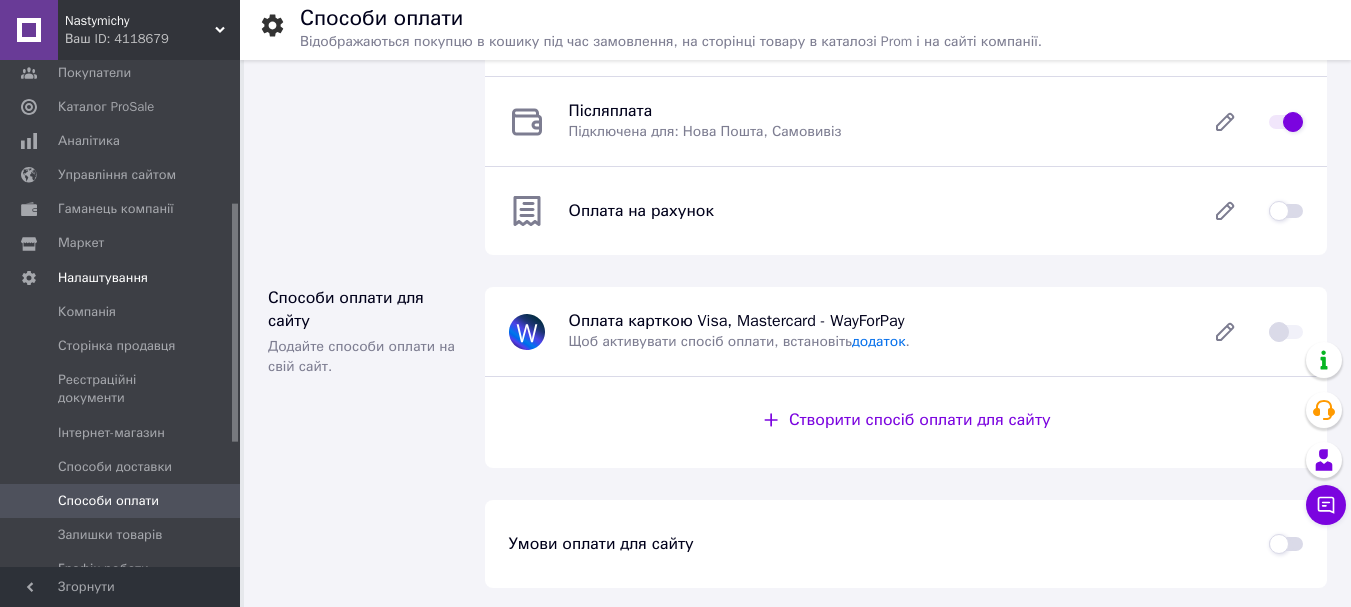 click on "Створити спосіб оплати для сайту" at bounding box center [920, 420] 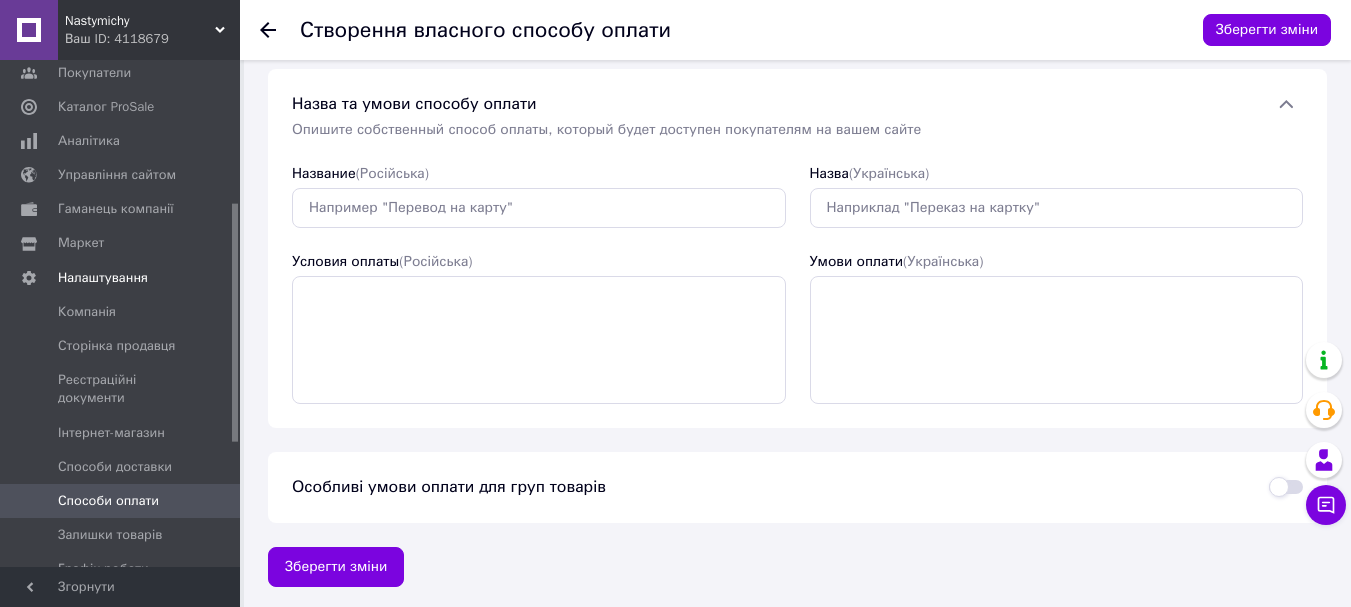scroll, scrollTop: 19, scrollLeft: 0, axis: vertical 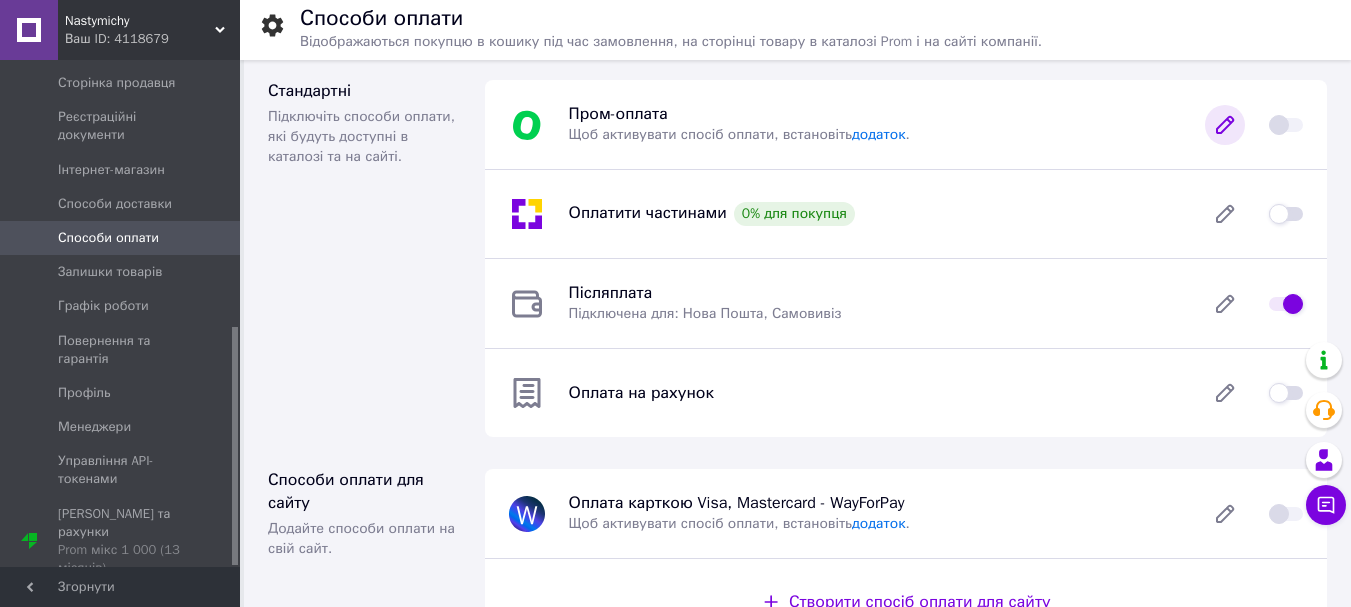 click 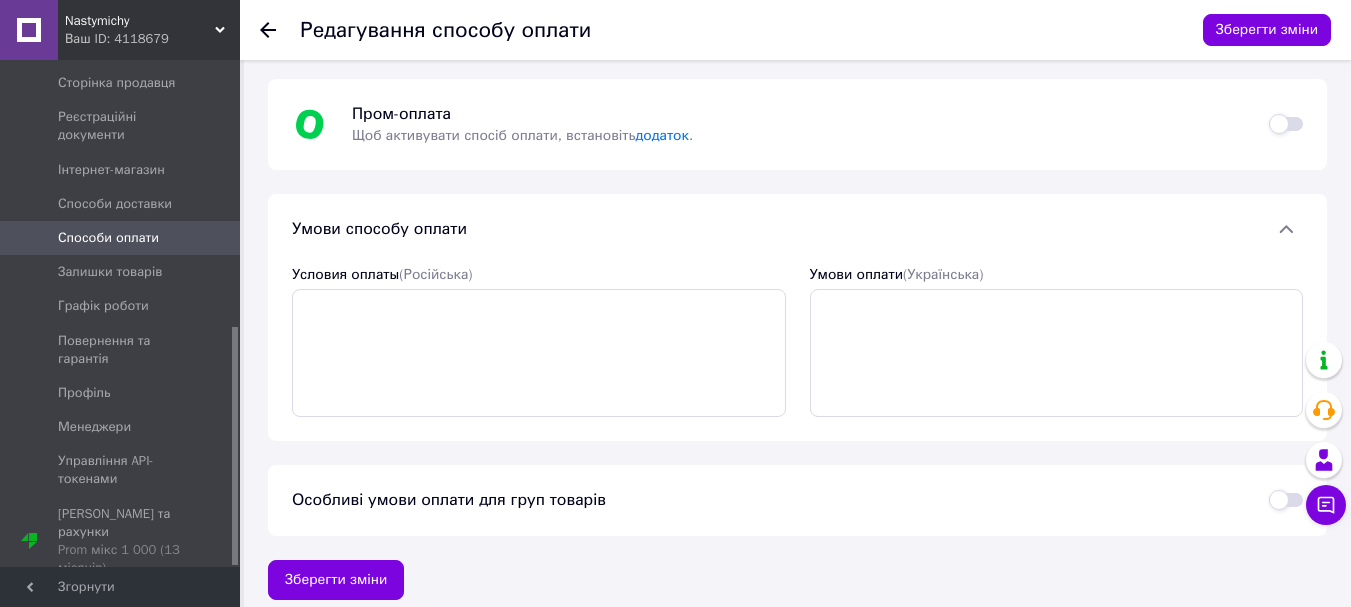 scroll, scrollTop: 0, scrollLeft: 0, axis: both 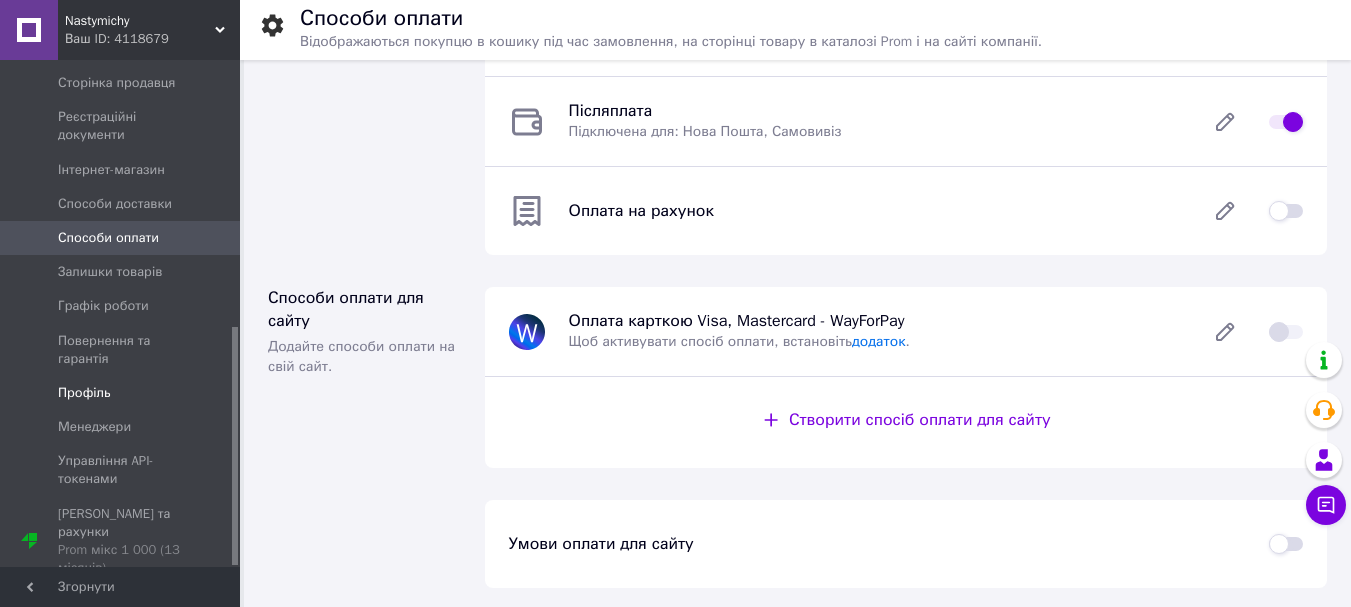 click on "Профіль" at bounding box center [84, 393] 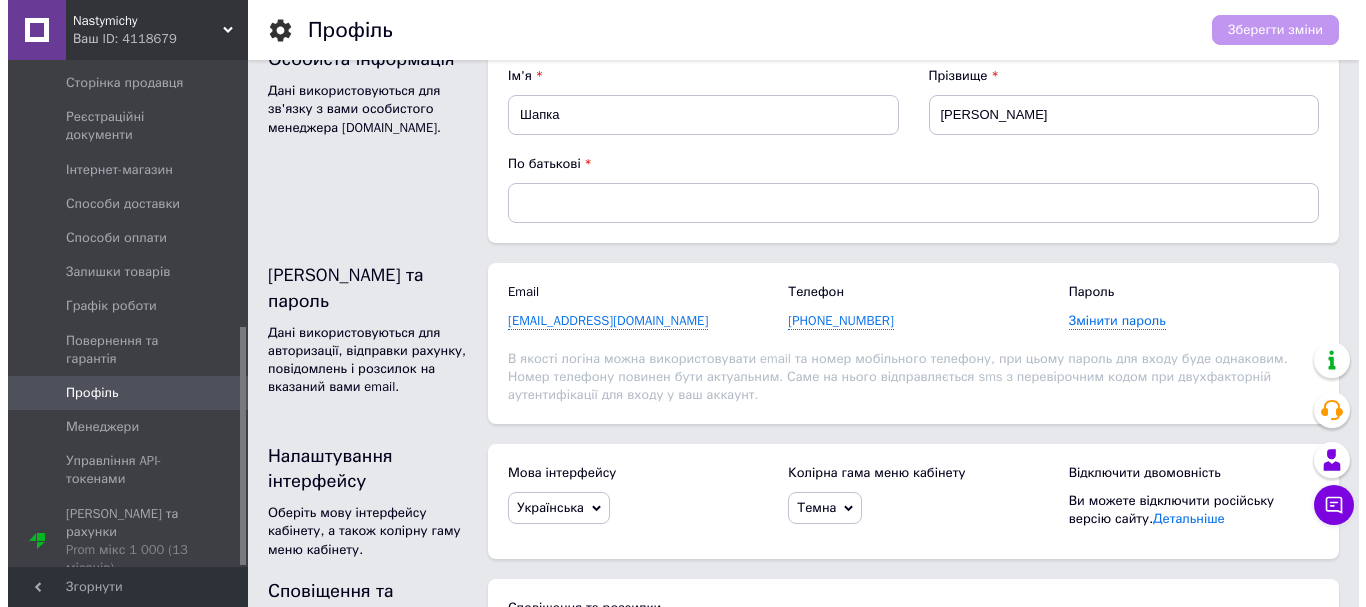 scroll, scrollTop: 0, scrollLeft: 0, axis: both 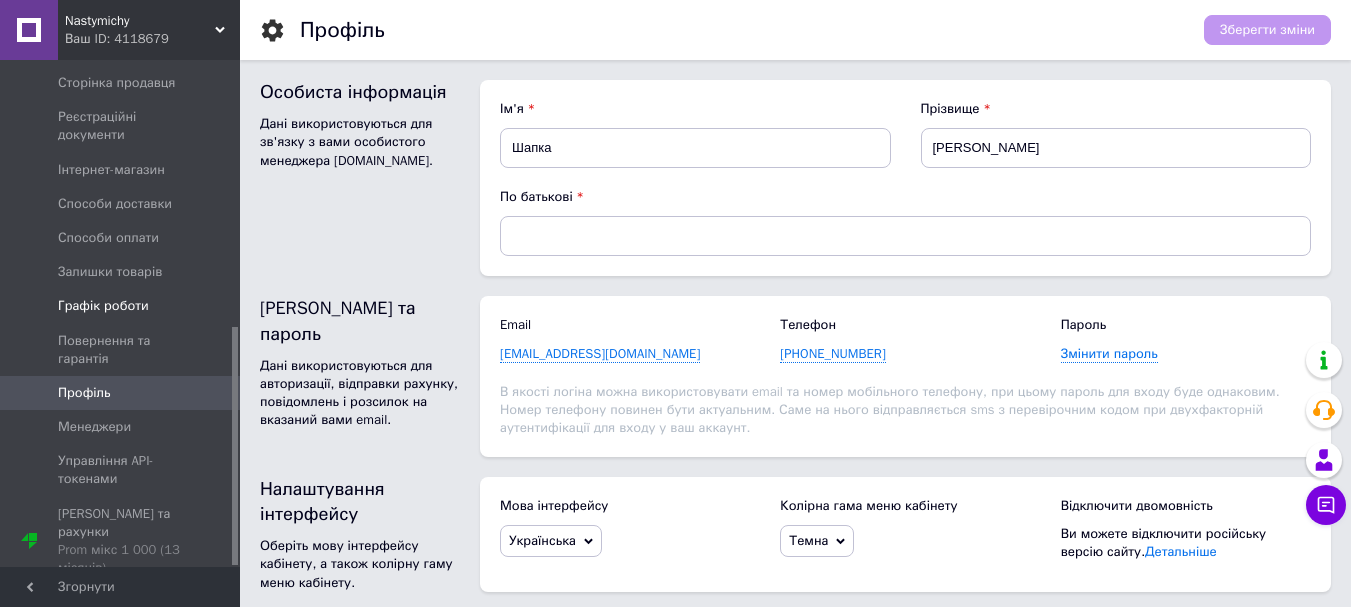click on "Графік роботи" at bounding box center [103, 306] 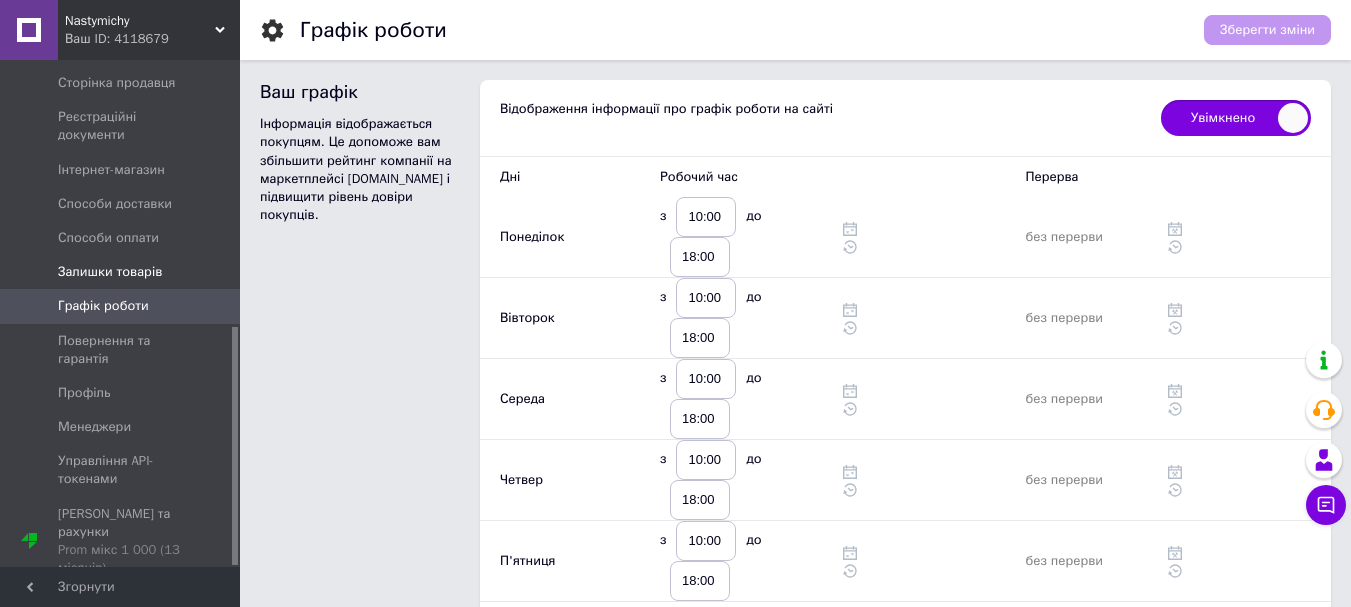 click on "Залишки товарів" at bounding box center (110, 272) 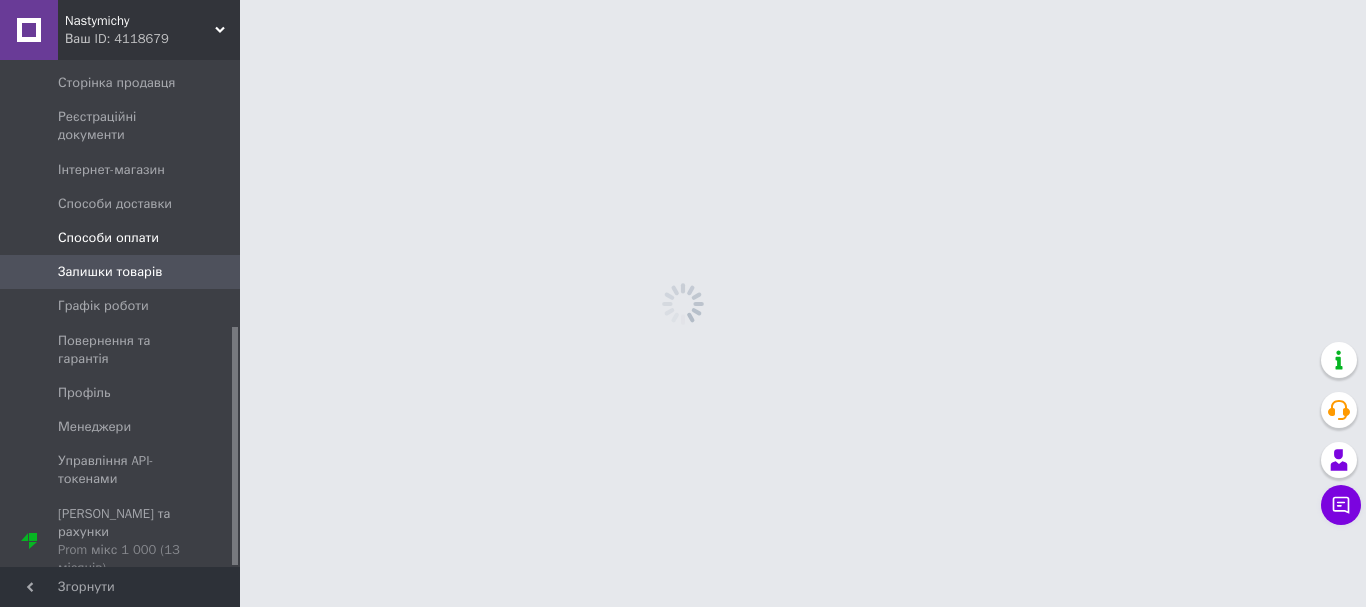 click on "Способи оплати" at bounding box center (108, 238) 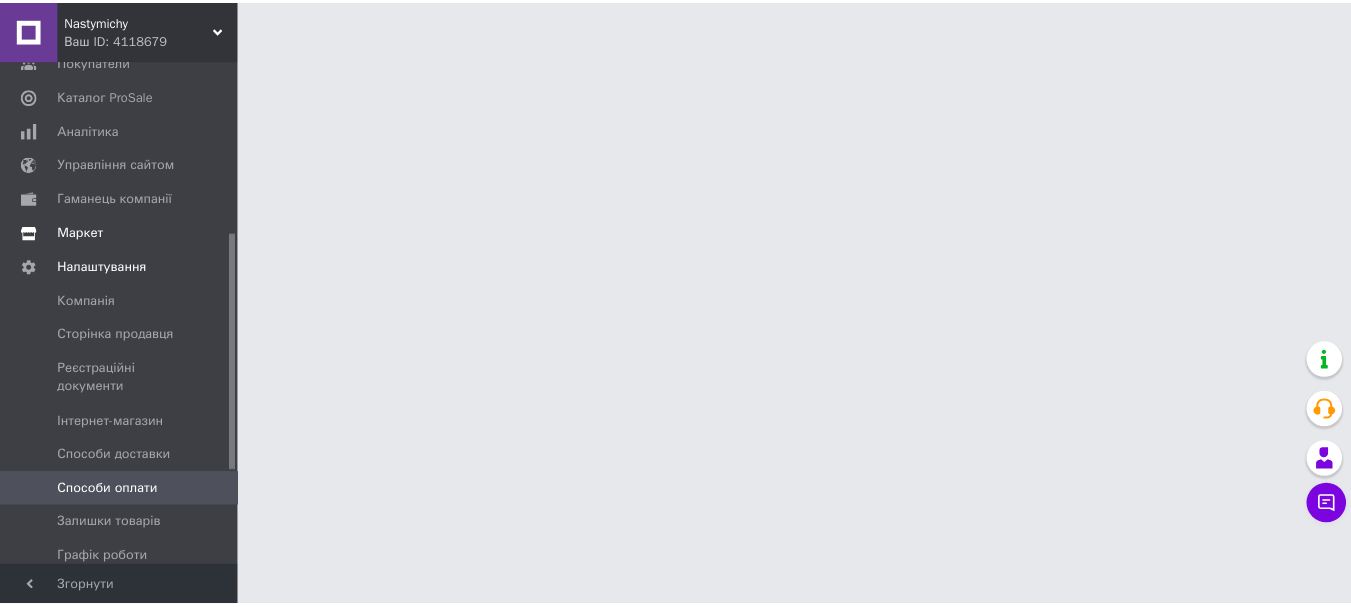 scroll, scrollTop: 265, scrollLeft: 0, axis: vertical 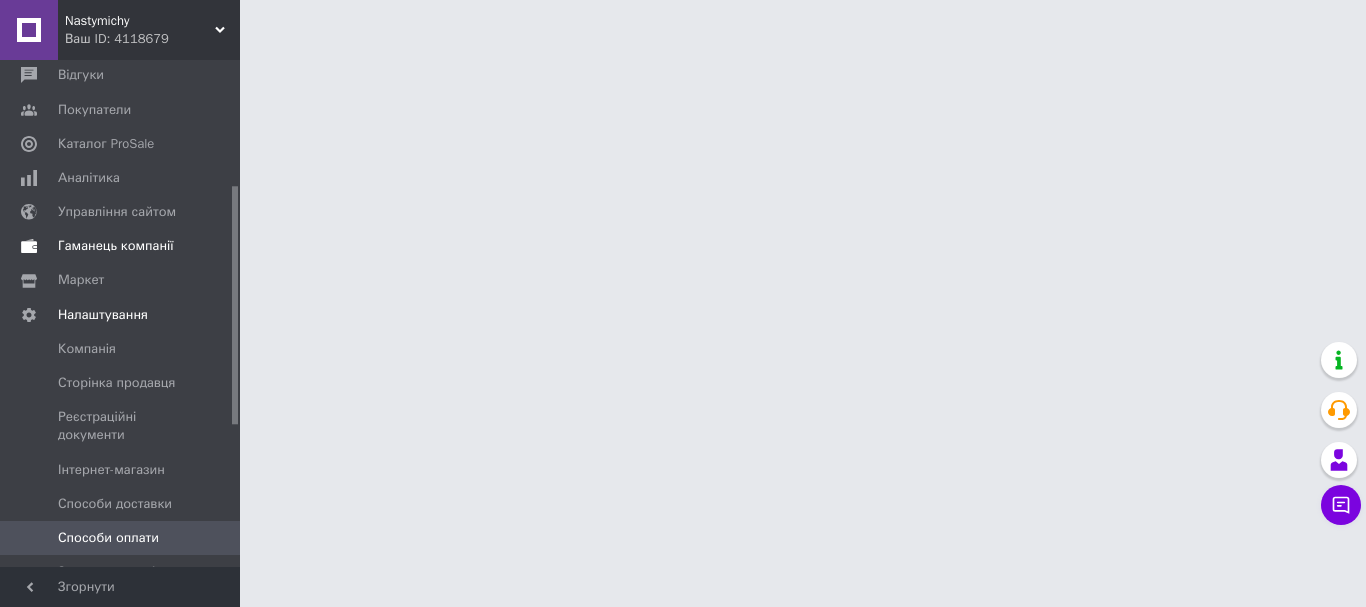 click on "Гаманець компанії" at bounding box center (116, 246) 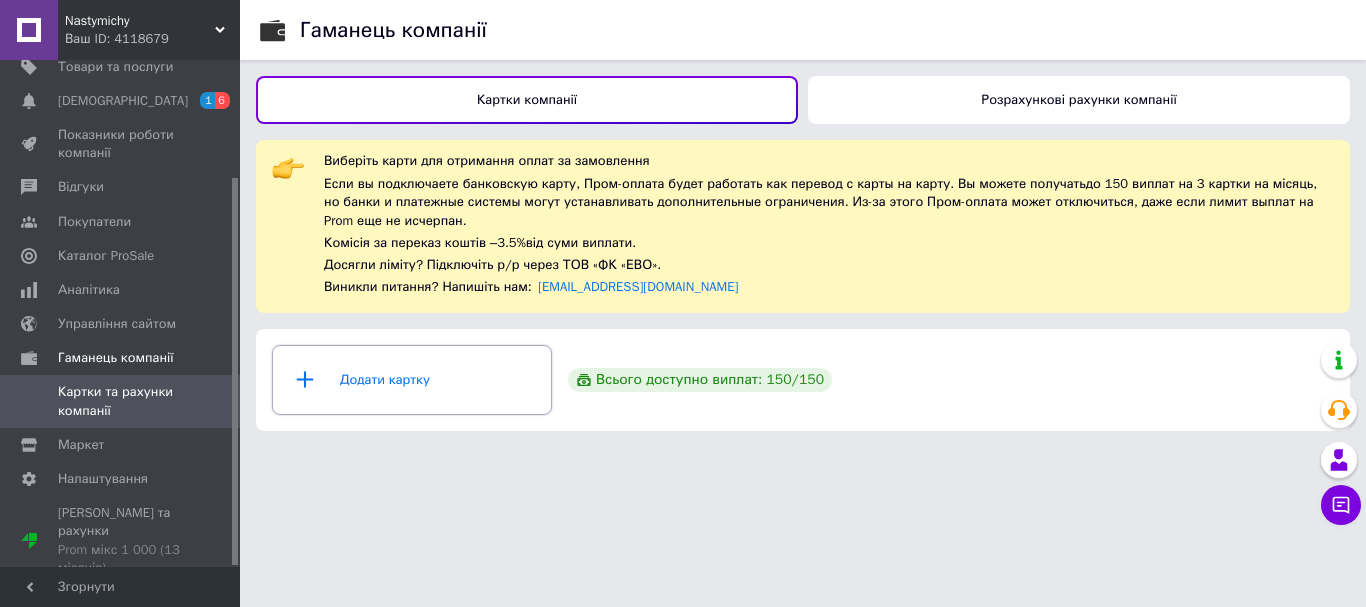 click on "Додати картку" at bounding box center [412, 380] 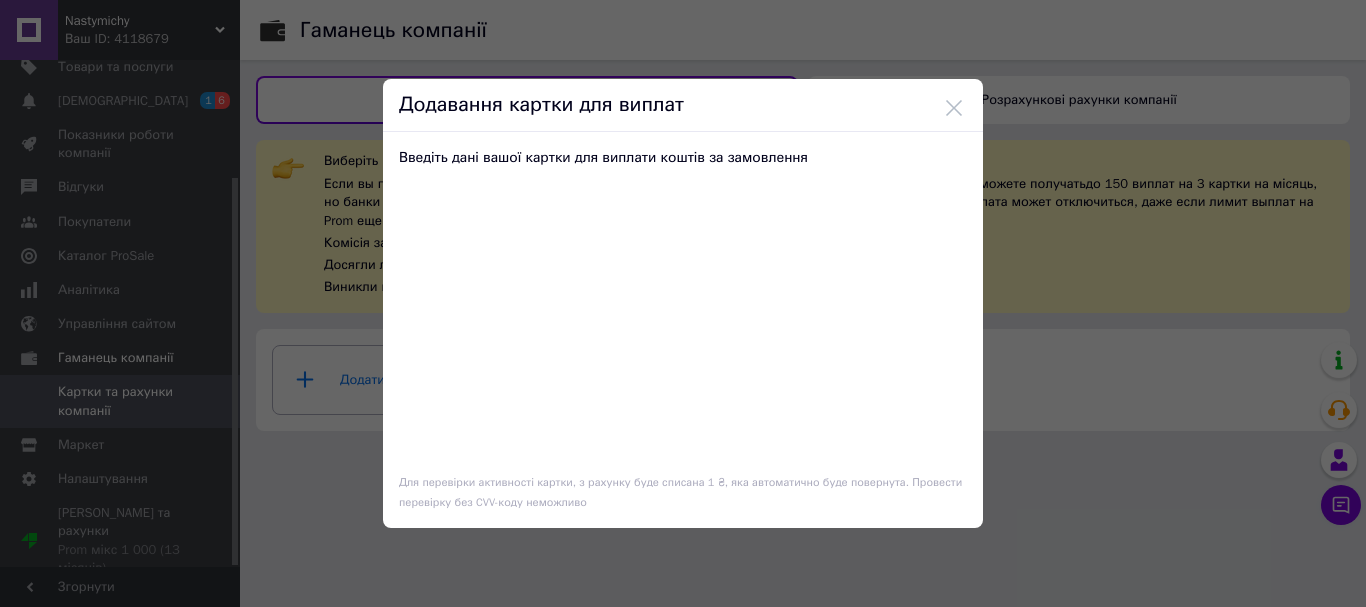 scroll, scrollTop: 0, scrollLeft: 0, axis: both 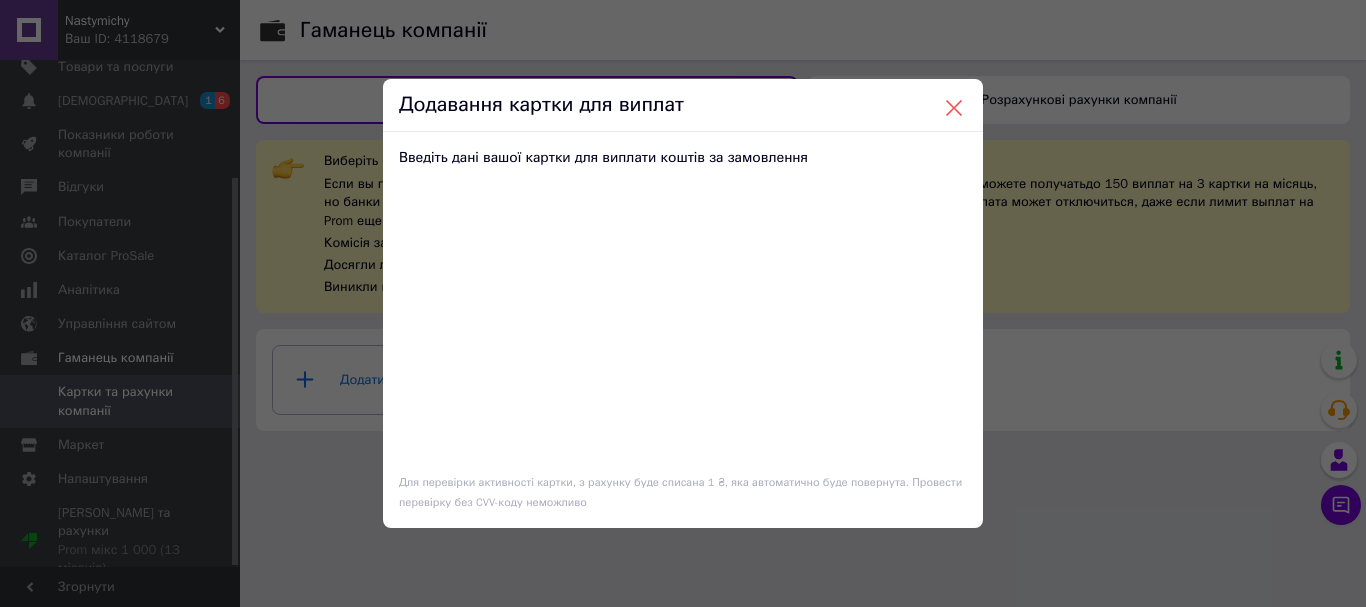 click at bounding box center [954, 108] 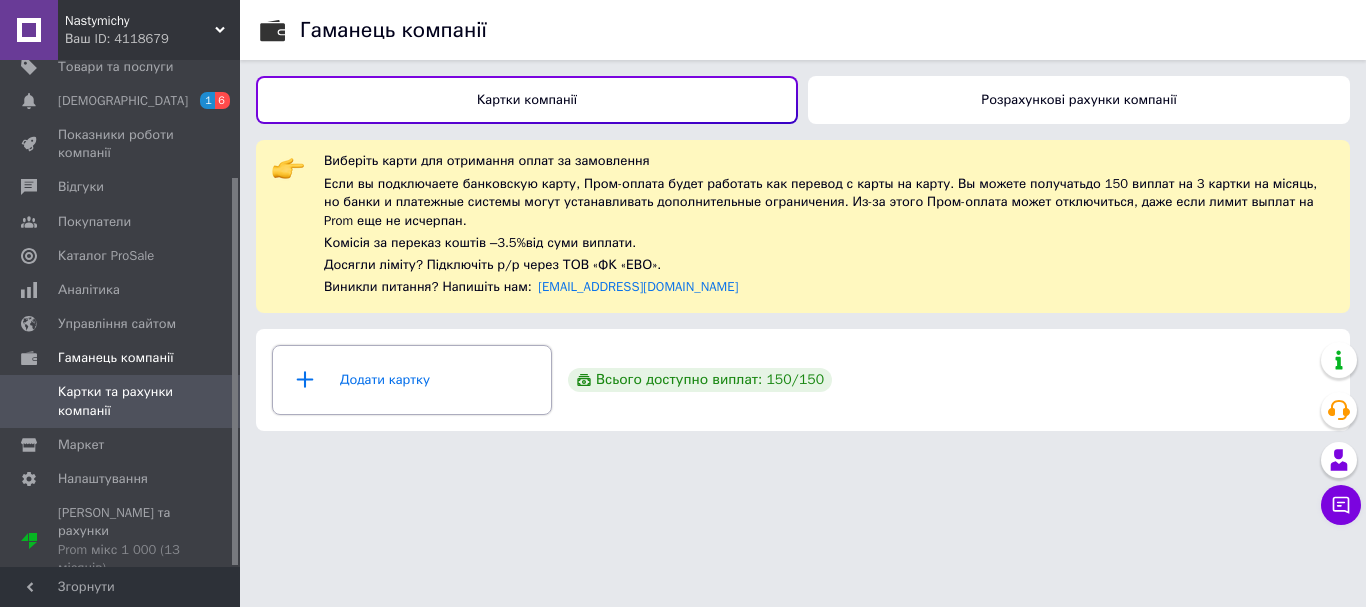 click 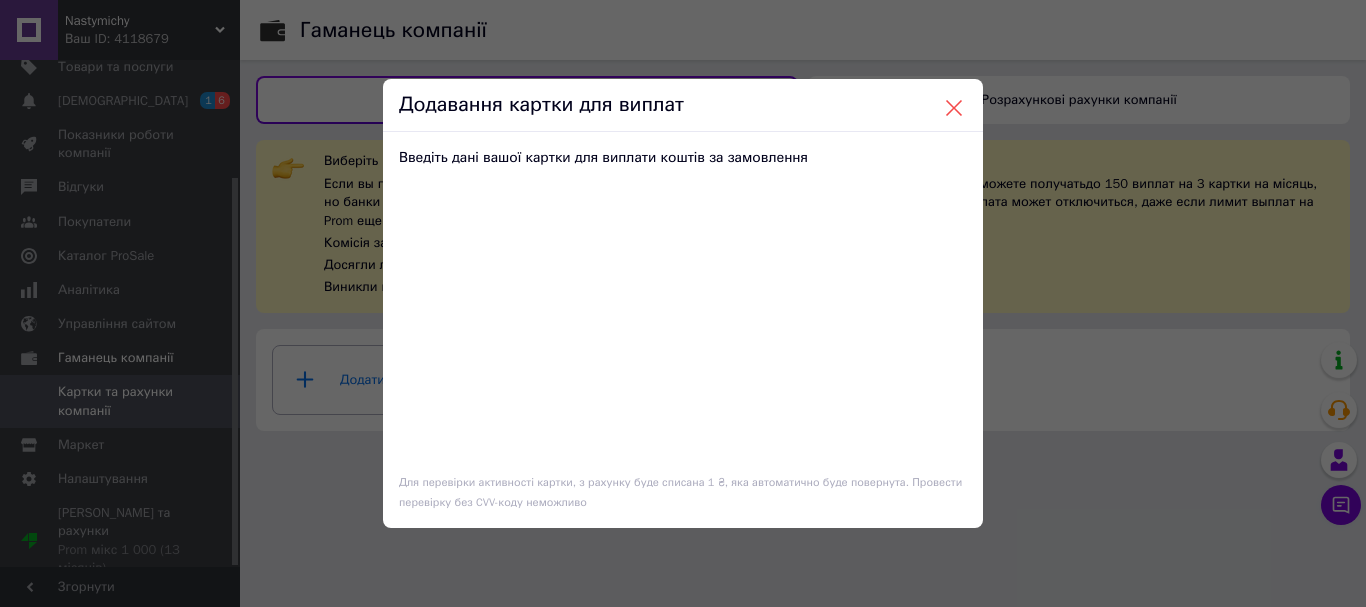 click at bounding box center (954, 108) 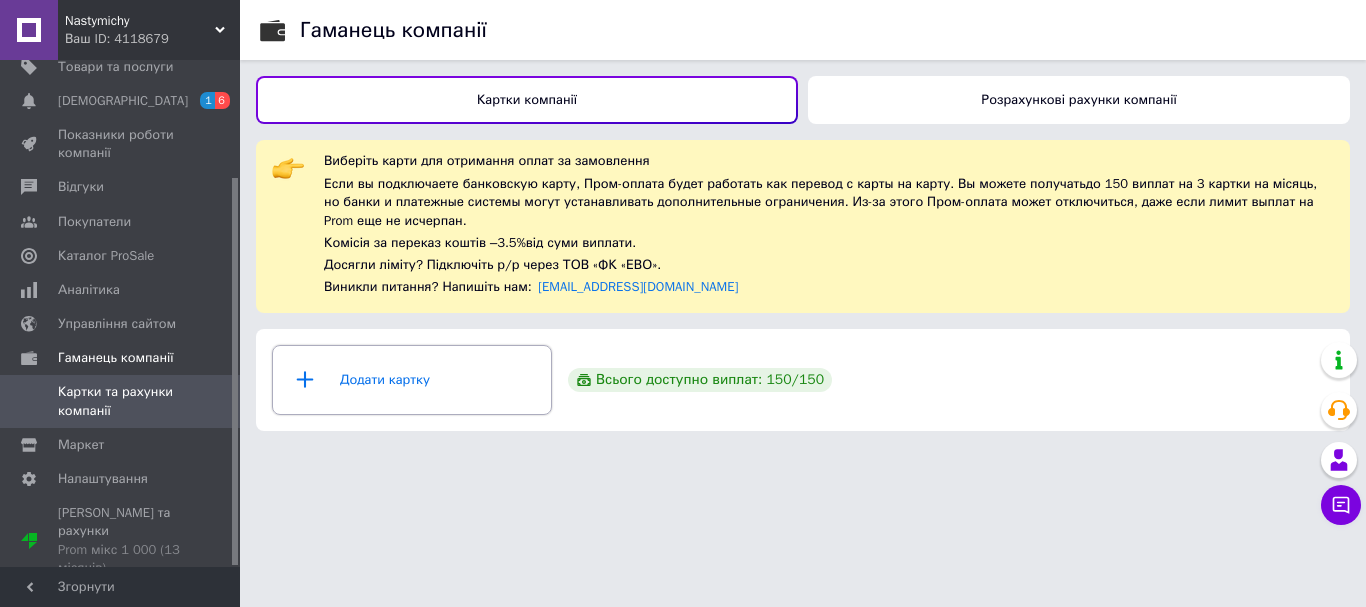 click on "Додати картку" at bounding box center (412, 380) 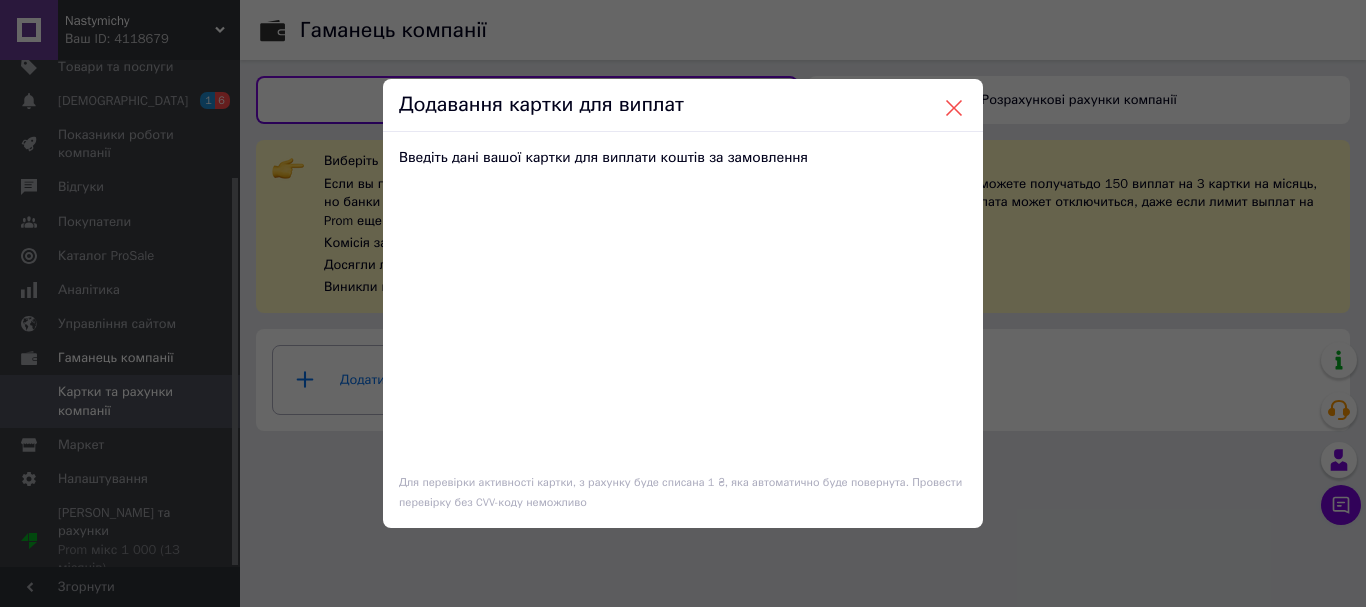 click at bounding box center [954, 108] 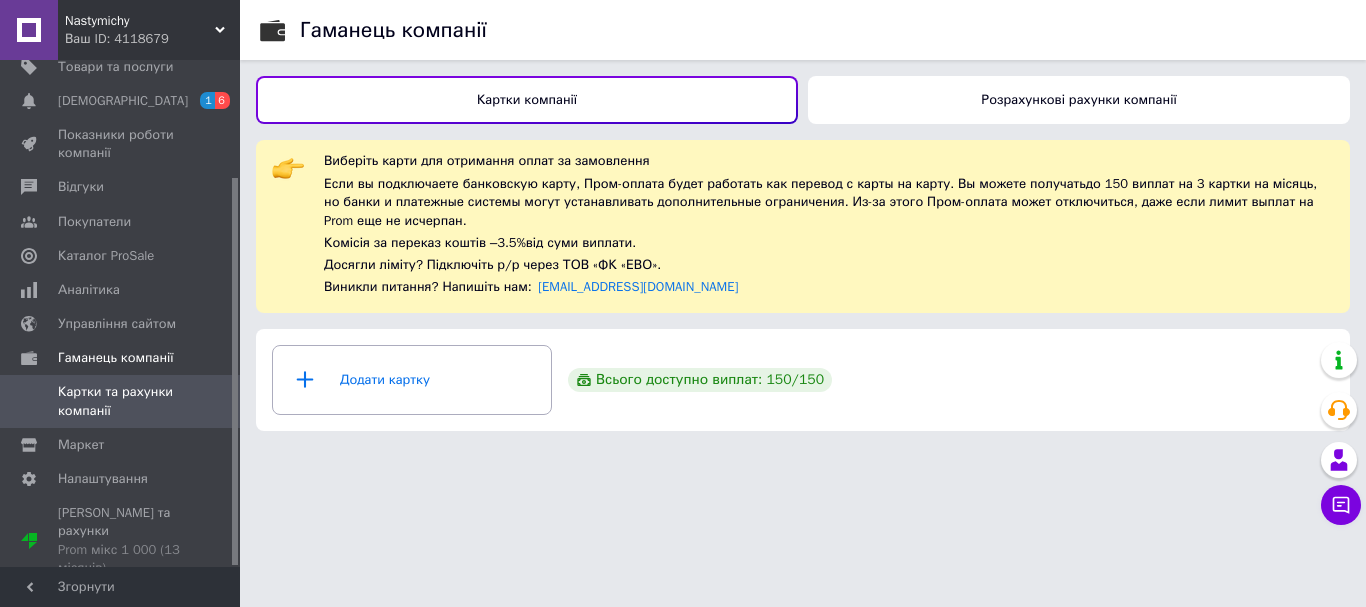 click on "Всього доступно виплат:   150 / 150" at bounding box center [700, 380] 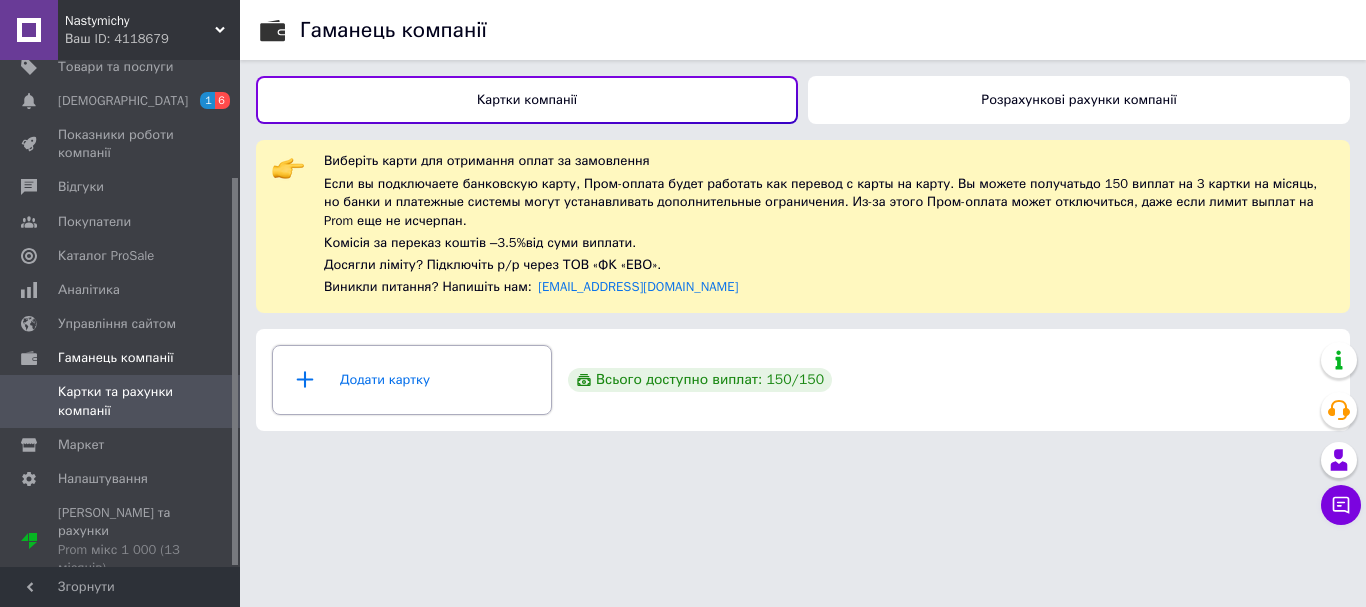 click on "Додати картку" at bounding box center [412, 380] 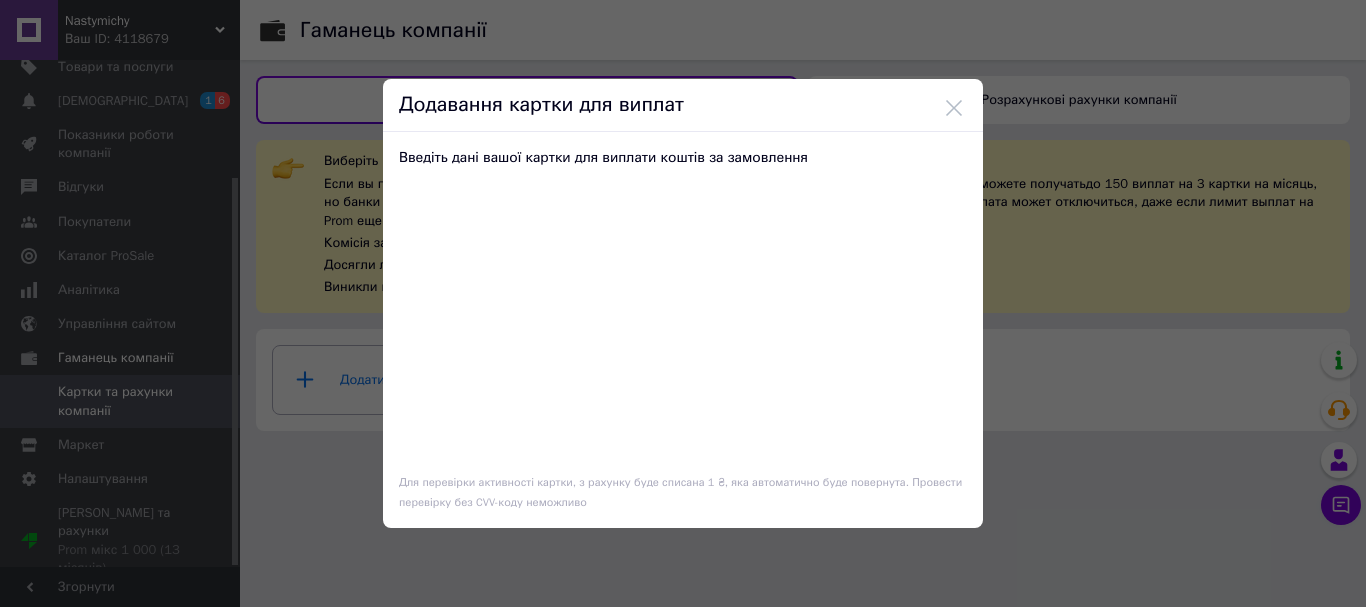 scroll, scrollTop: 0, scrollLeft: 0, axis: both 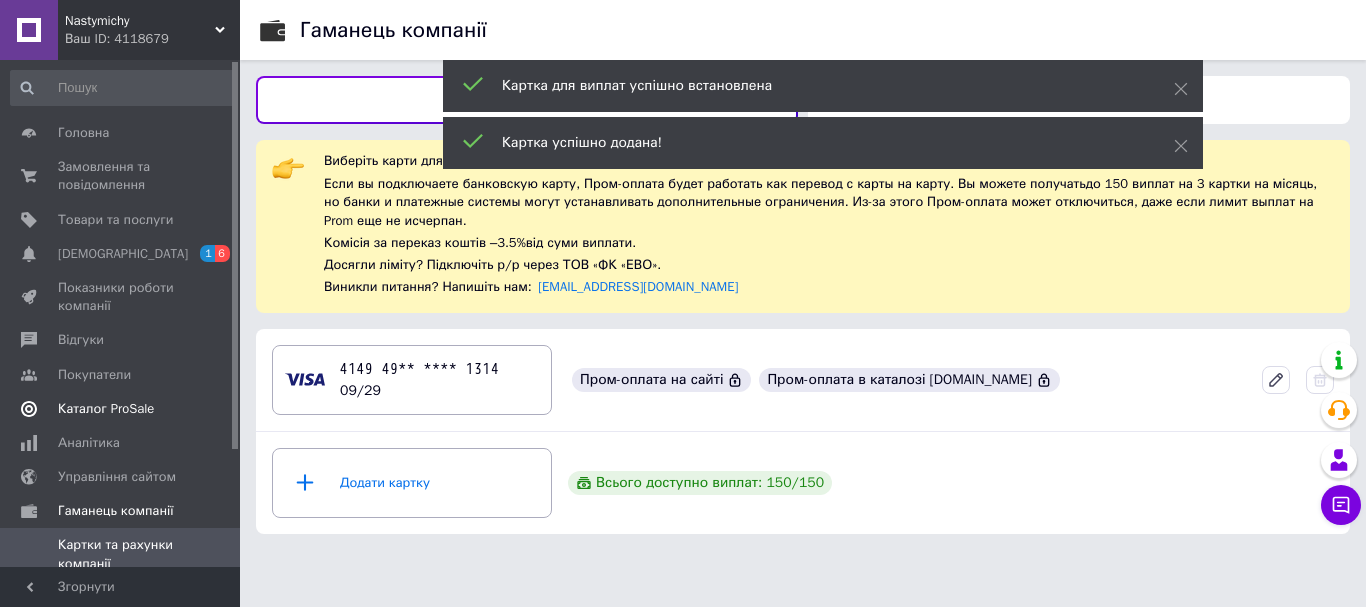 click on "Каталог ProSale" at bounding box center (106, 409) 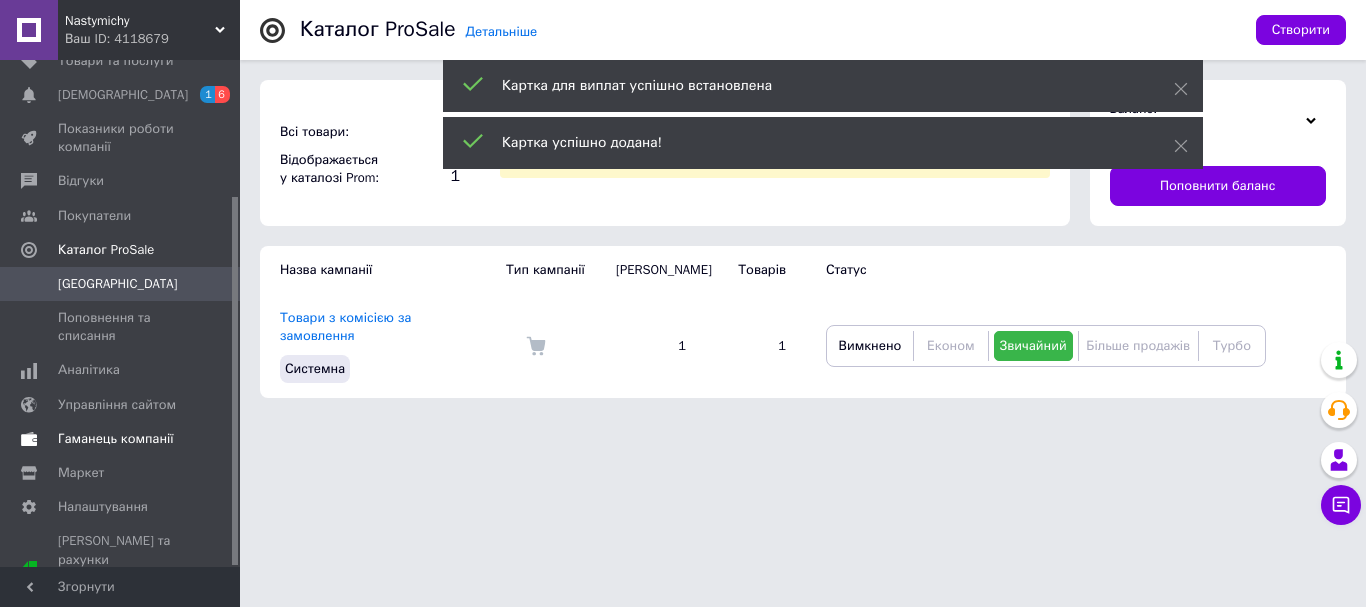 scroll, scrollTop: 187, scrollLeft: 0, axis: vertical 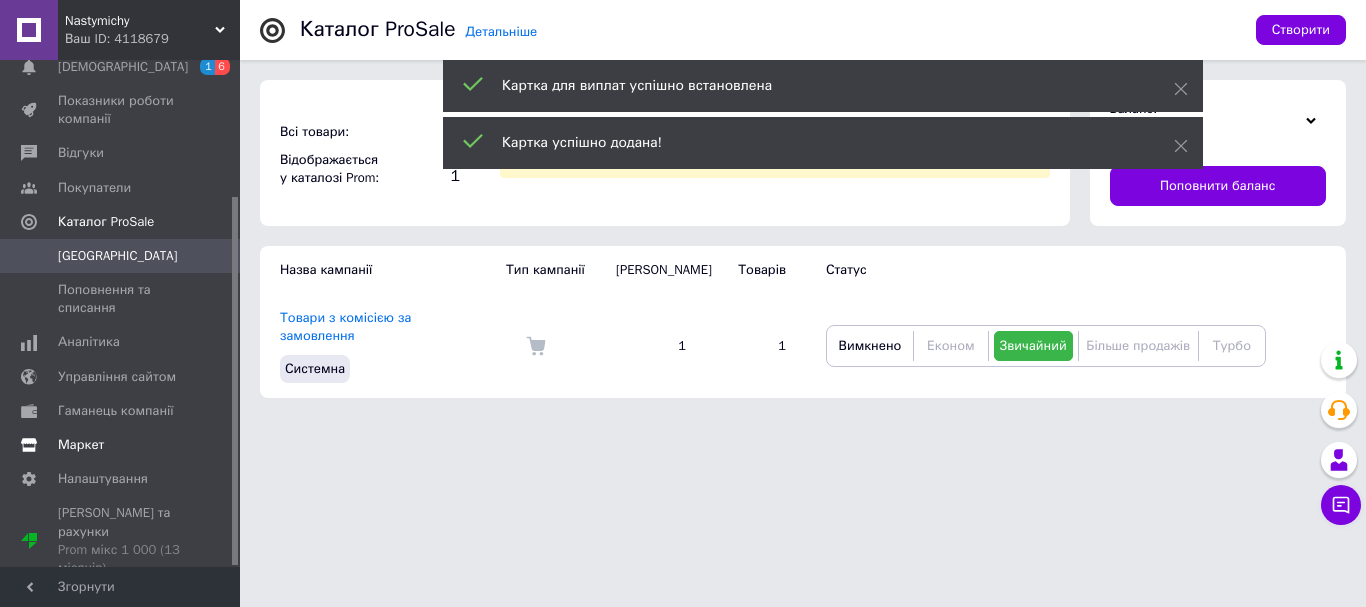 click on "Маркет" at bounding box center (81, 445) 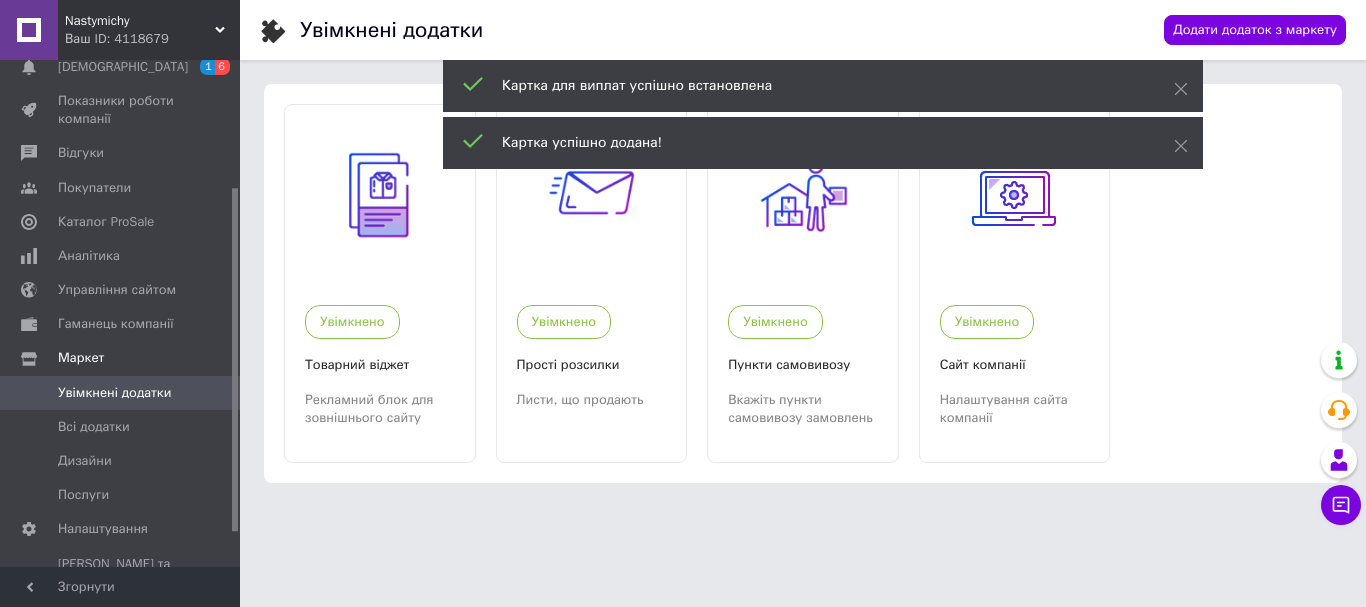 click on "Картка для виплат успішно встановлена" at bounding box center [813, 86] 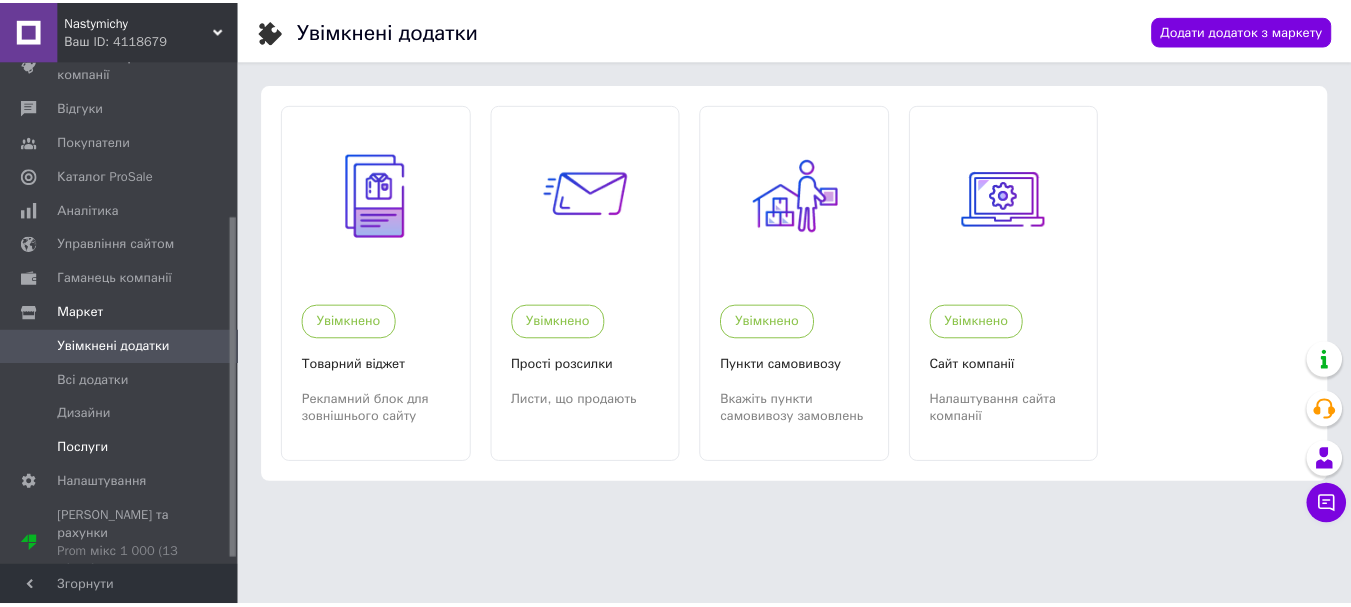 scroll, scrollTop: 237, scrollLeft: 0, axis: vertical 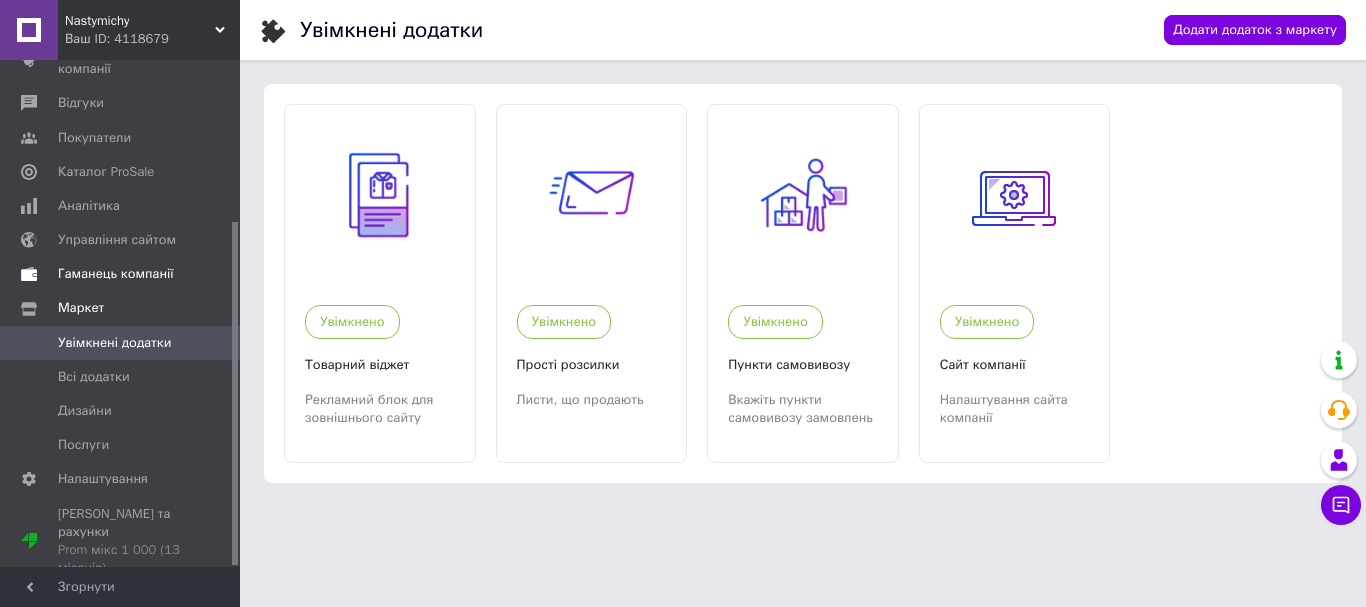 click on "Гаманець компанії" at bounding box center (116, 274) 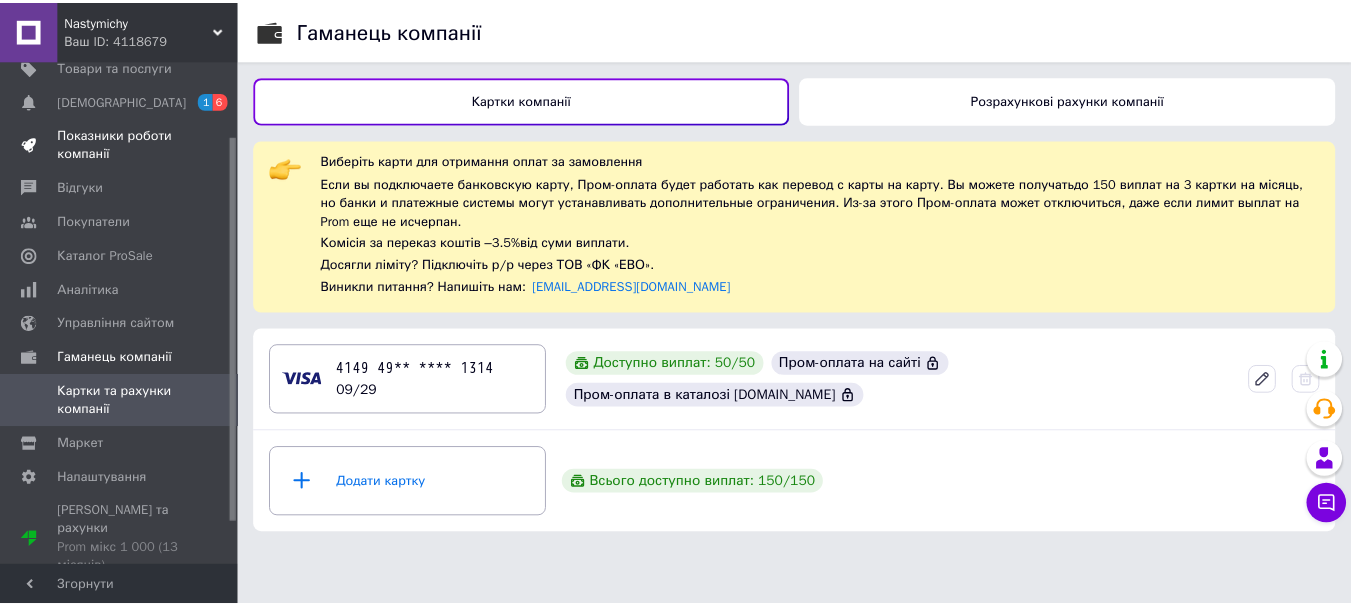 scroll, scrollTop: 53, scrollLeft: 0, axis: vertical 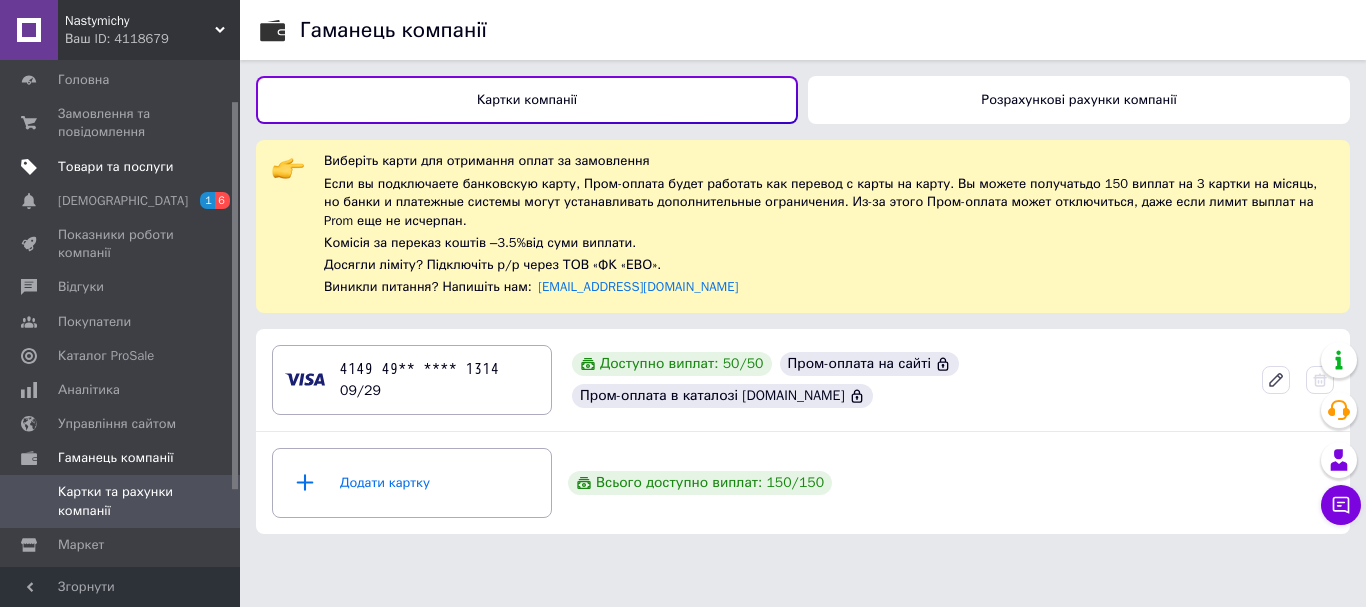 click on "Товари та послуги" at bounding box center [115, 167] 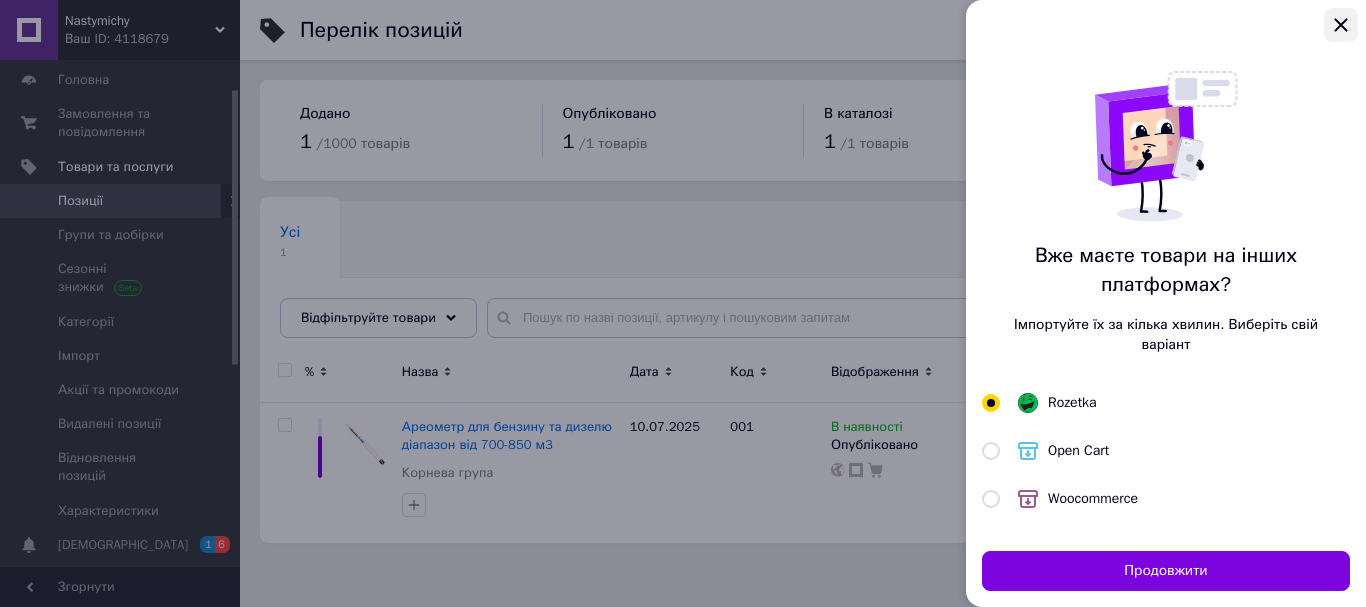 click 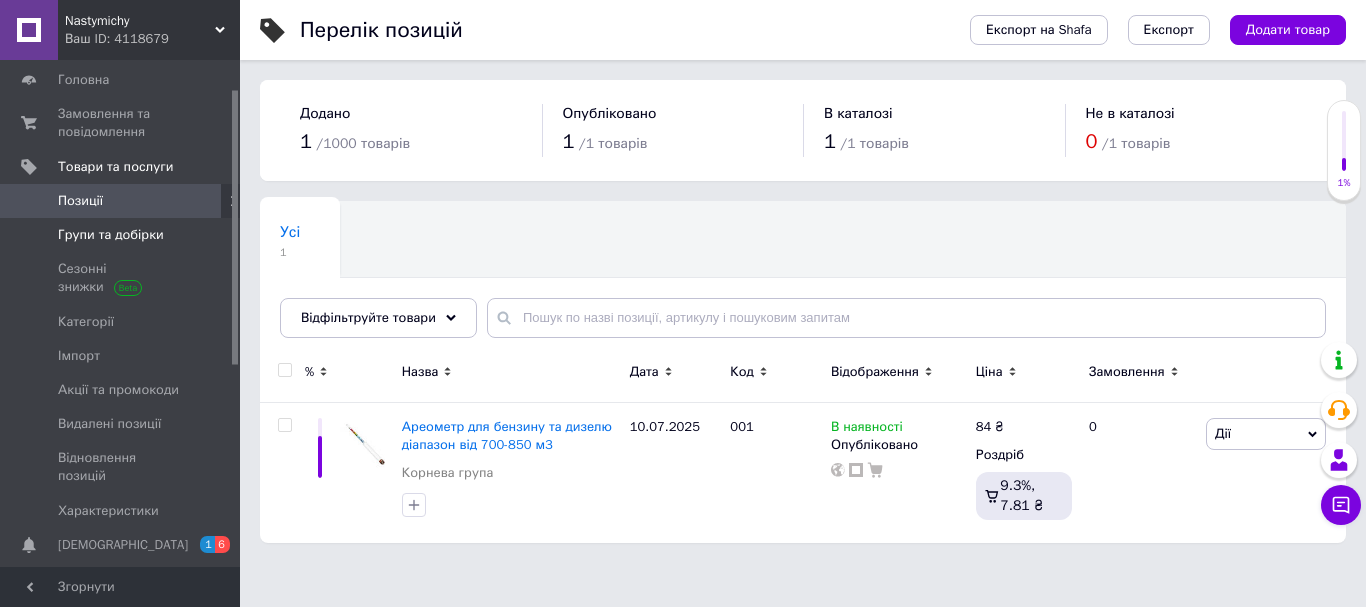 click on "Групи та добірки" at bounding box center (111, 235) 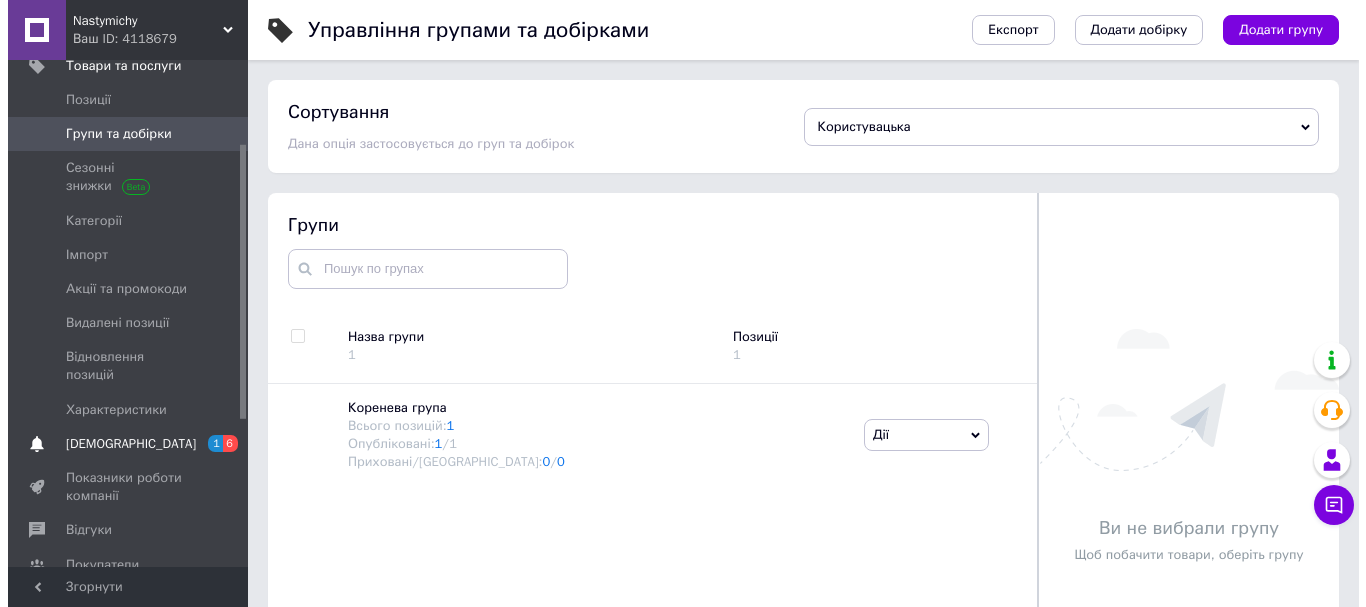 scroll, scrollTop: 200, scrollLeft: 0, axis: vertical 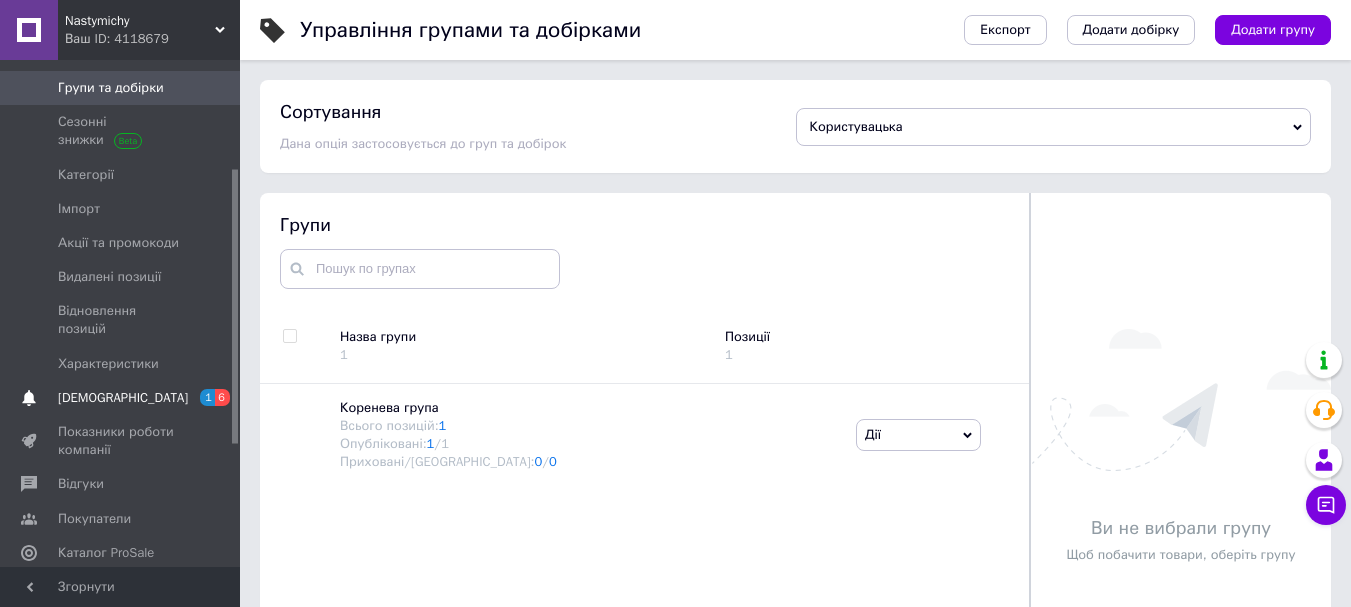click on "[DEMOGRAPHIC_DATA]" at bounding box center [123, 398] 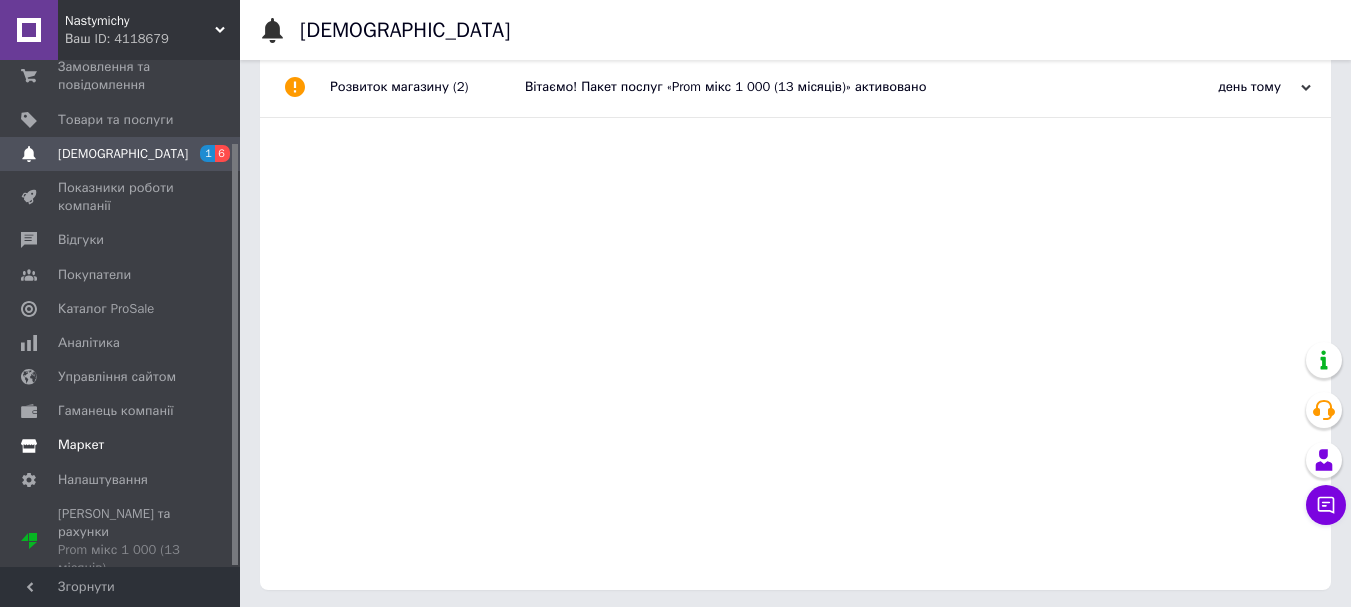 scroll, scrollTop: 198, scrollLeft: 0, axis: vertical 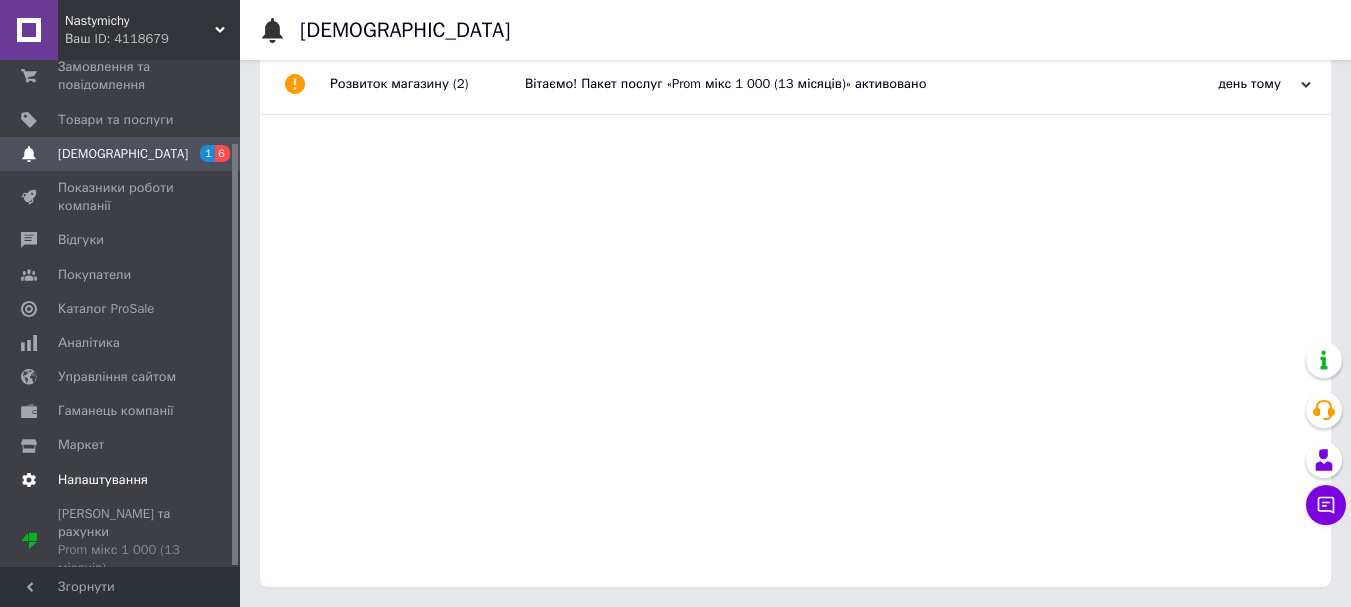 click on "Налаштування" at bounding box center [103, 480] 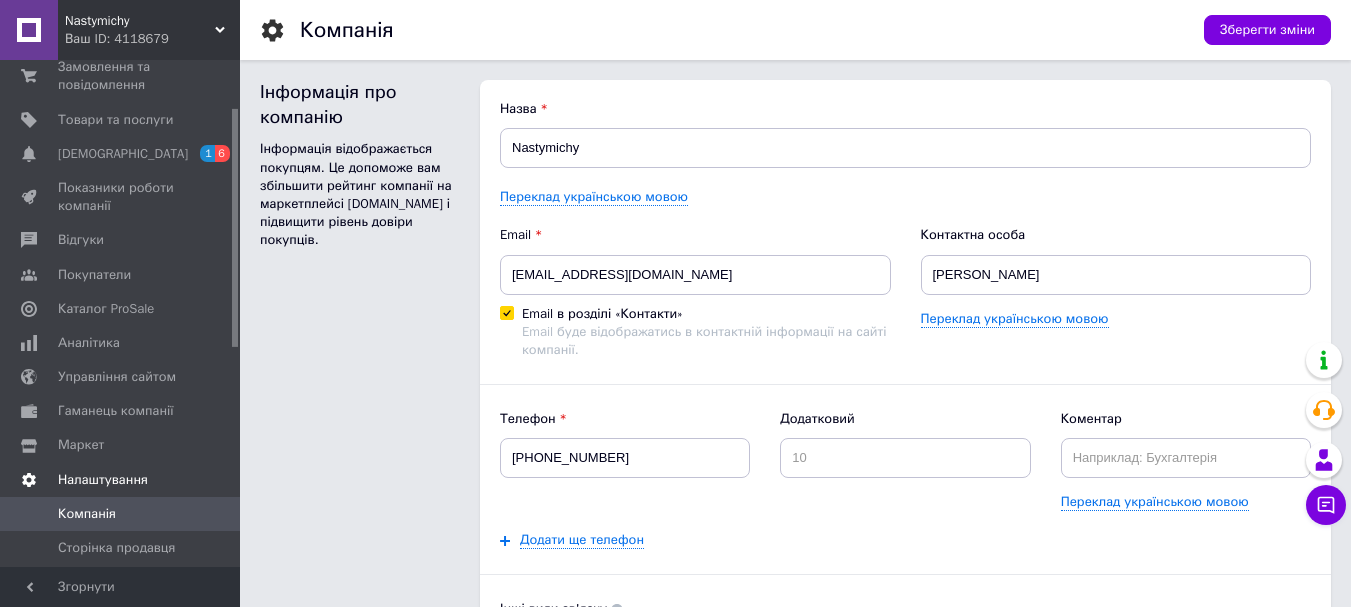 scroll, scrollTop: 0, scrollLeft: 0, axis: both 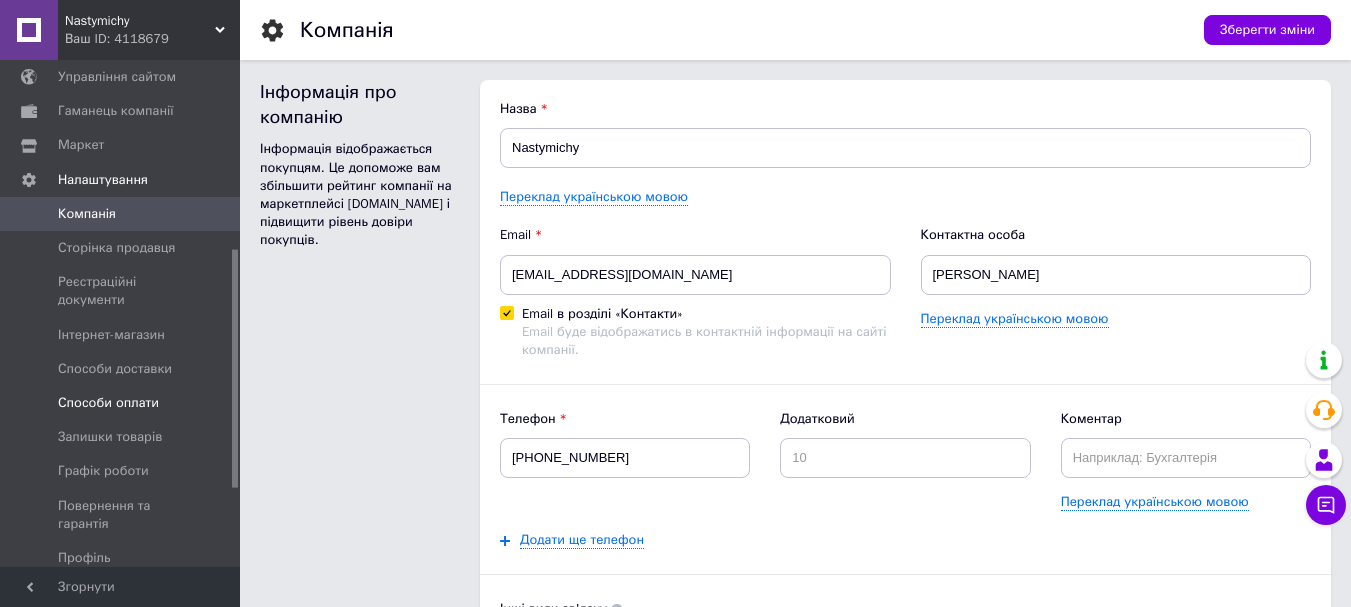 click on "Способи оплати" at bounding box center [108, 403] 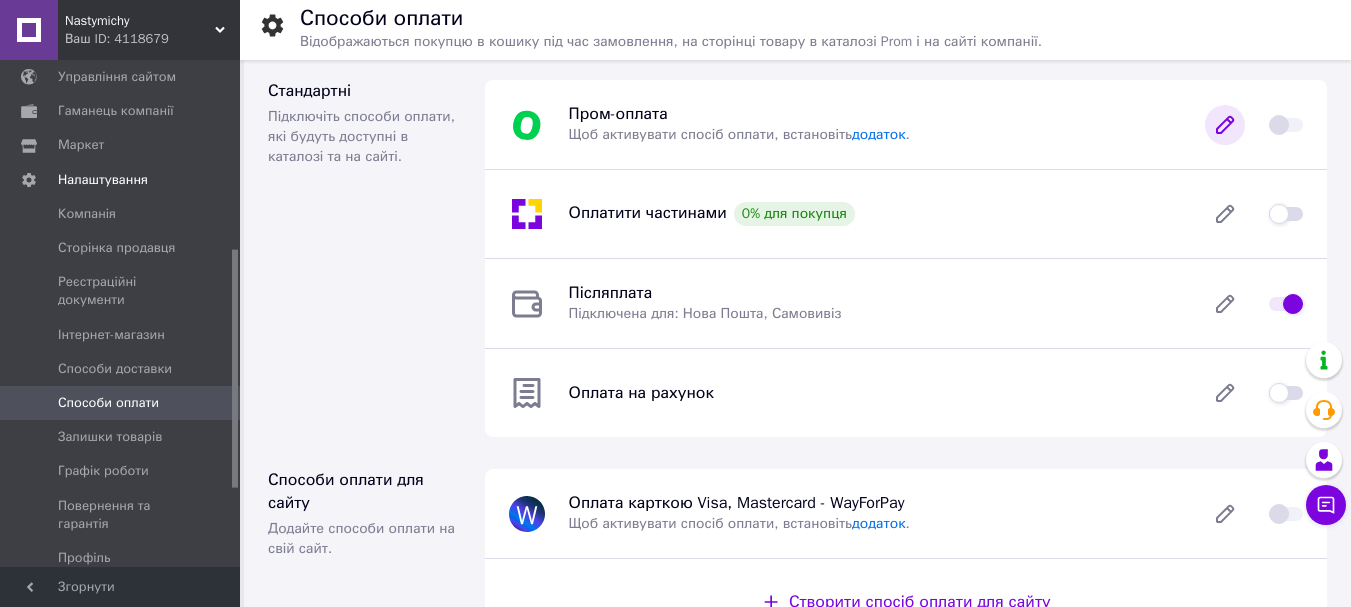 click 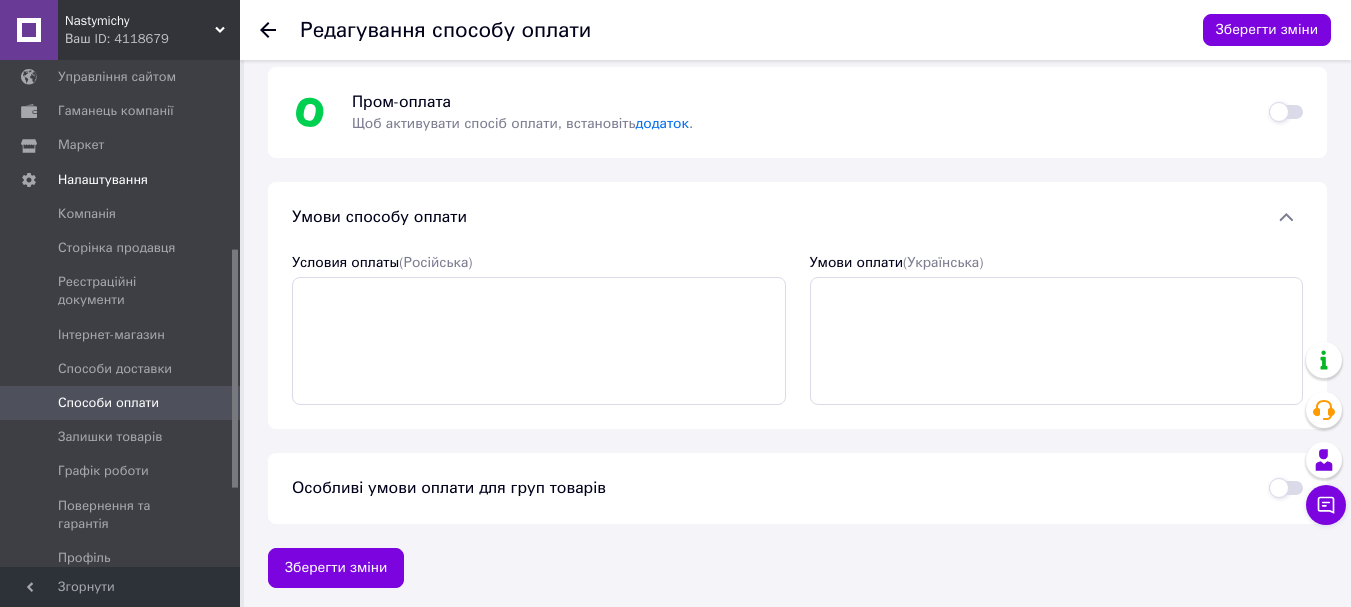 scroll, scrollTop: 22, scrollLeft: 0, axis: vertical 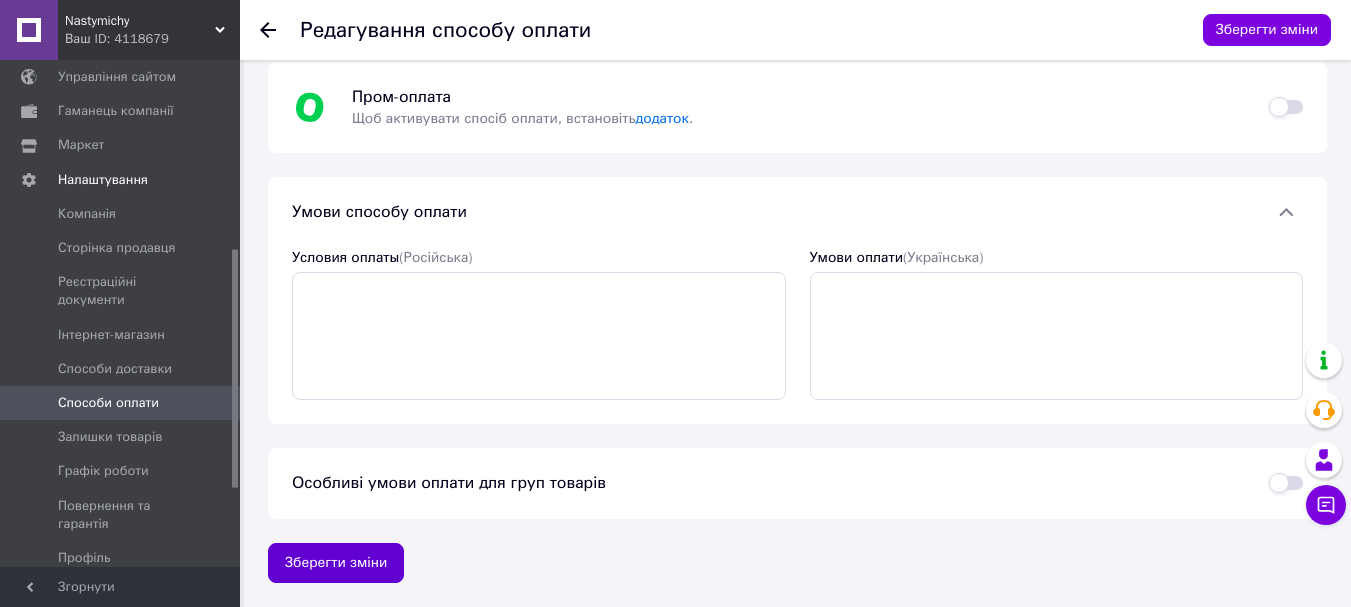 click on "Зберегти зміни" at bounding box center [336, 563] 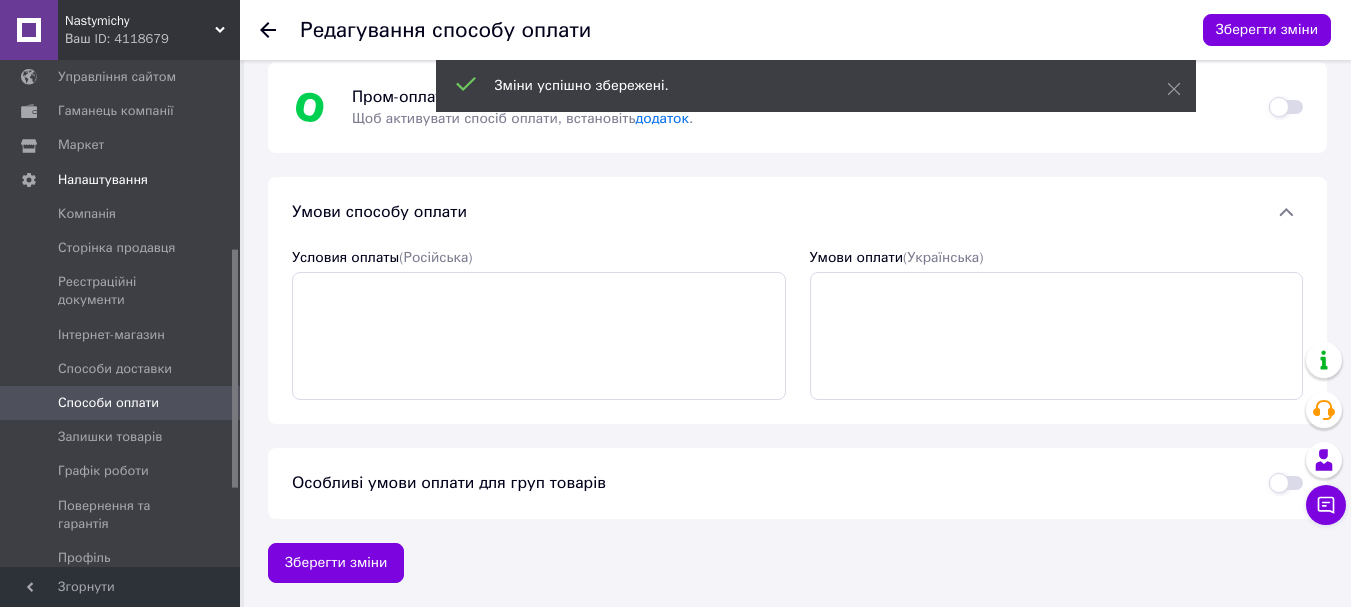 click at bounding box center (1286, 107) 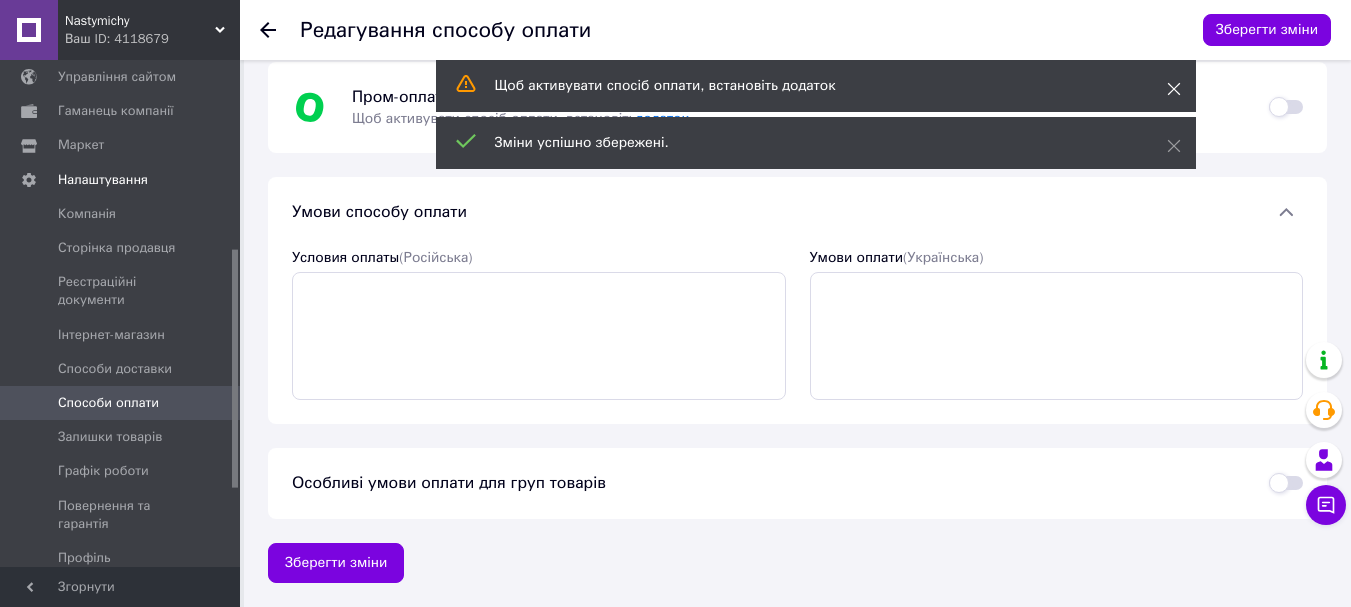 click 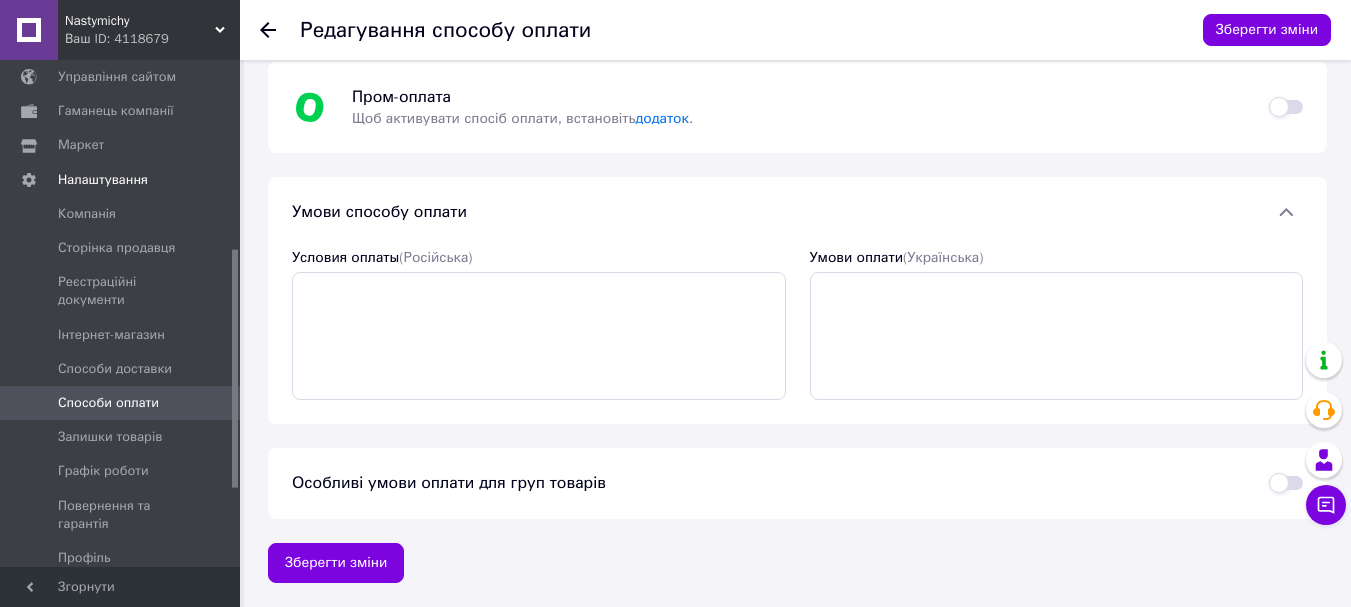 drag, startPoint x: 1279, startPoint y: 109, endPoint x: 1306, endPoint y: 109, distance: 27 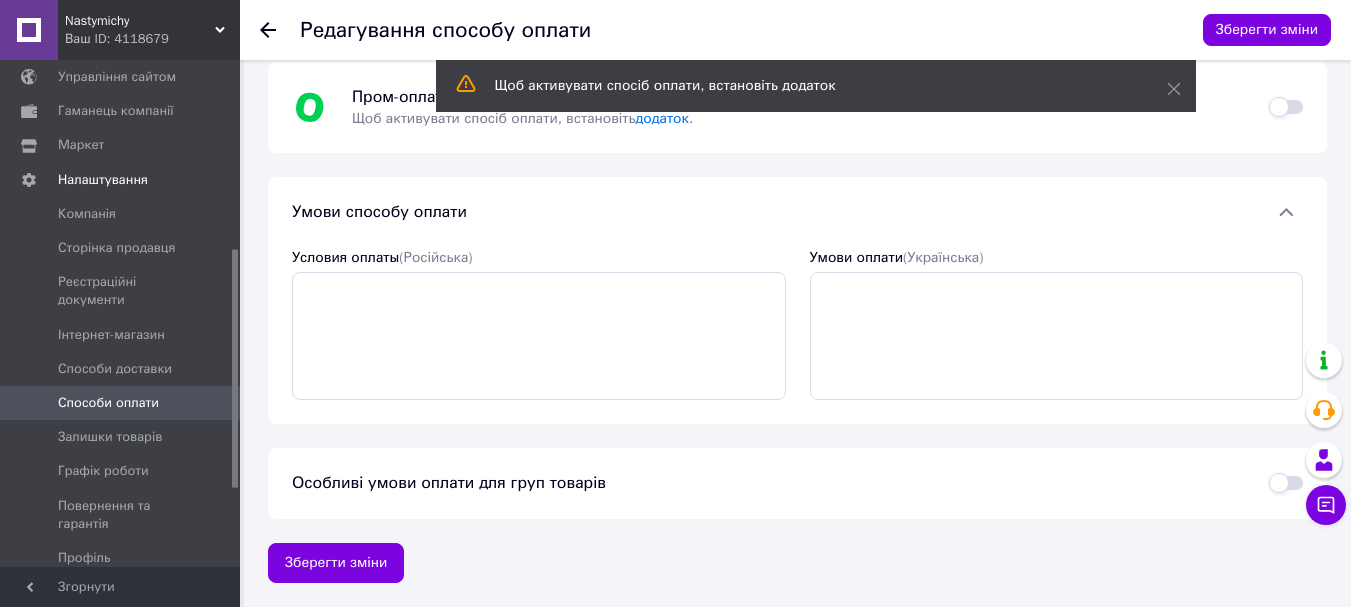 click on "Редагування способу оплати Зберегти зміни Пром-оплата  Щоб активувати спосіб оплати, встановіть  додаток . Умови способу оплати   Условия оплаты  (Російська) Умови оплати  (Українська) Особливі умови оплати для груп товарів Зберегти зміни" at bounding box center (797, 322) 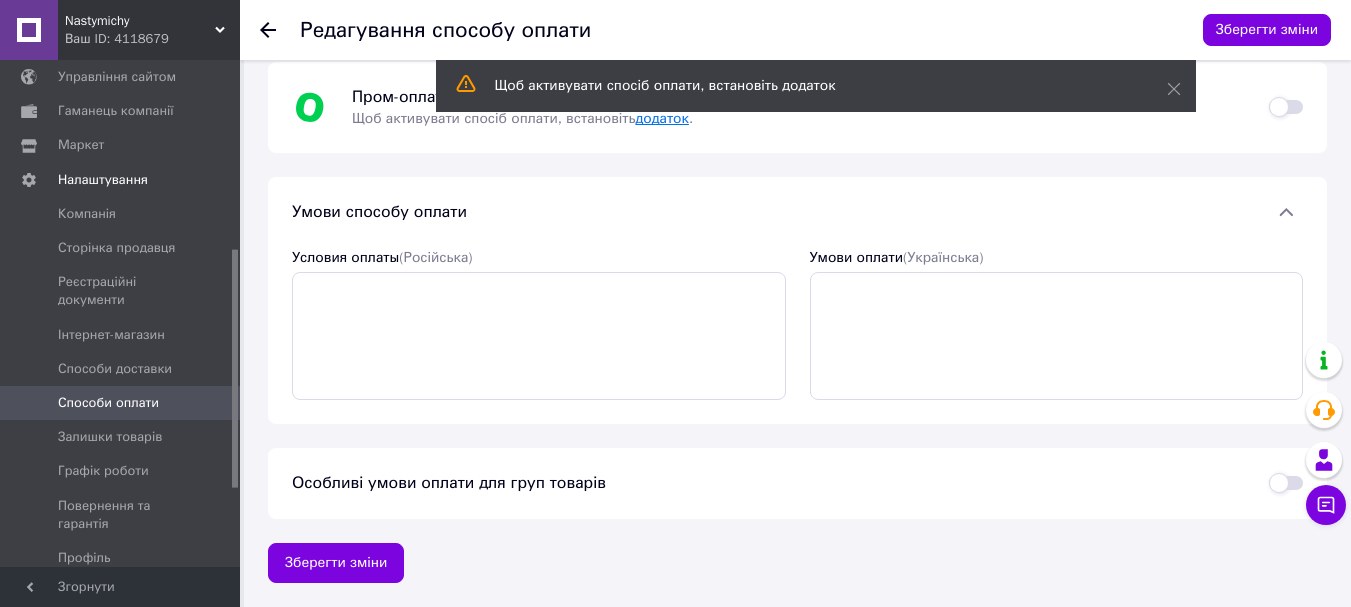 click on "додаток" at bounding box center [661, 118] 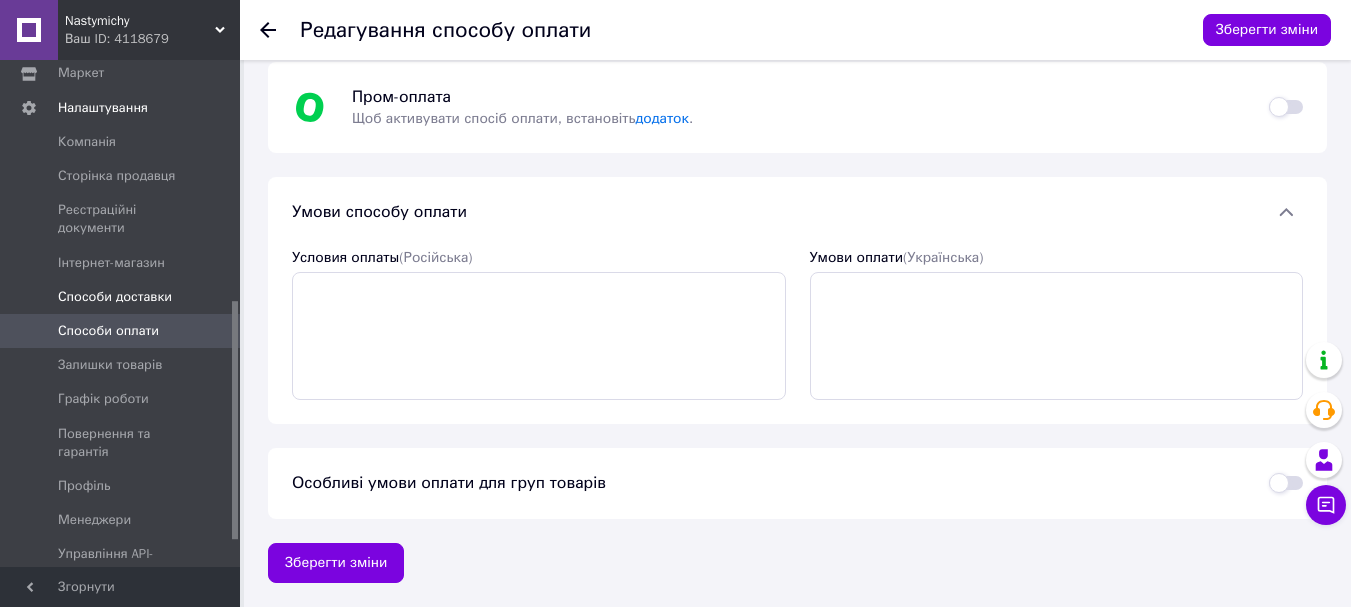 scroll, scrollTop: 565, scrollLeft: 0, axis: vertical 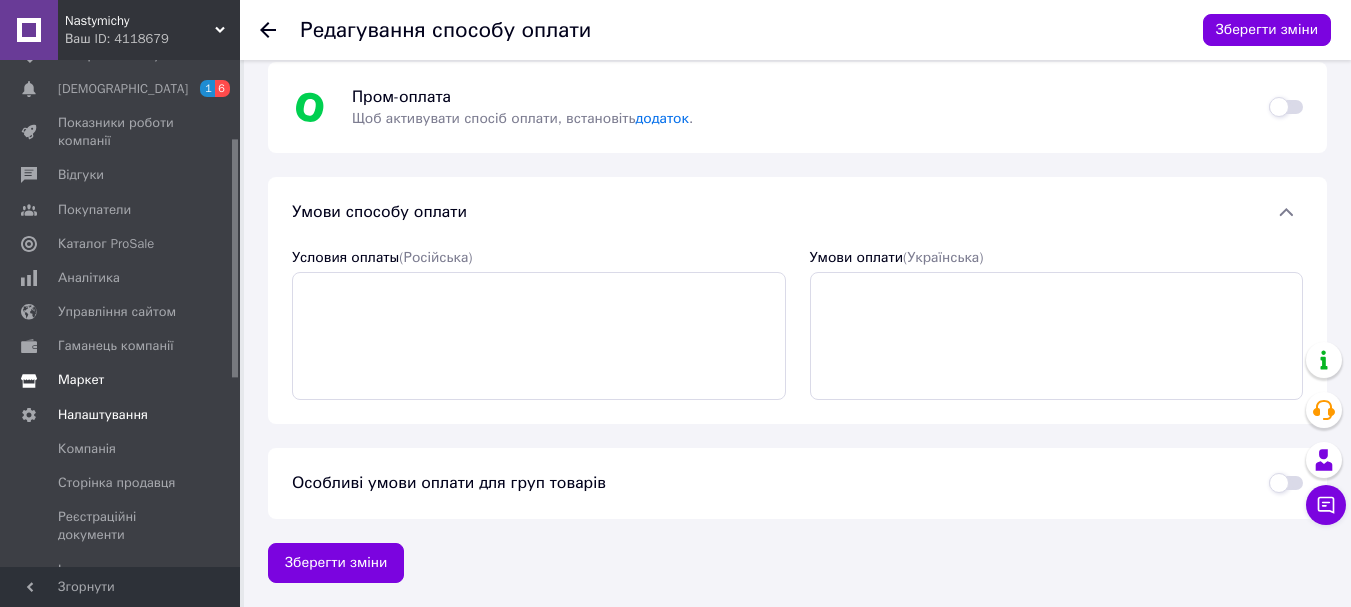 click on "Маркет" at bounding box center [81, 380] 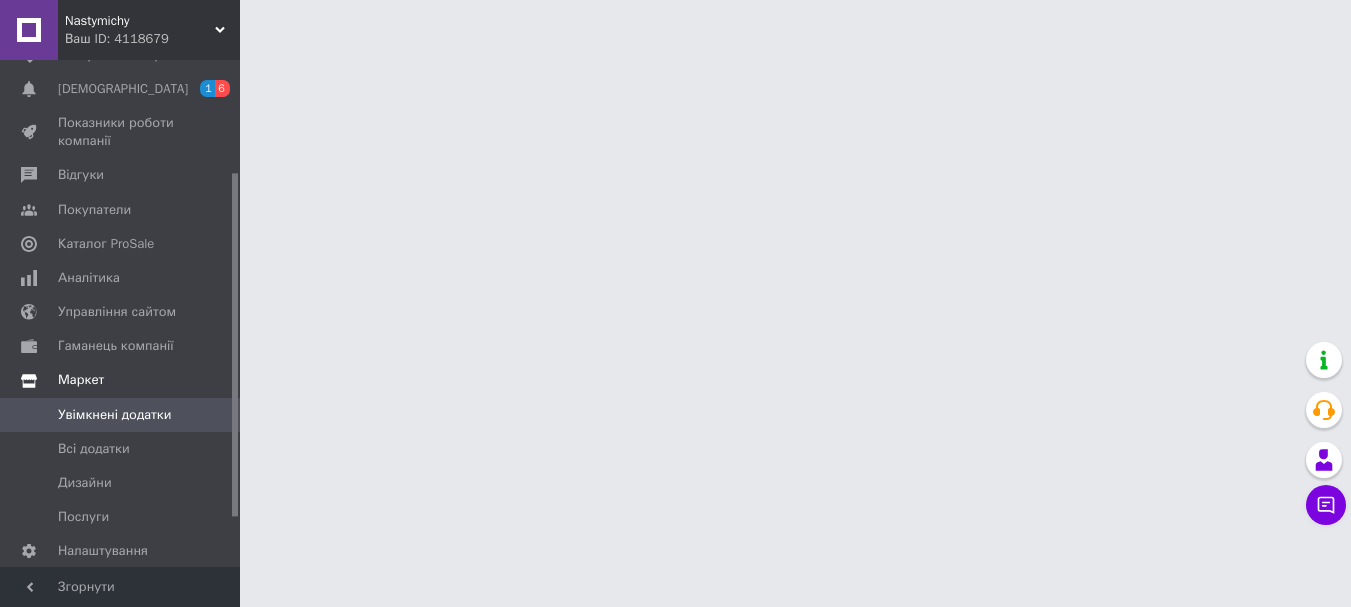 scroll, scrollTop: 0, scrollLeft: 0, axis: both 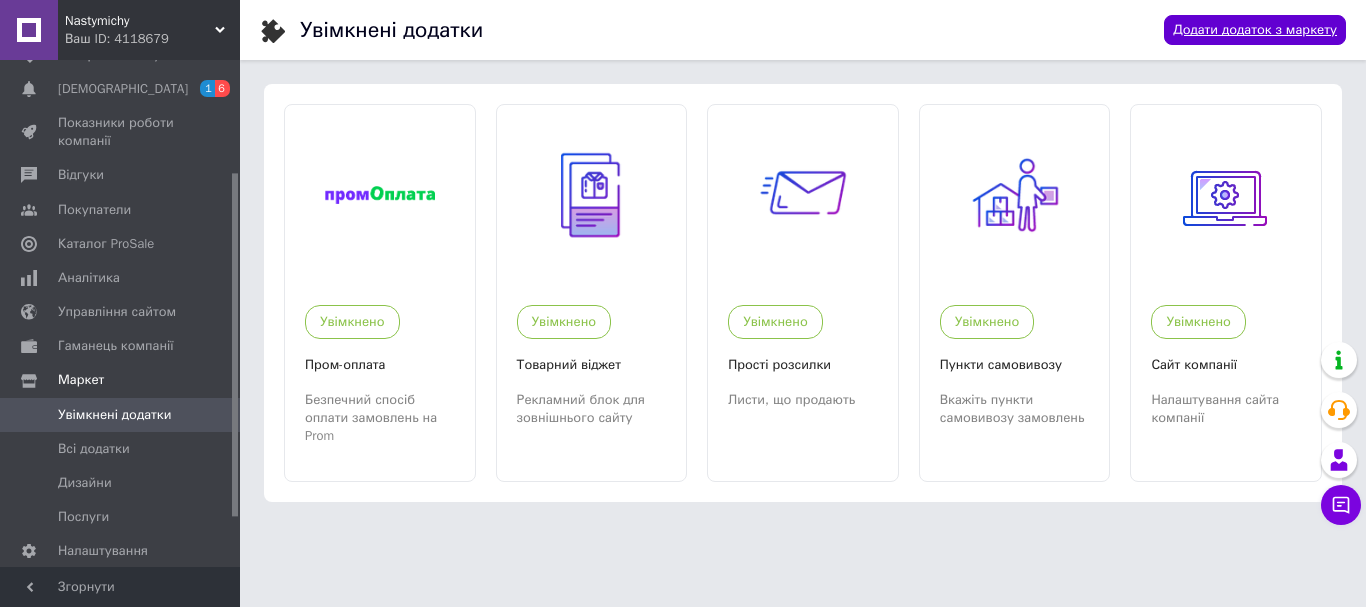click on "Додати додаток з маркету" at bounding box center (1255, 30) 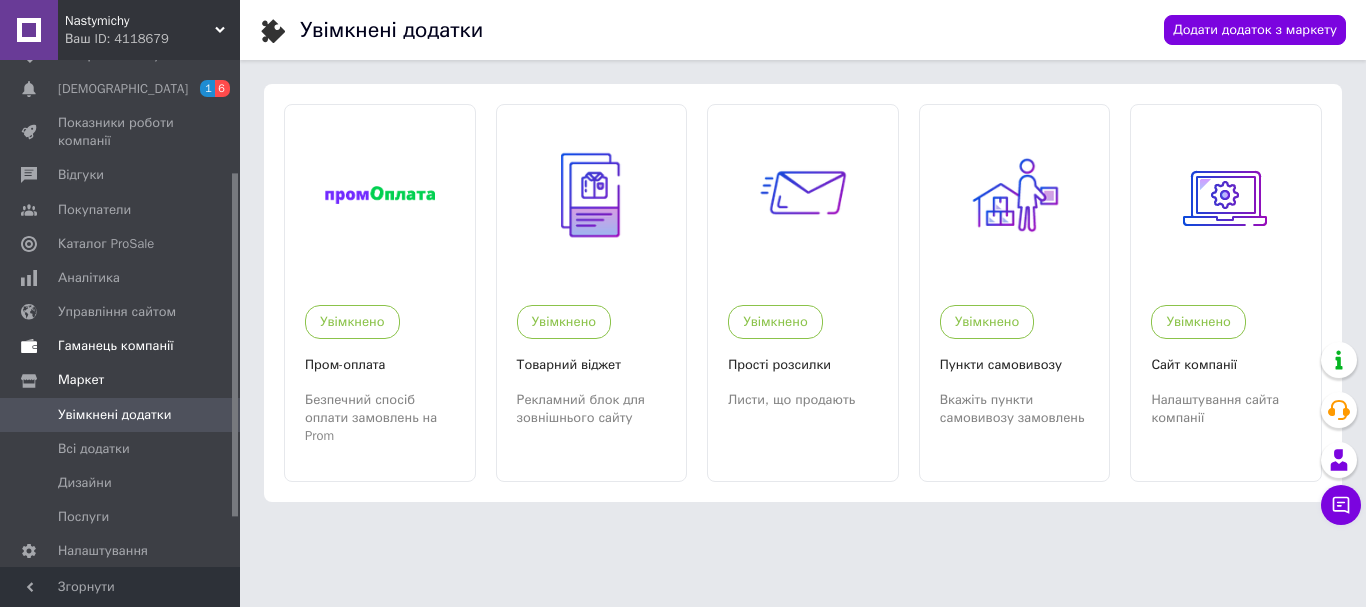 click on "Гаманець компанії" at bounding box center [116, 346] 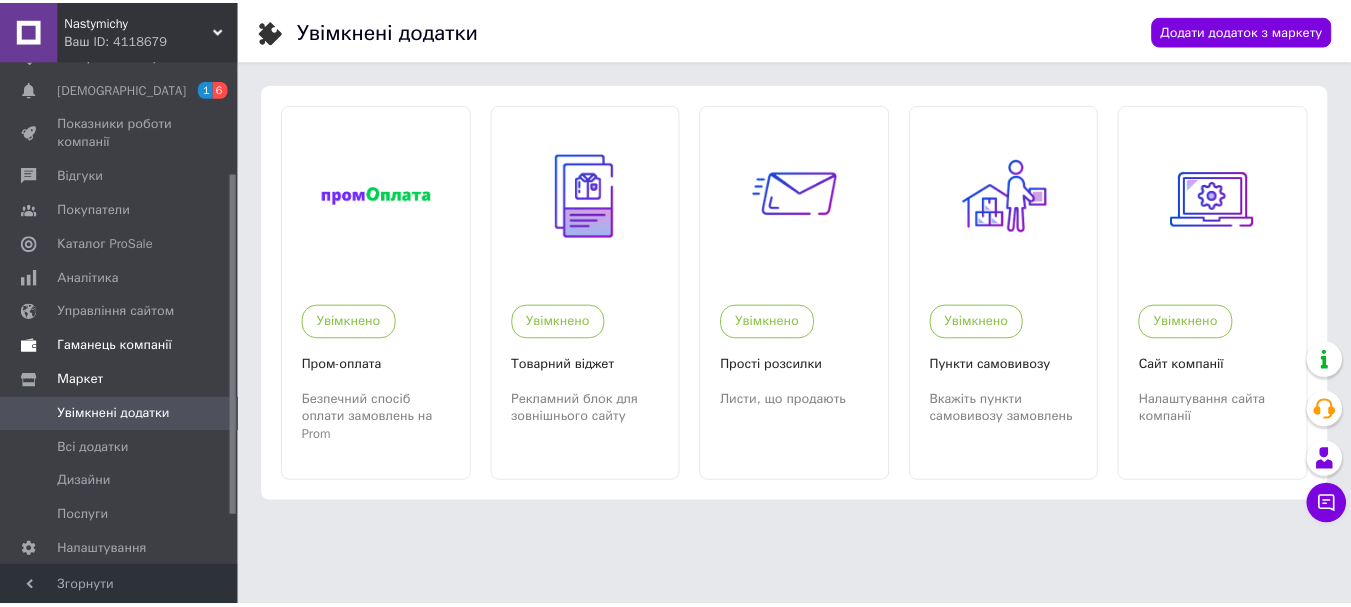 scroll, scrollTop: 153, scrollLeft: 0, axis: vertical 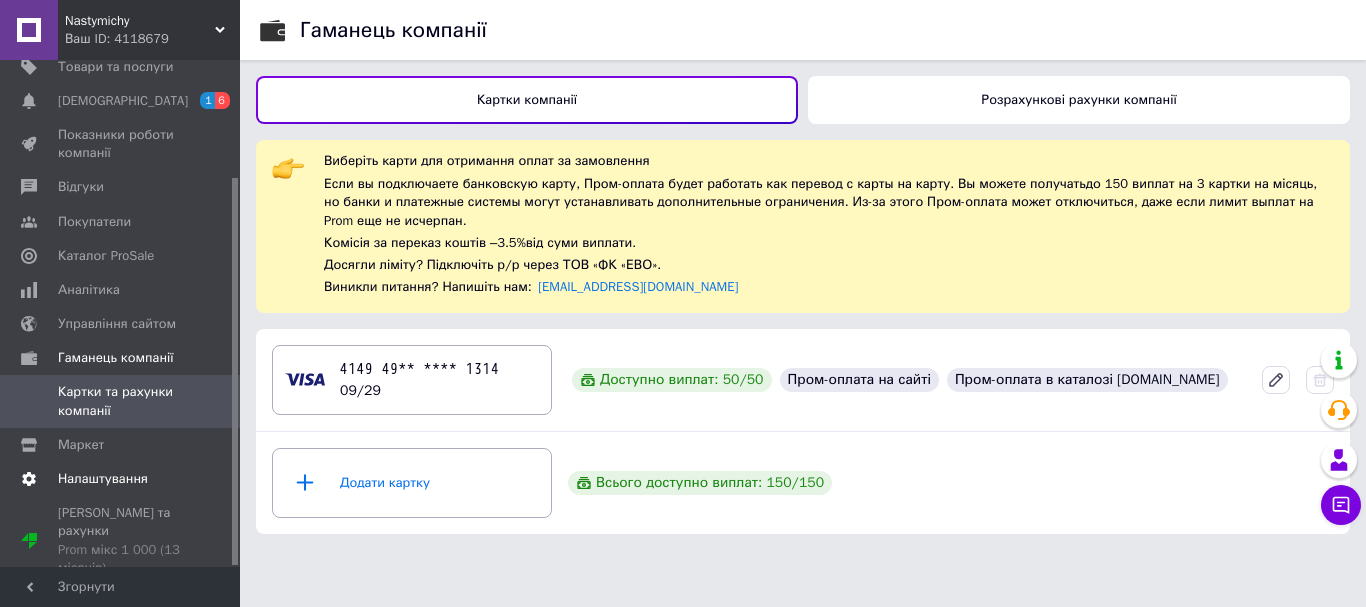 click on "Налаштування" at bounding box center [103, 479] 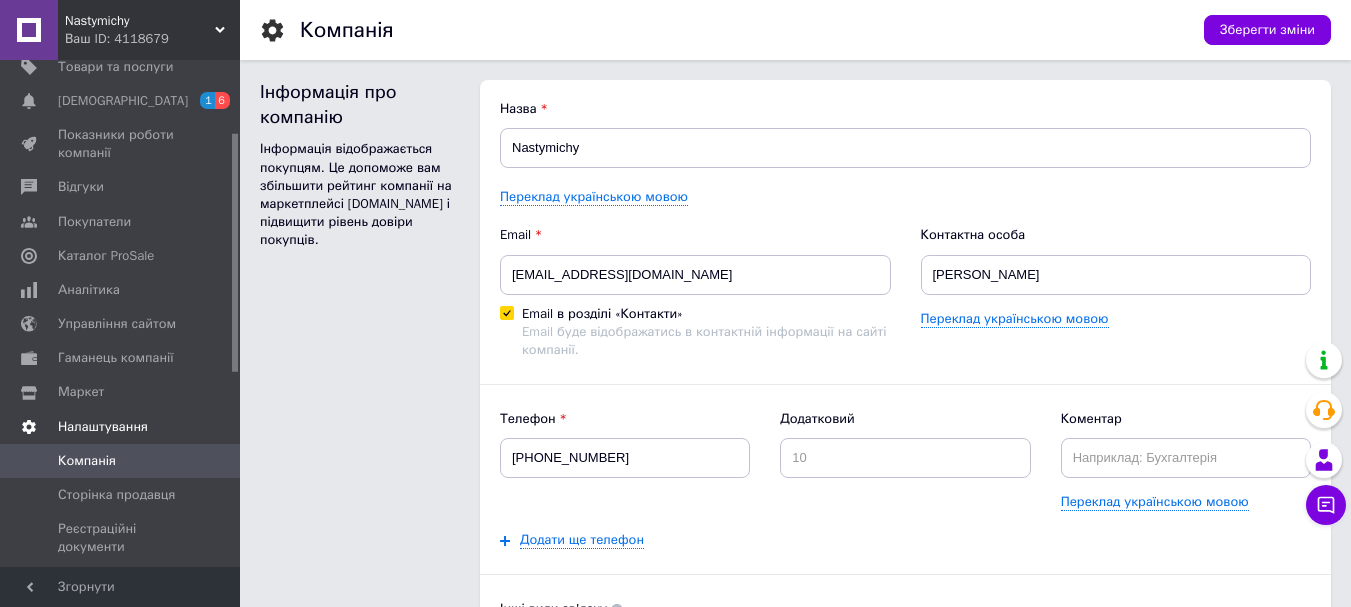 scroll, scrollTop: 0, scrollLeft: 0, axis: both 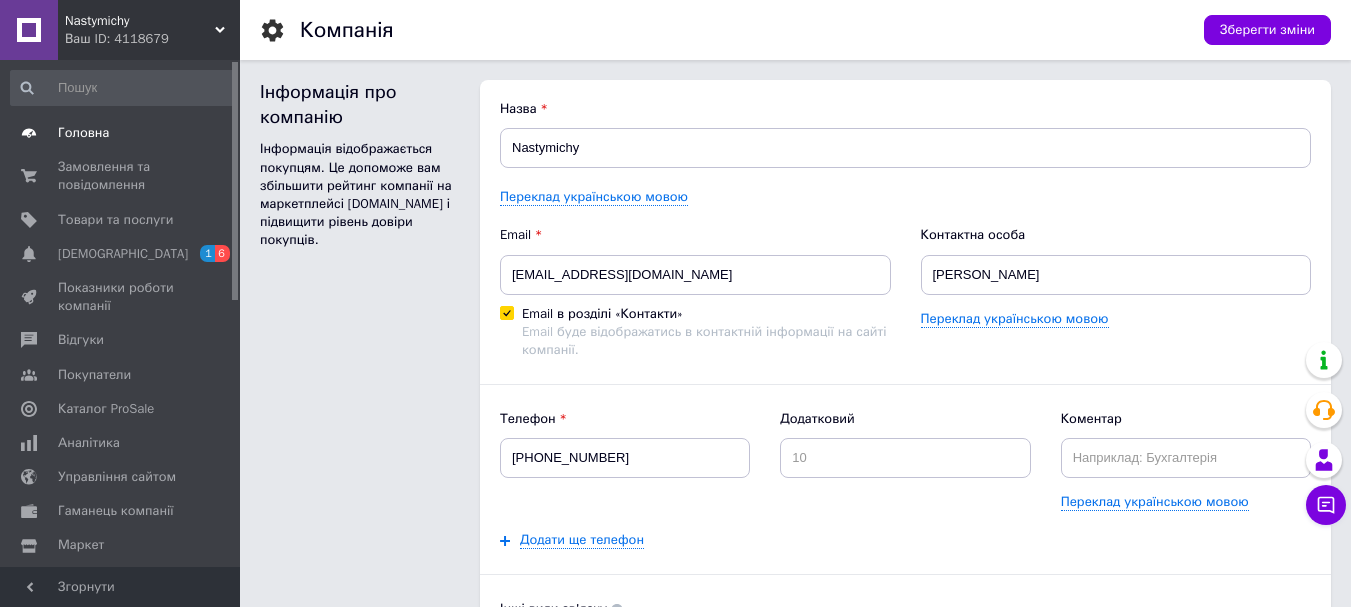 click on "Головна" at bounding box center (83, 133) 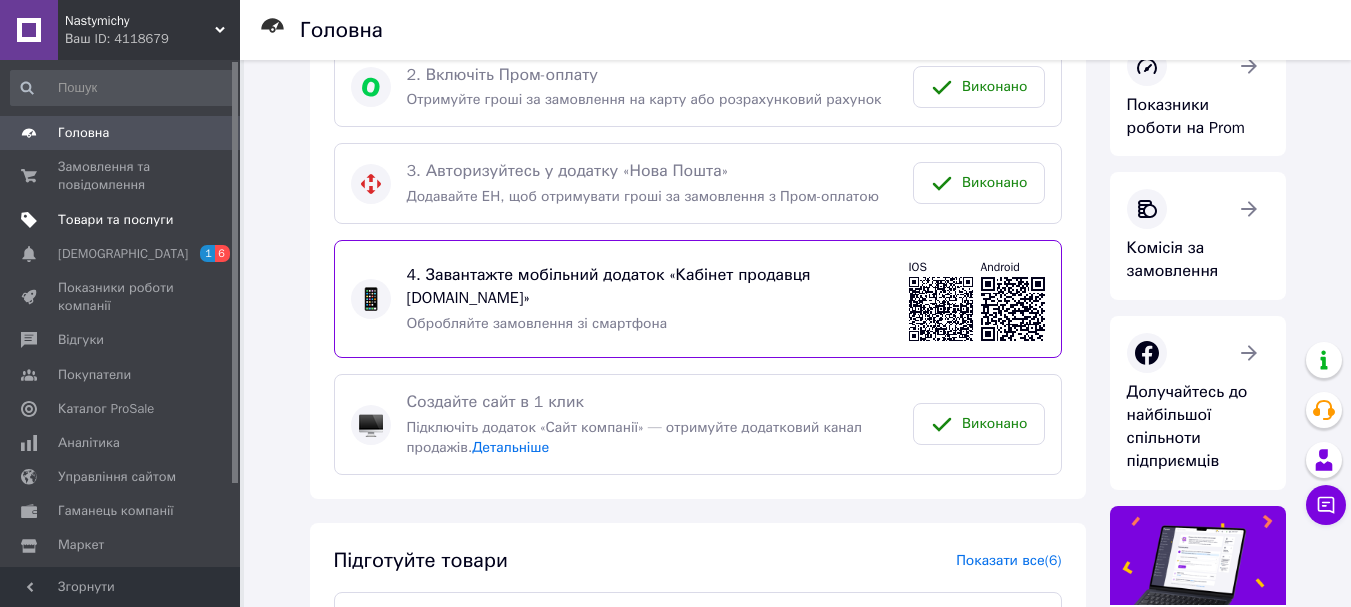 scroll, scrollTop: 0, scrollLeft: 0, axis: both 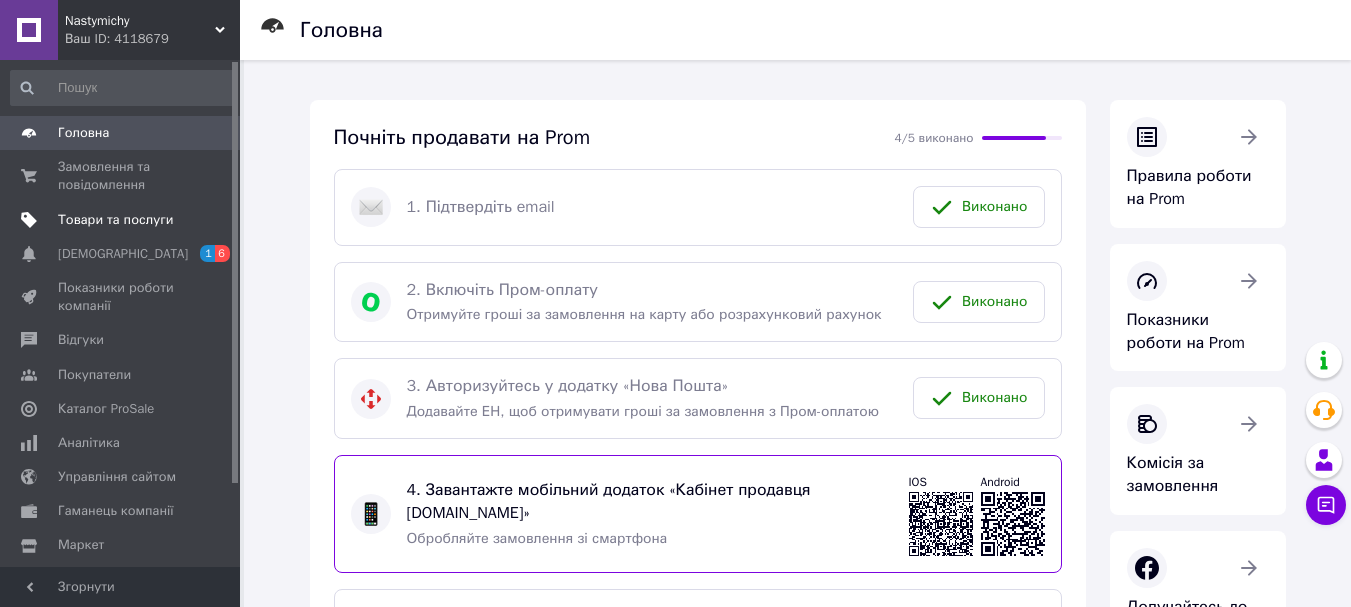 click on "Товари та послуги" at bounding box center (115, 220) 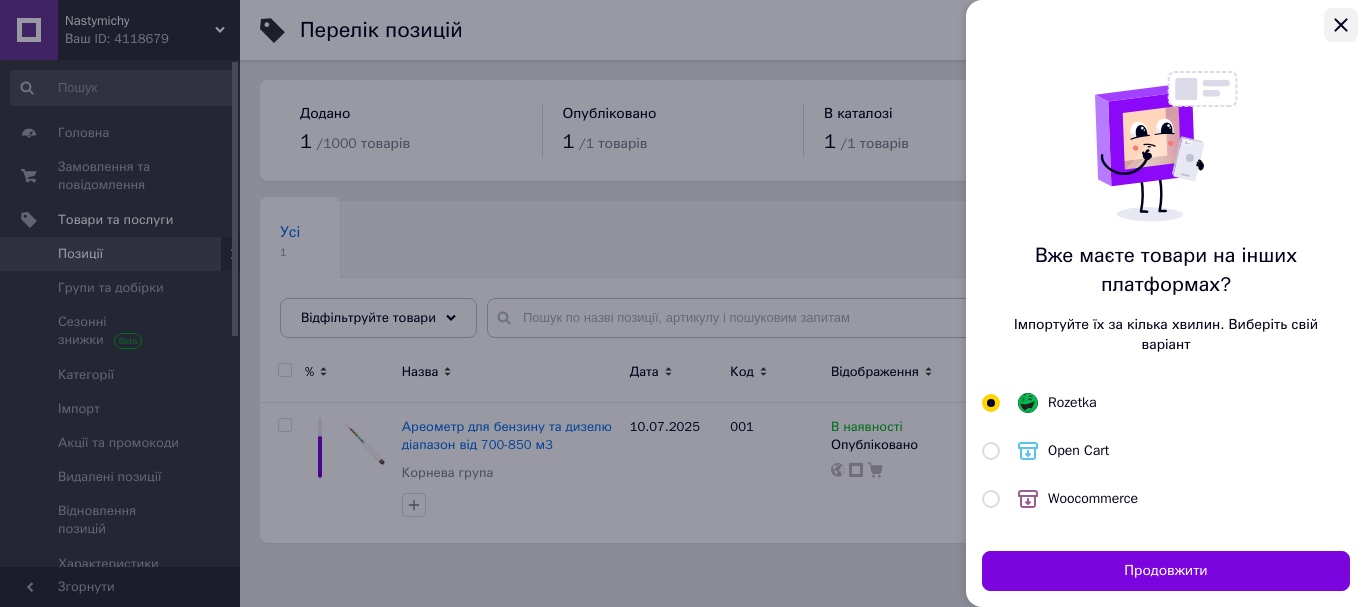 click 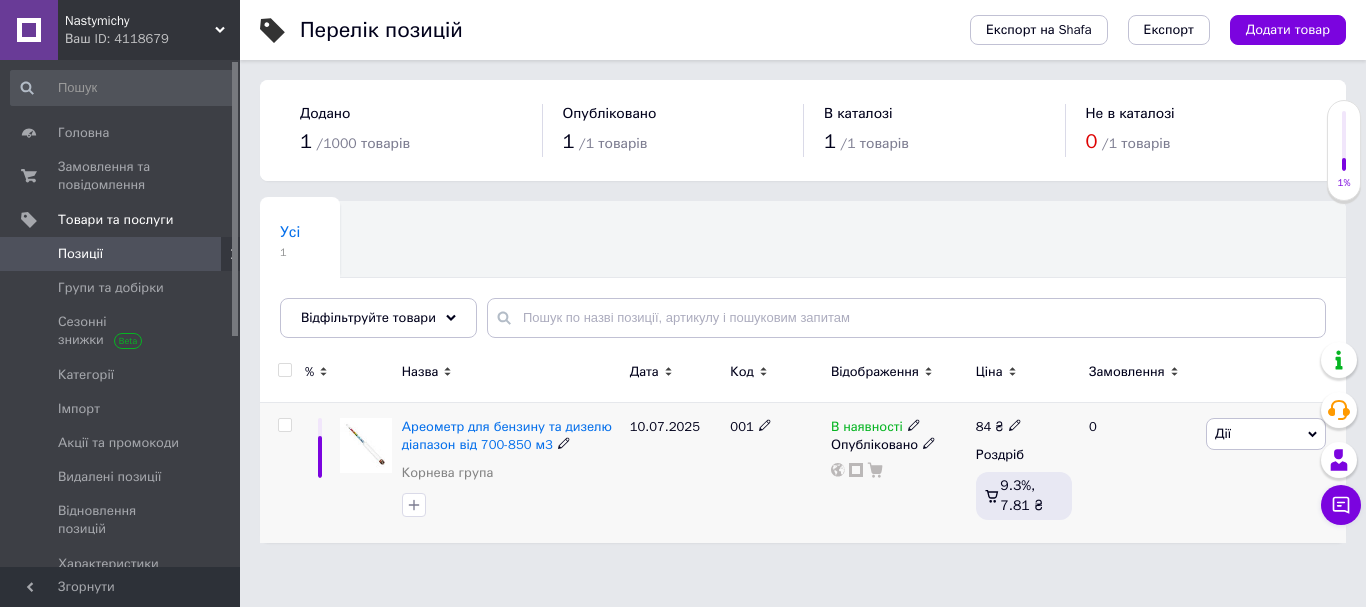 click on "Дії" at bounding box center (1266, 434) 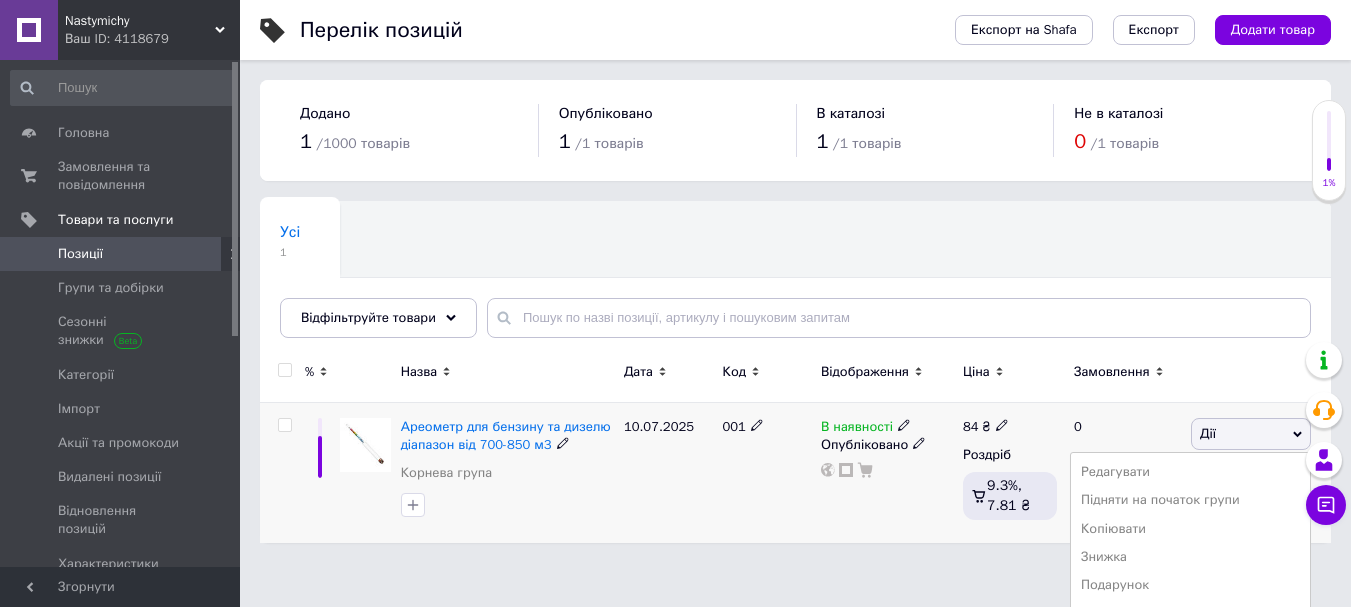 click on "Дії" at bounding box center (1251, 434) 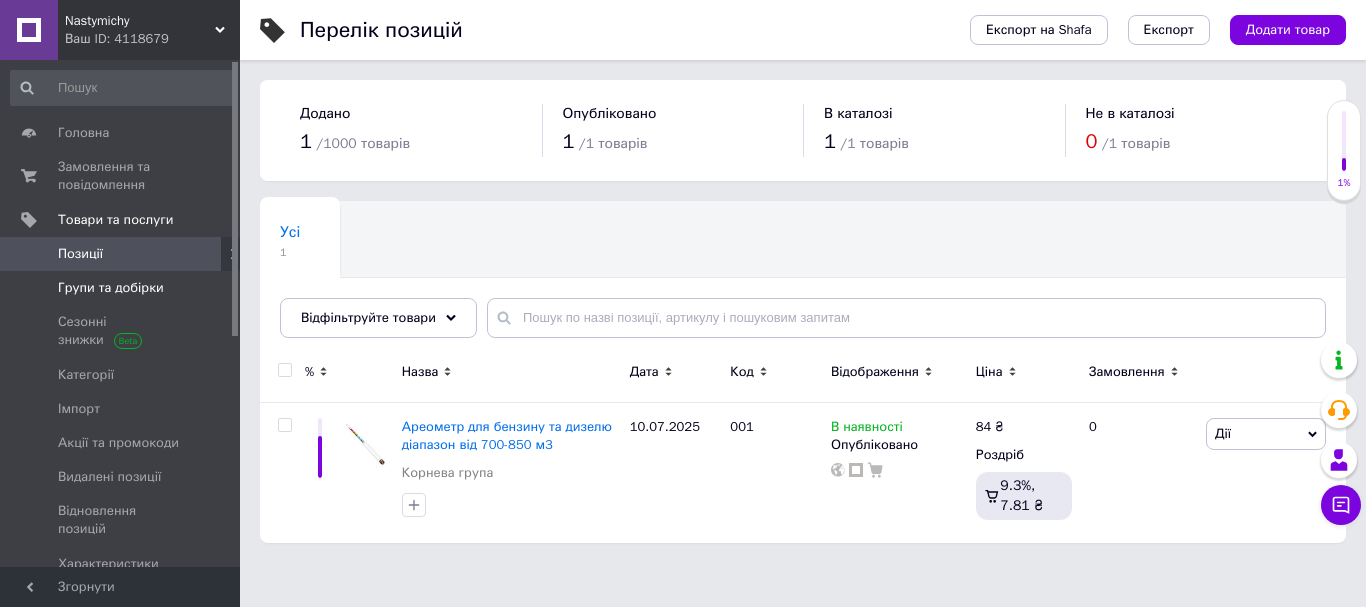 click on "Групи та добірки" at bounding box center [111, 288] 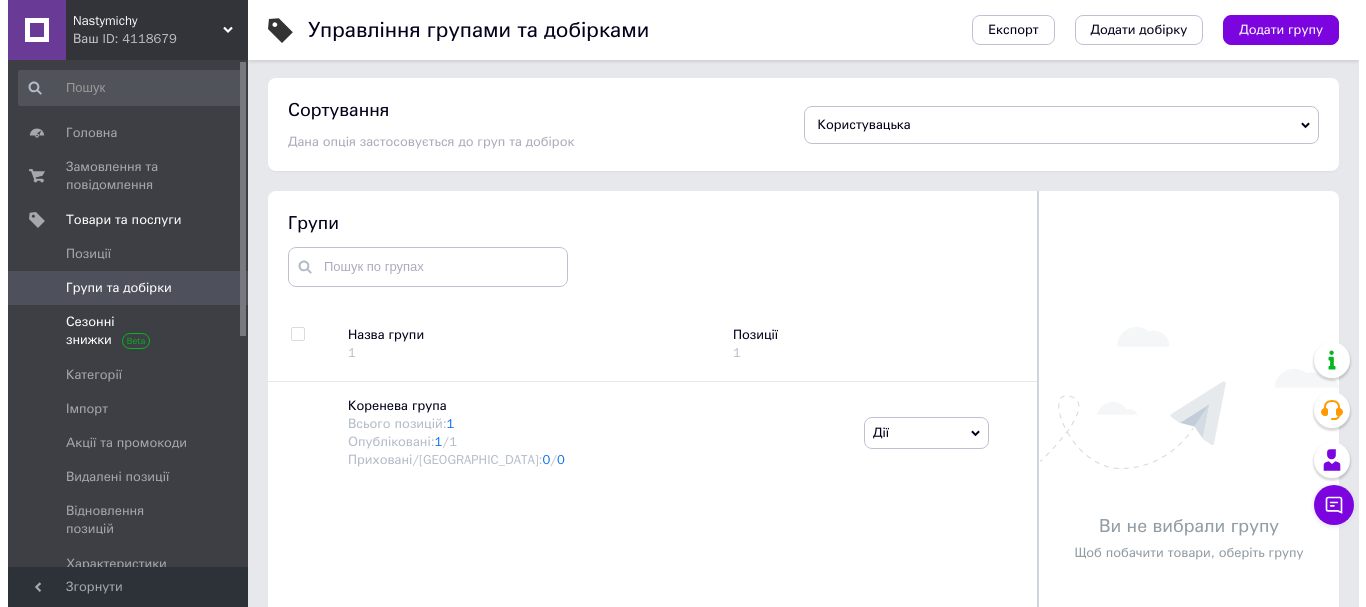 scroll, scrollTop: 0, scrollLeft: 0, axis: both 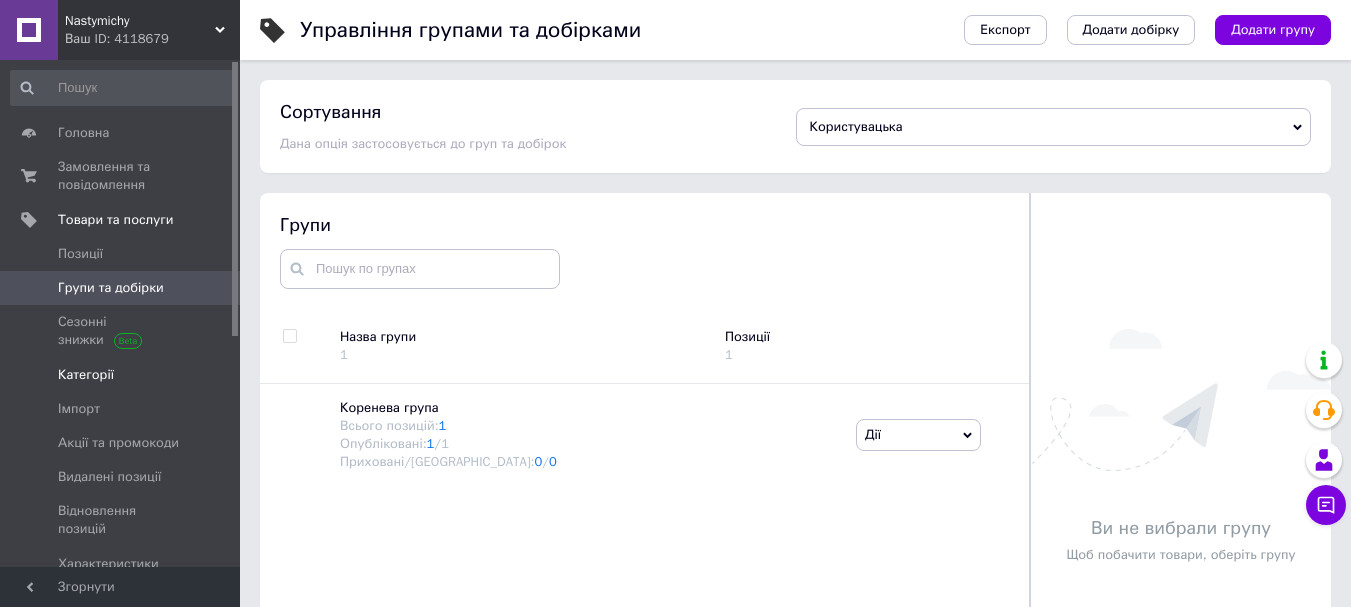 click on "Категорії" at bounding box center (86, 375) 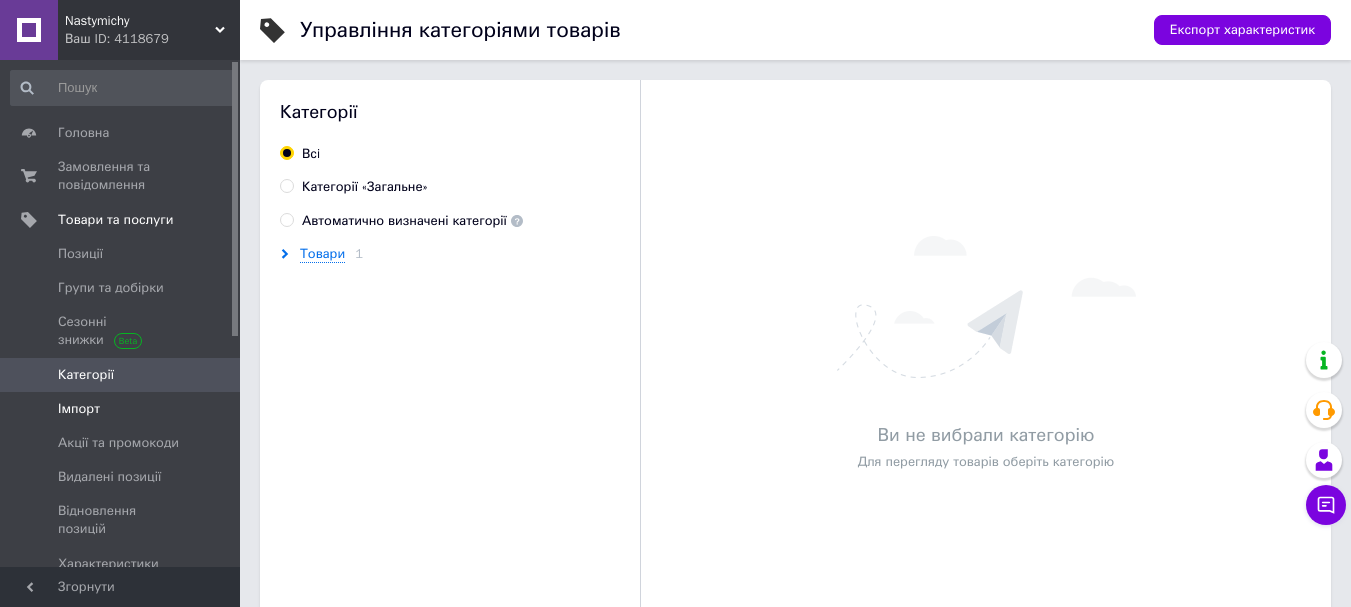 click on "Імпорт" at bounding box center (79, 409) 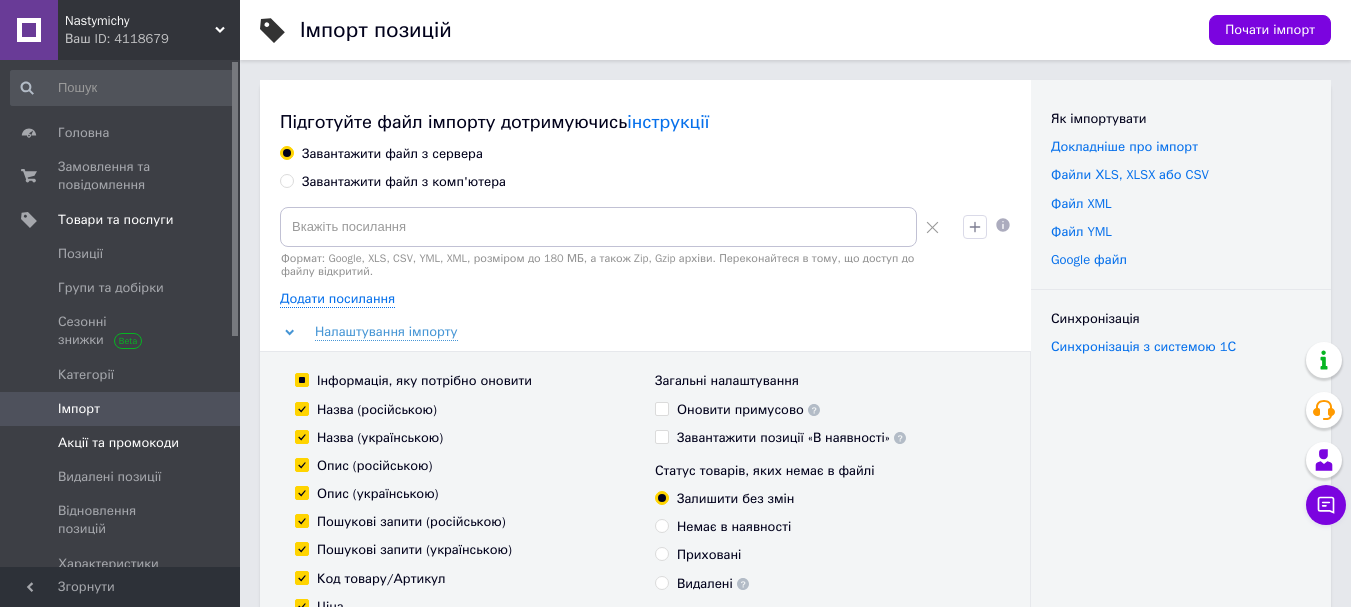 click on "Акції та промокоди" at bounding box center [118, 443] 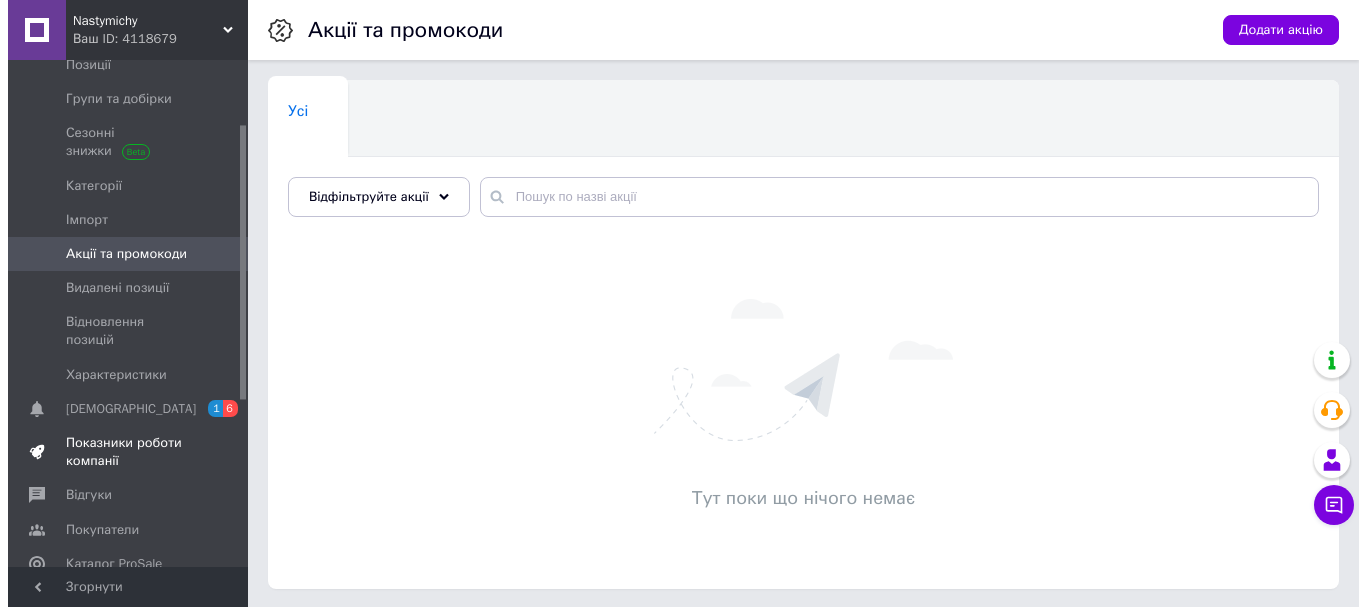 scroll, scrollTop: 200, scrollLeft: 0, axis: vertical 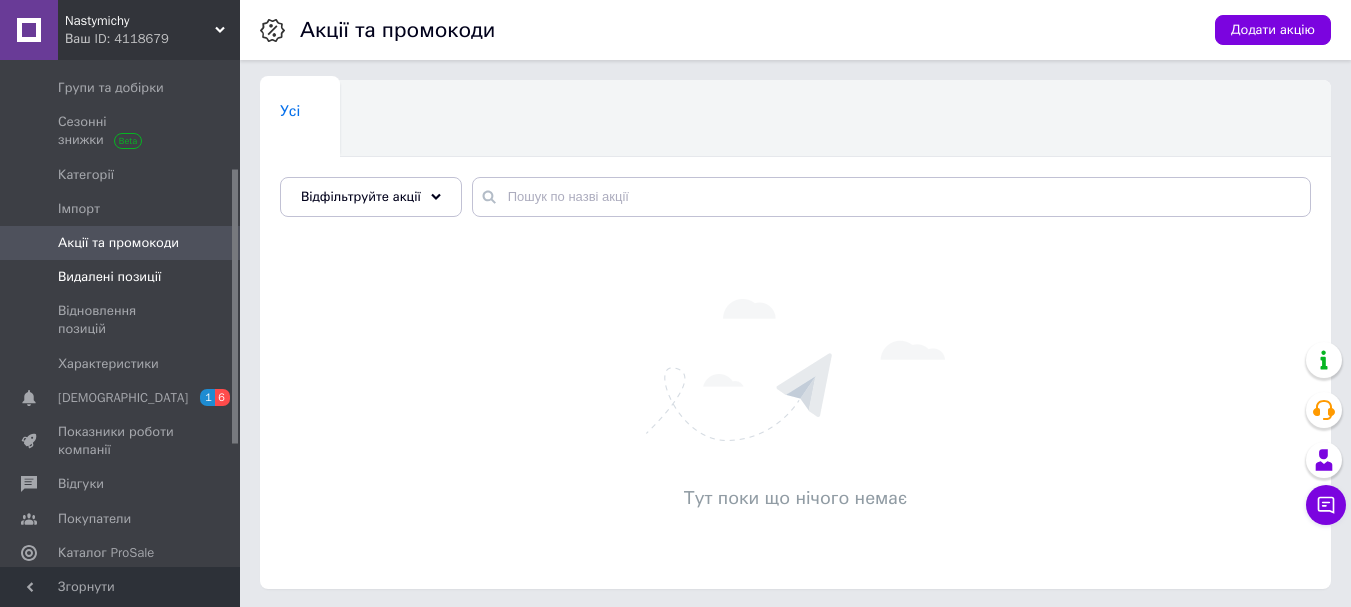 click on "Видалені позиції" at bounding box center [109, 277] 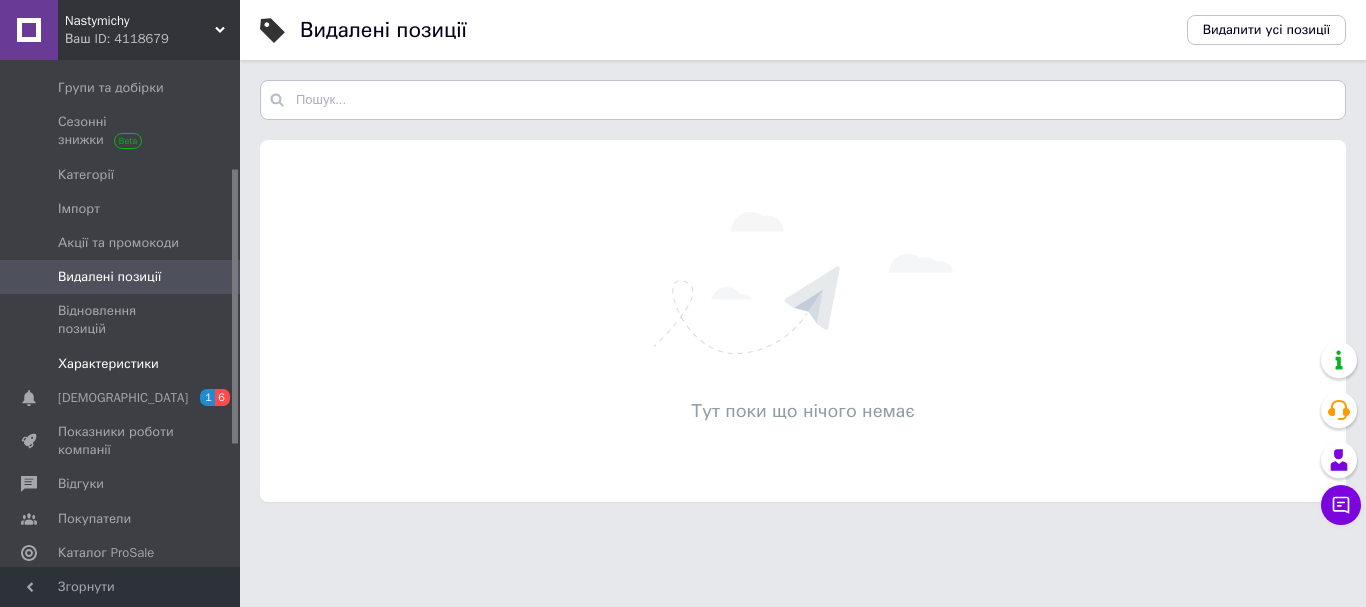 click on "Характеристики" at bounding box center [108, 364] 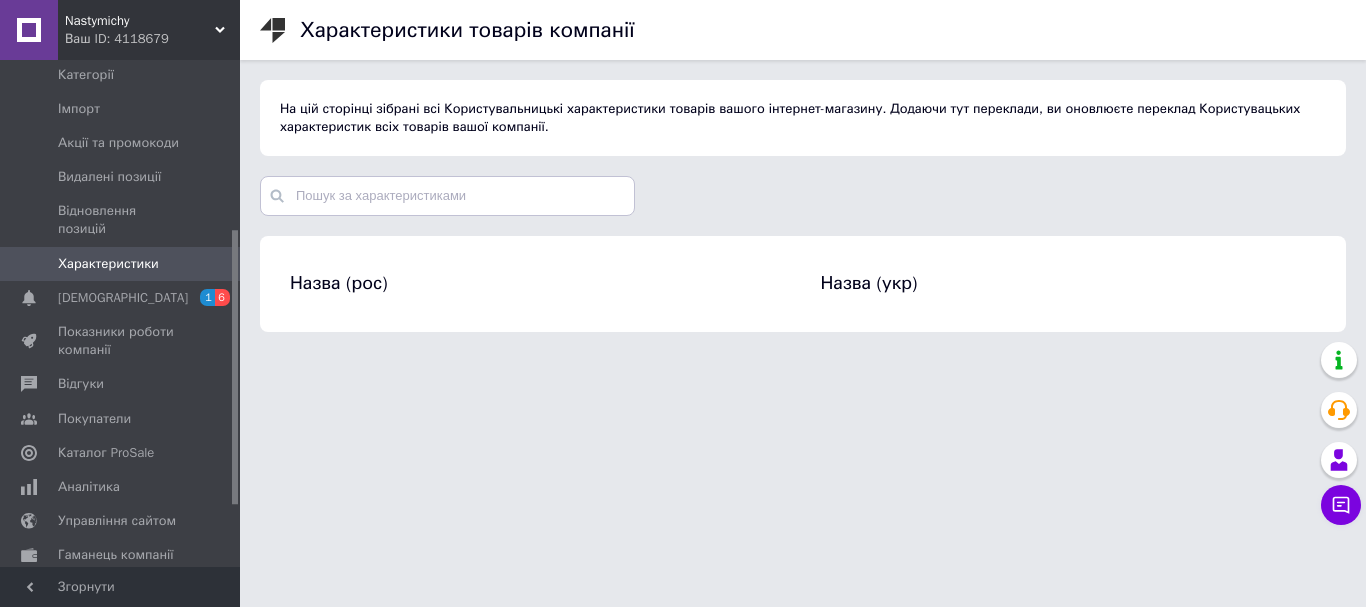scroll, scrollTop: 400, scrollLeft: 0, axis: vertical 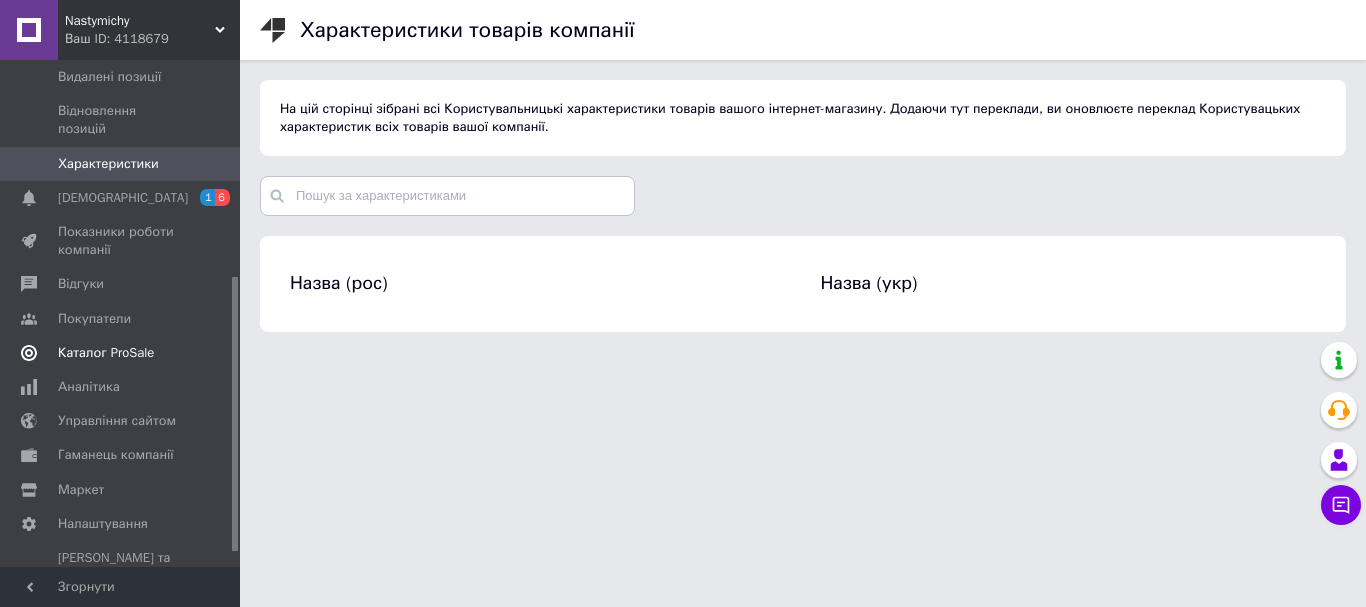 click on "Каталог ProSale" at bounding box center [106, 353] 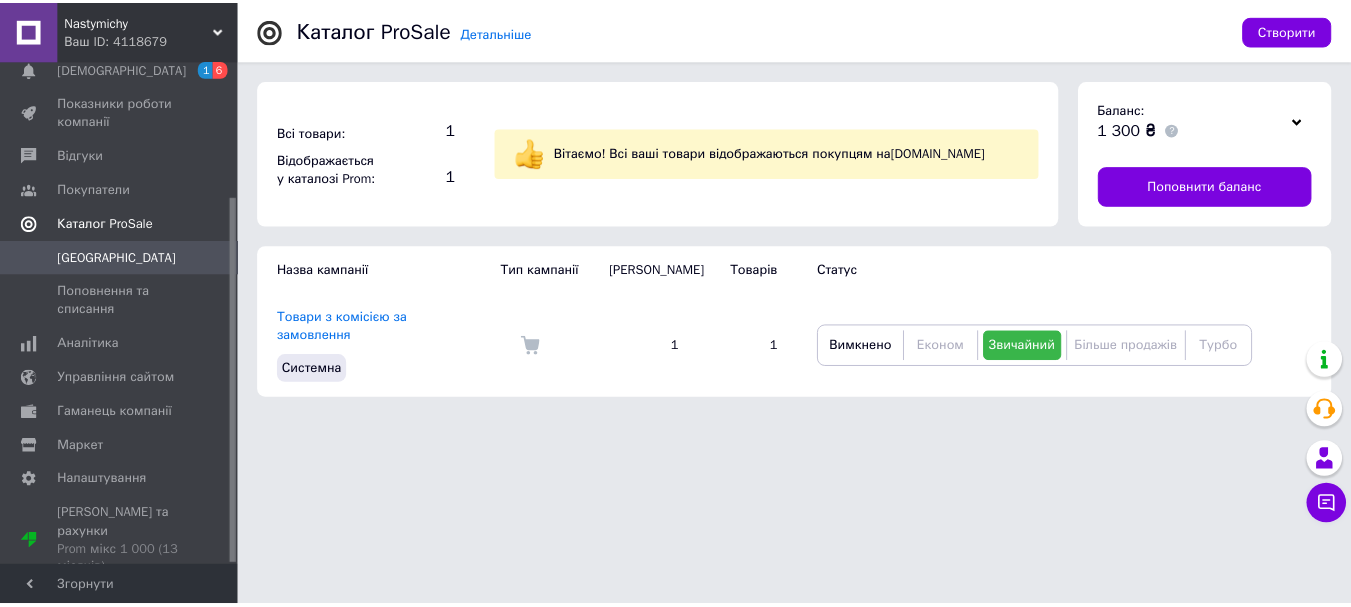 scroll, scrollTop: 187, scrollLeft: 0, axis: vertical 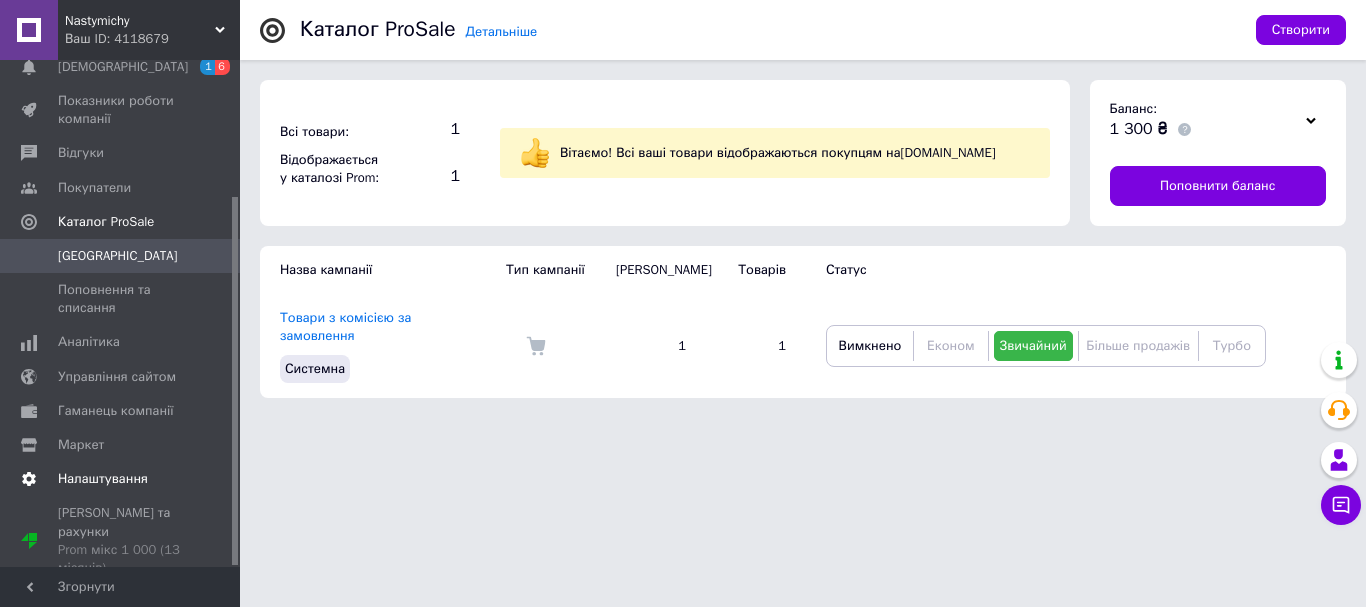 click on "Налаштування" at bounding box center [103, 479] 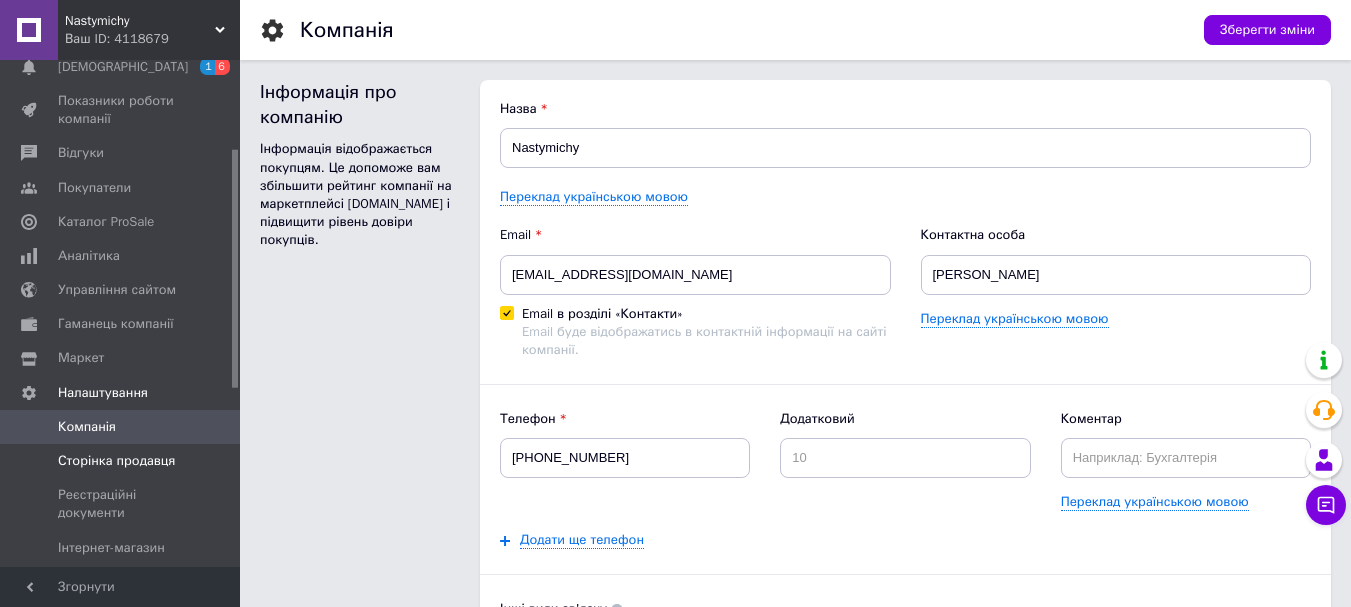 scroll, scrollTop: 0, scrollLeft: 0, axis: both 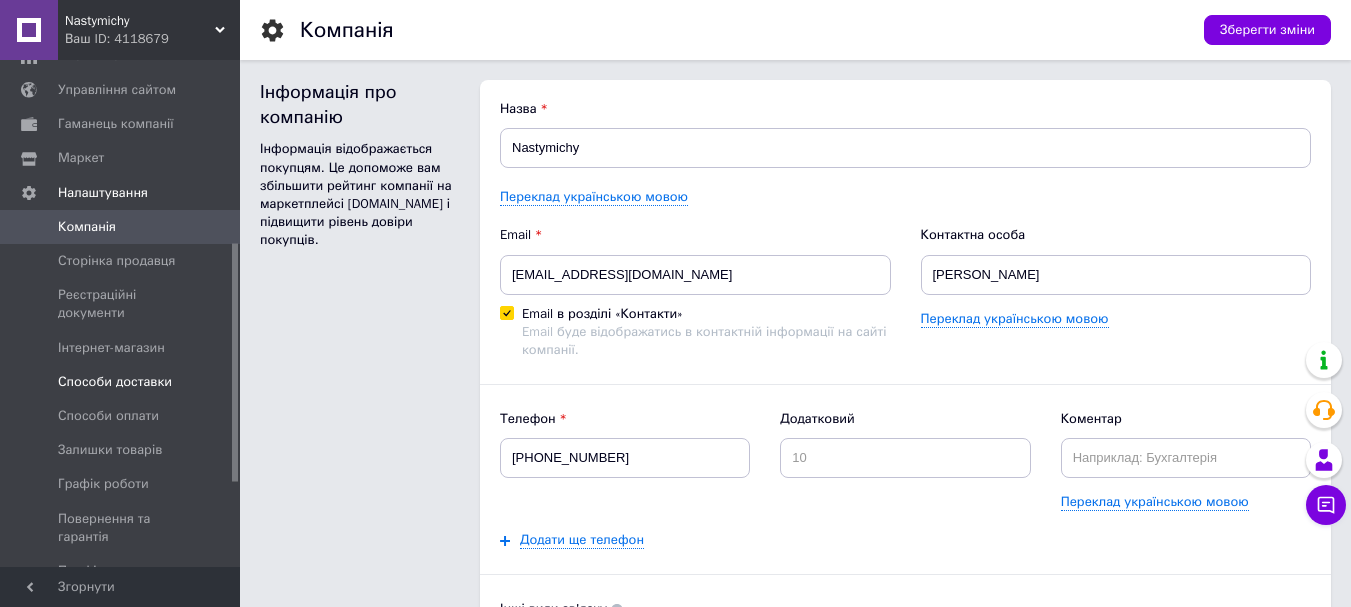 click on "Способи доставки" at bounding box center [115, 382] 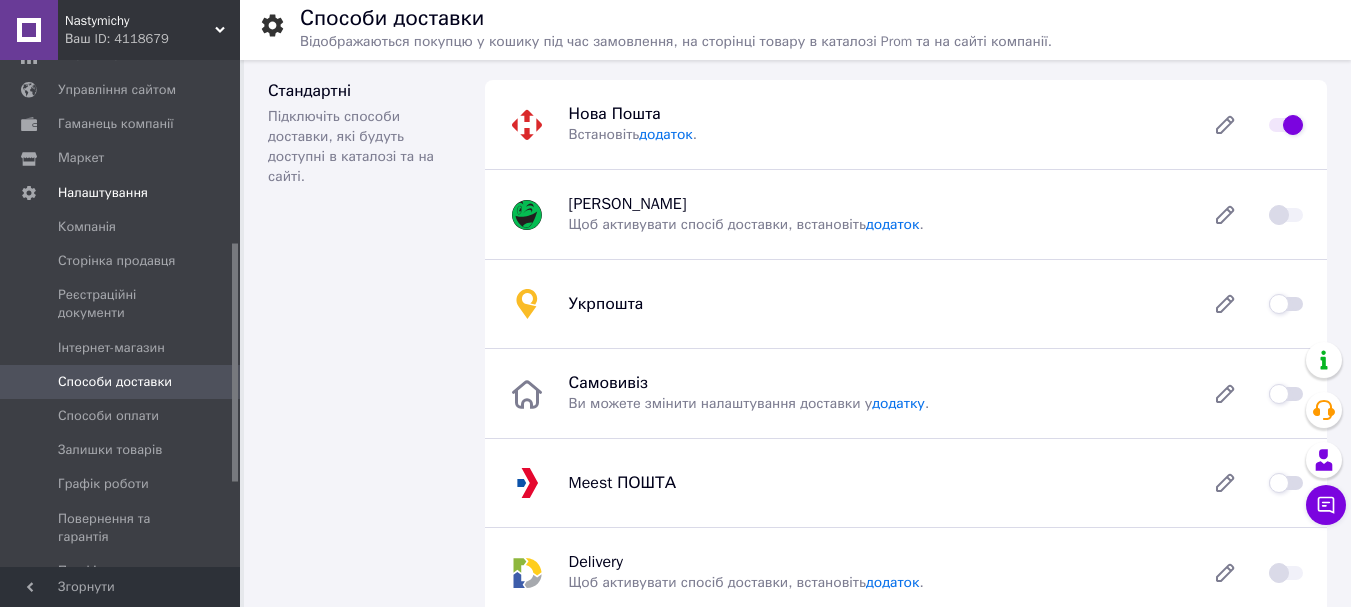 click at bounding box center (1286, 304) 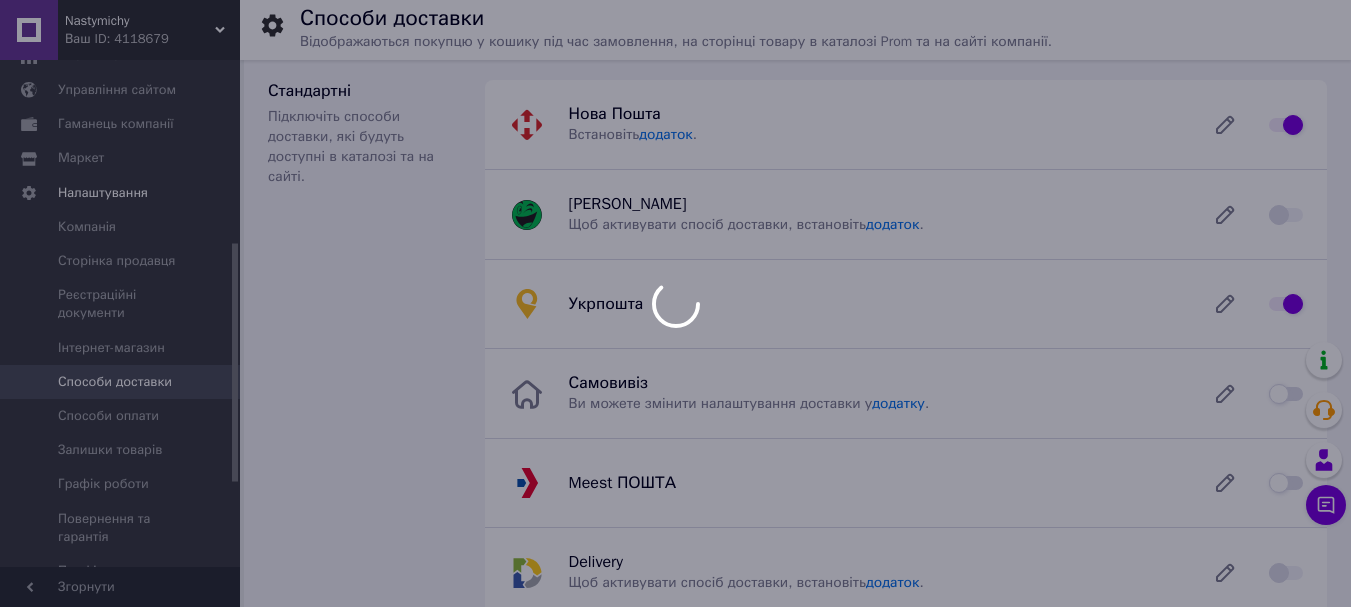checkbox on "false" 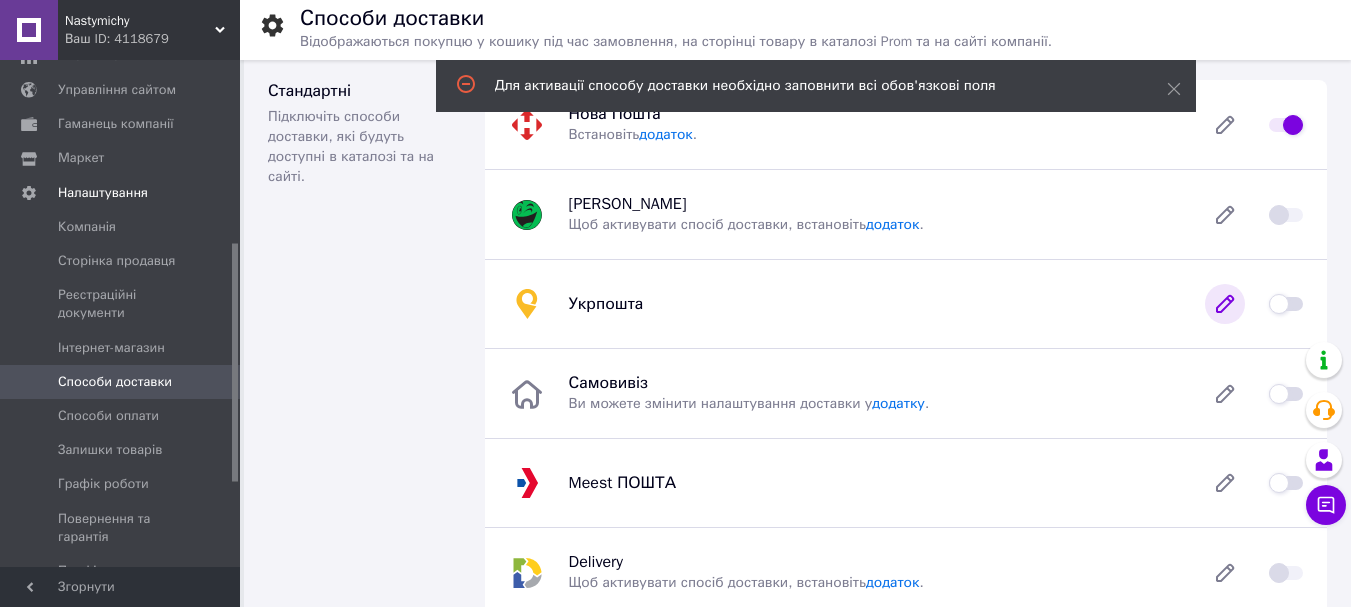 click 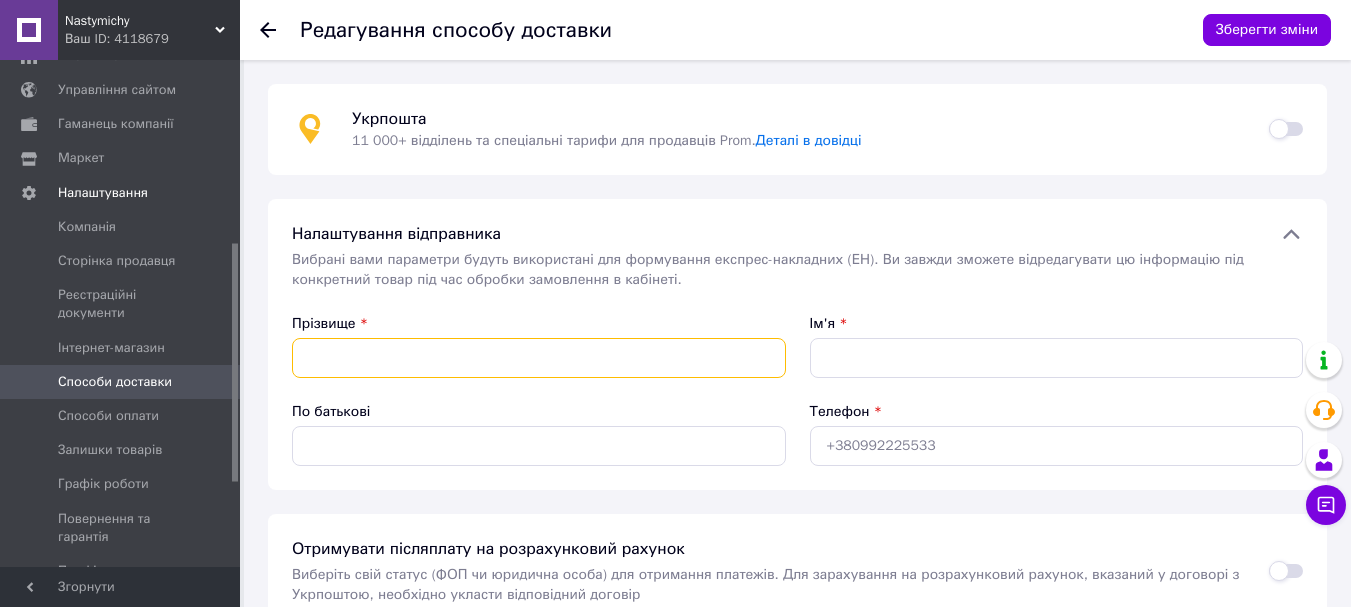 click on "Прізвище" at bounding box center (539, 358) 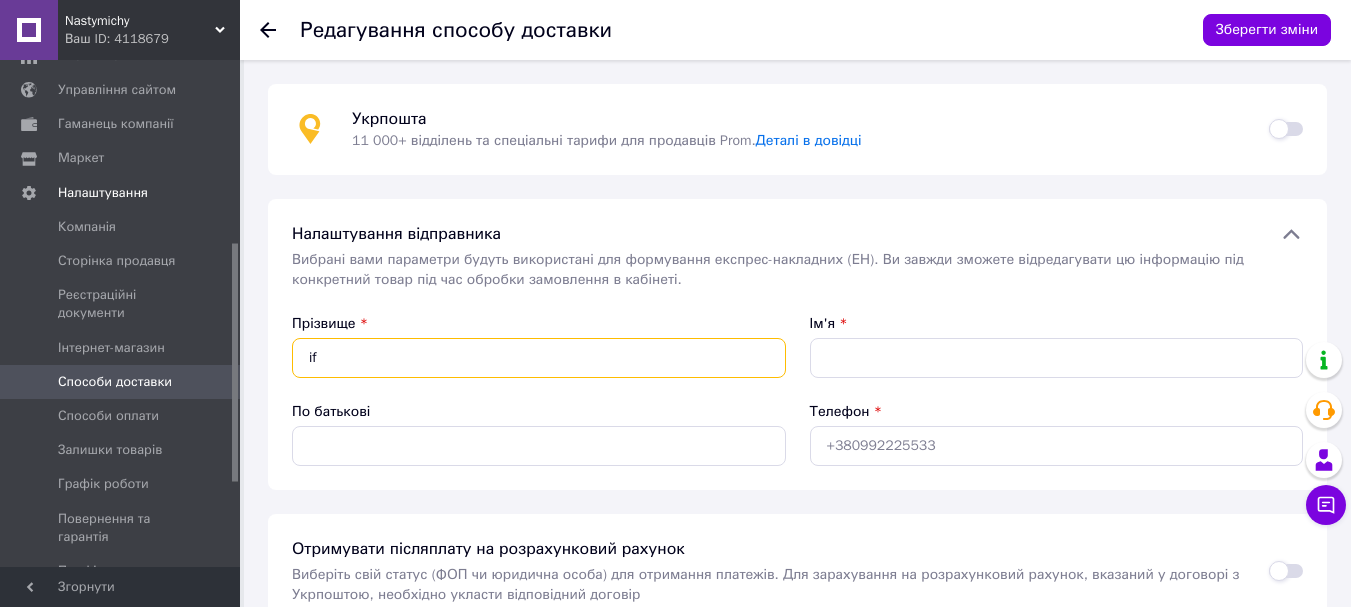 type on "i" 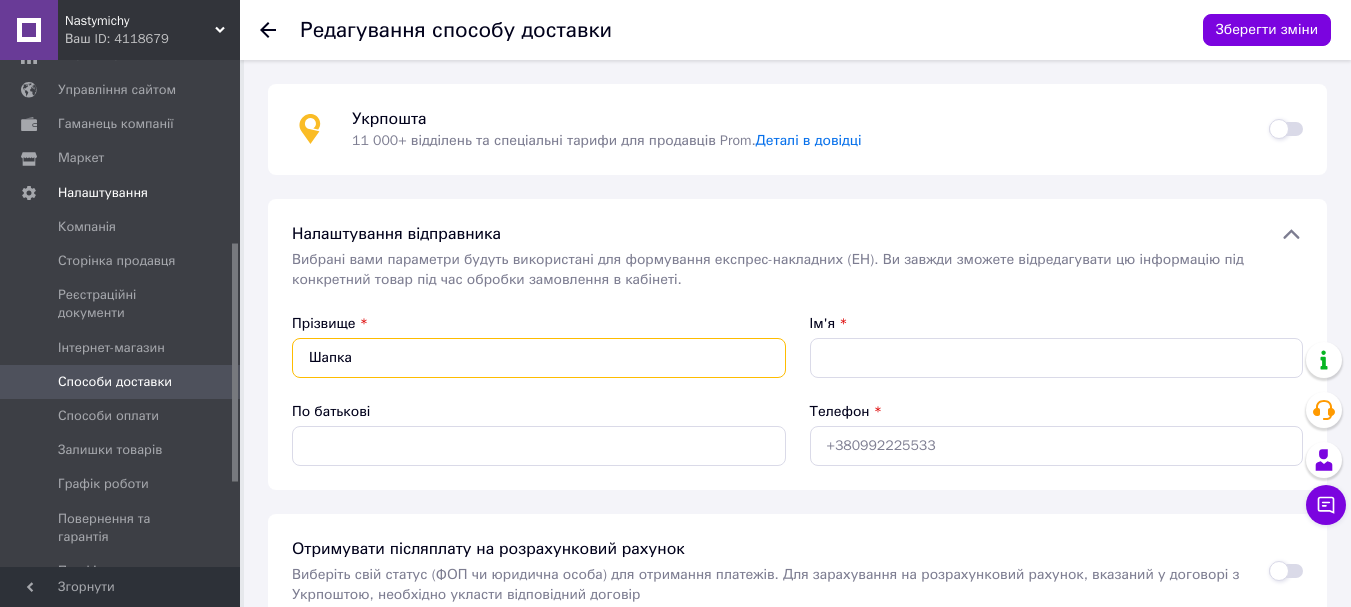 type on "Шапка" 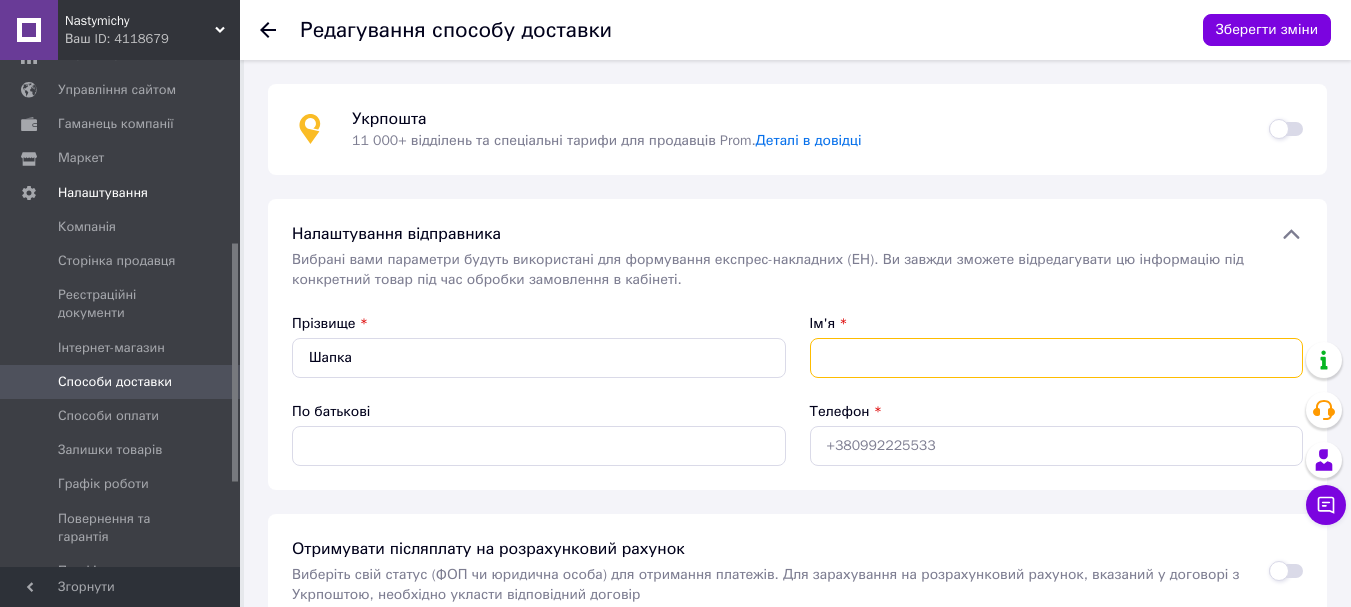 click on "Ім'я" at bounding box center (1057, 358) 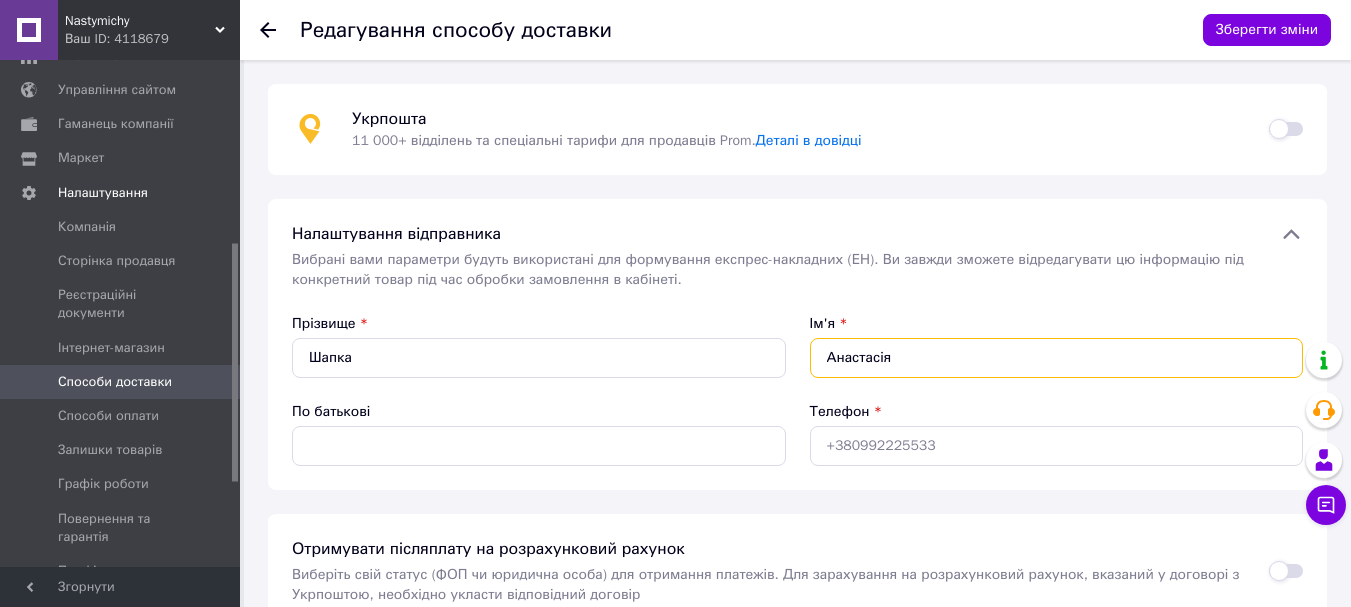 type on "Анастасія" 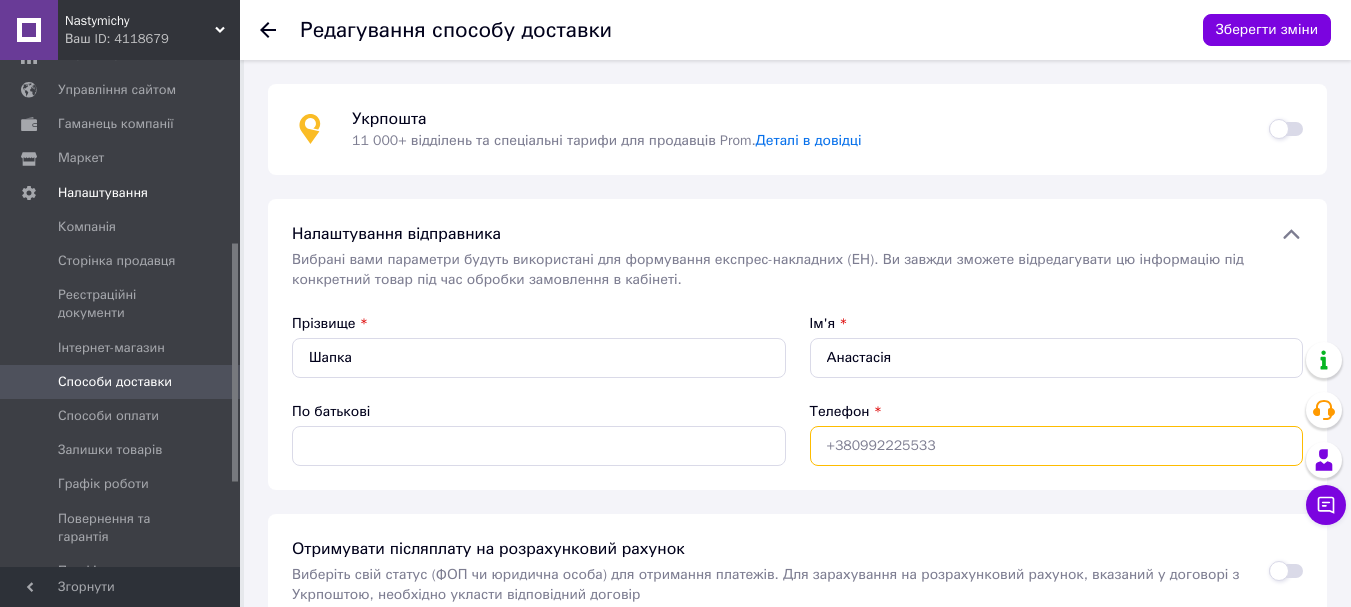 click on "Телефон" at bounding box center [1057, 446] 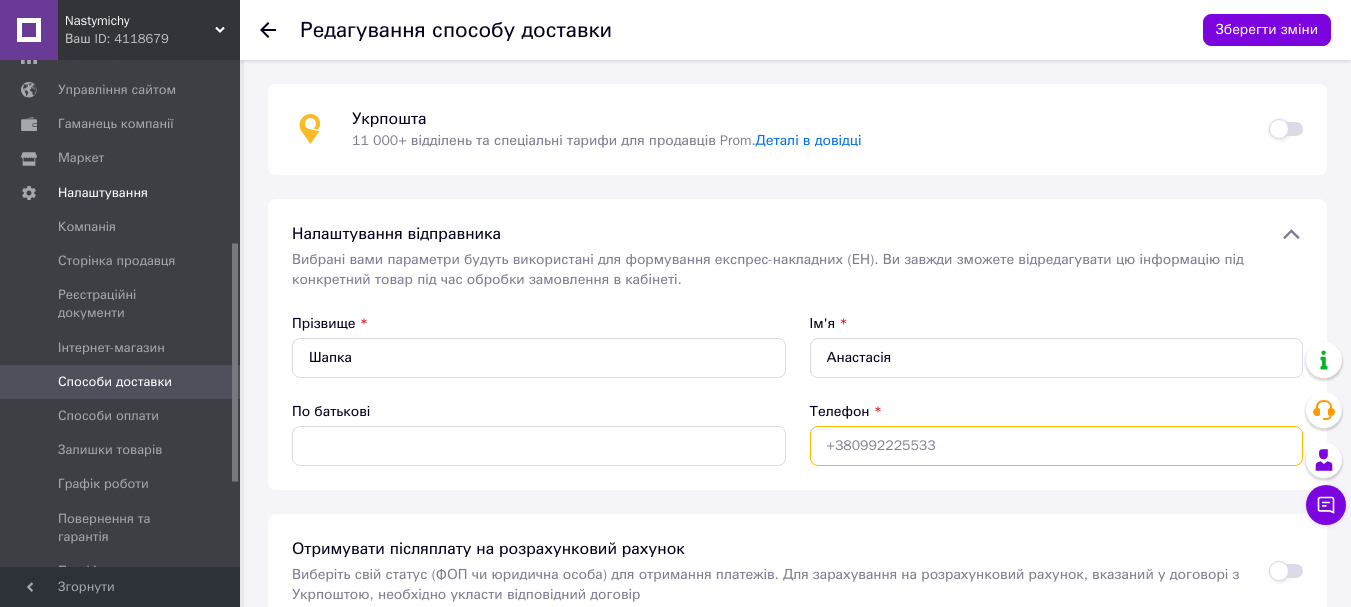 type on "[PHONE_NUMBER]" 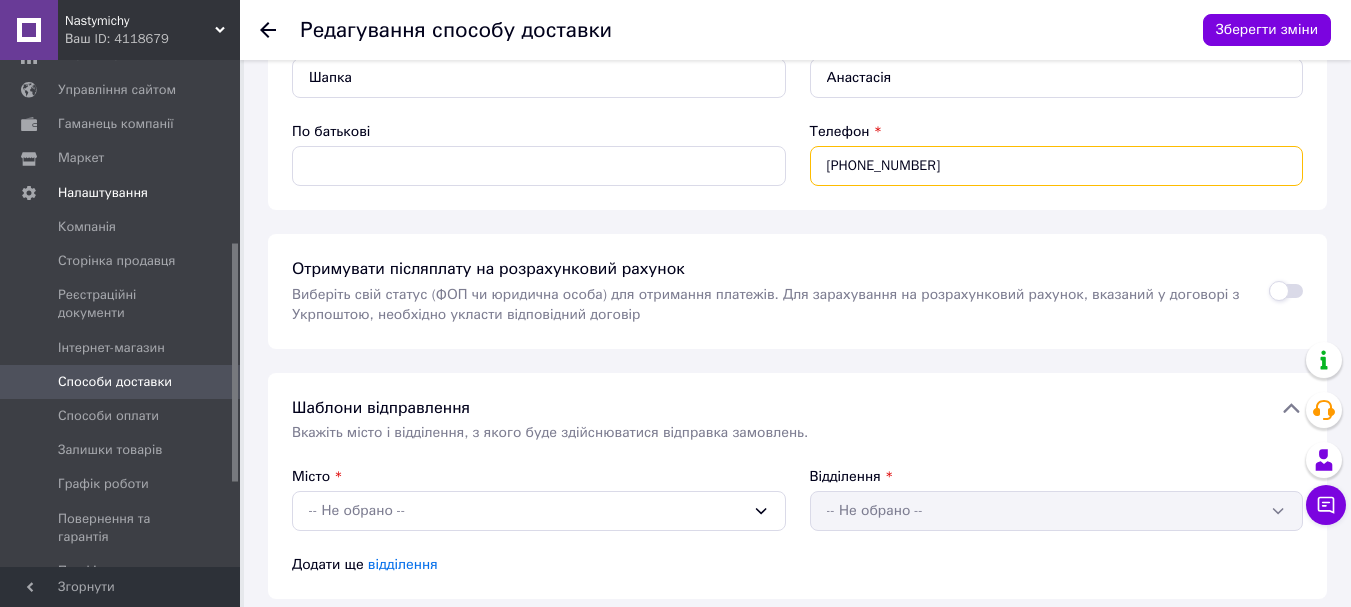 scroll, scrollTop: 300, scrollLeft: 0, axis: vertical 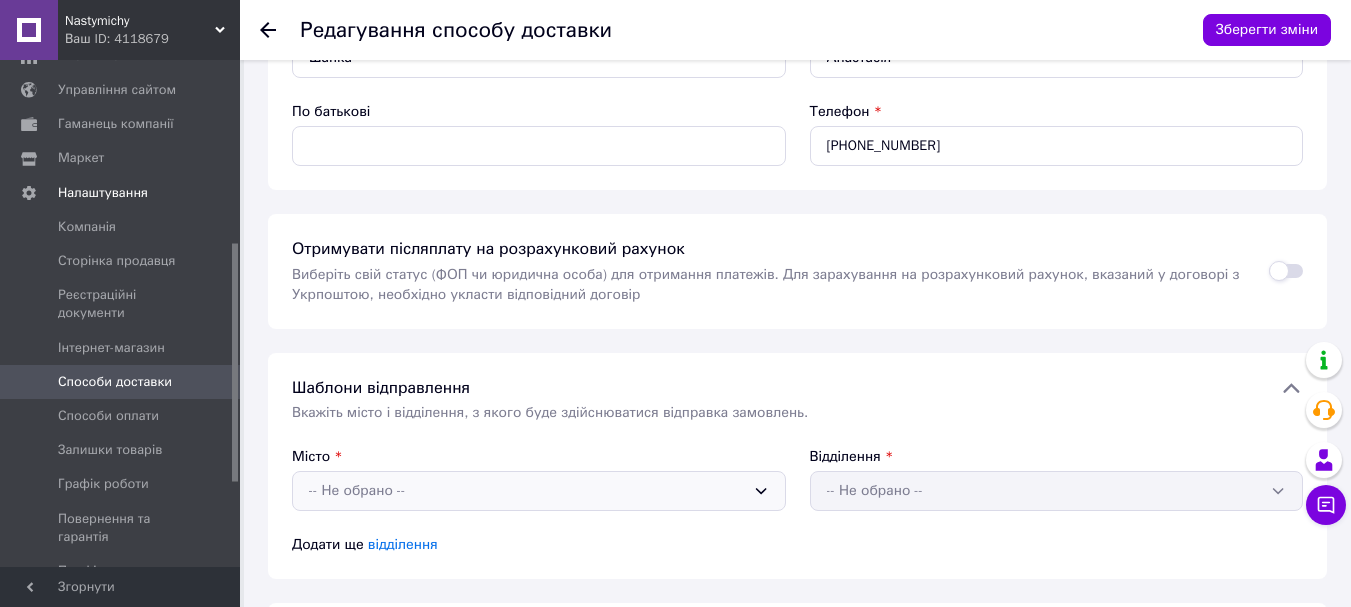 click on "-- Не обрано --" at bounding box center (539, 491) 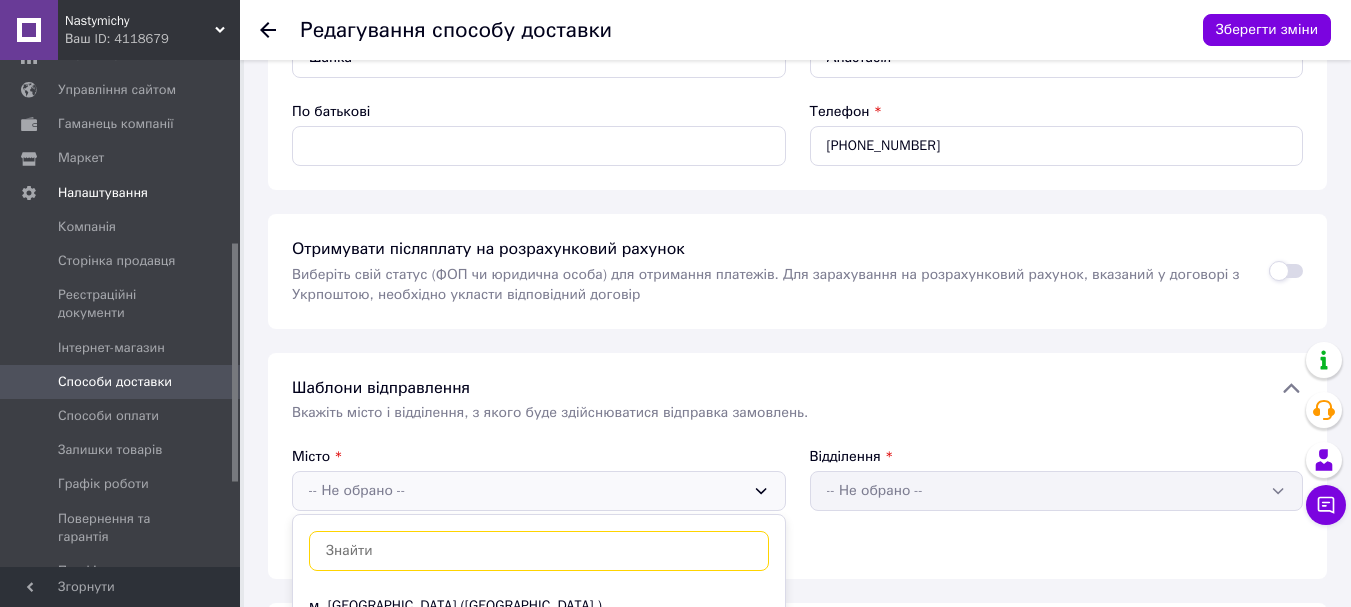 click at bounding box center (539, 551) 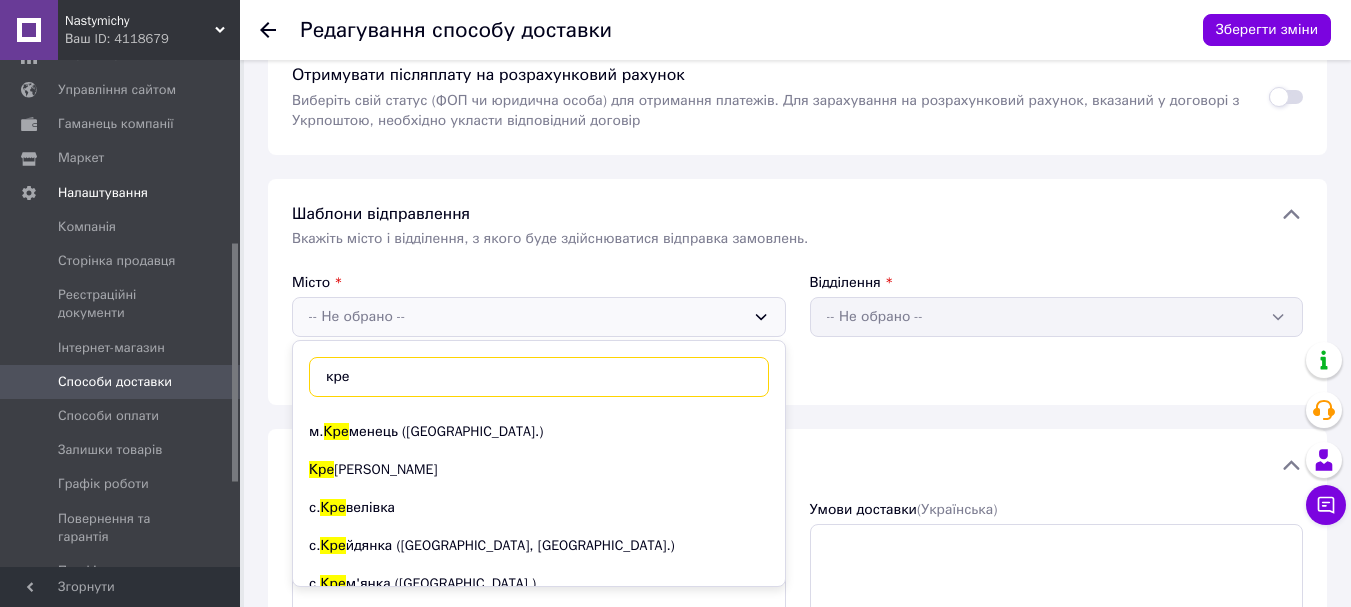 scroll, scrollTop: 500, scrollLeft: 0, axis: vertical 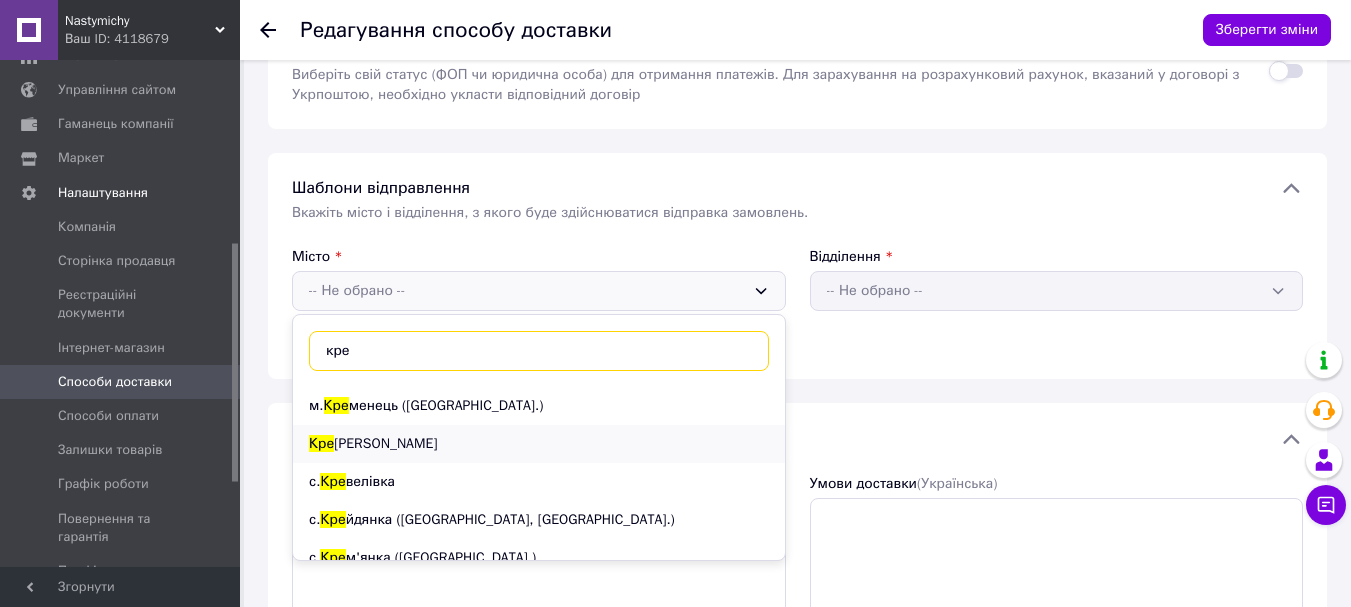 type on "кре" 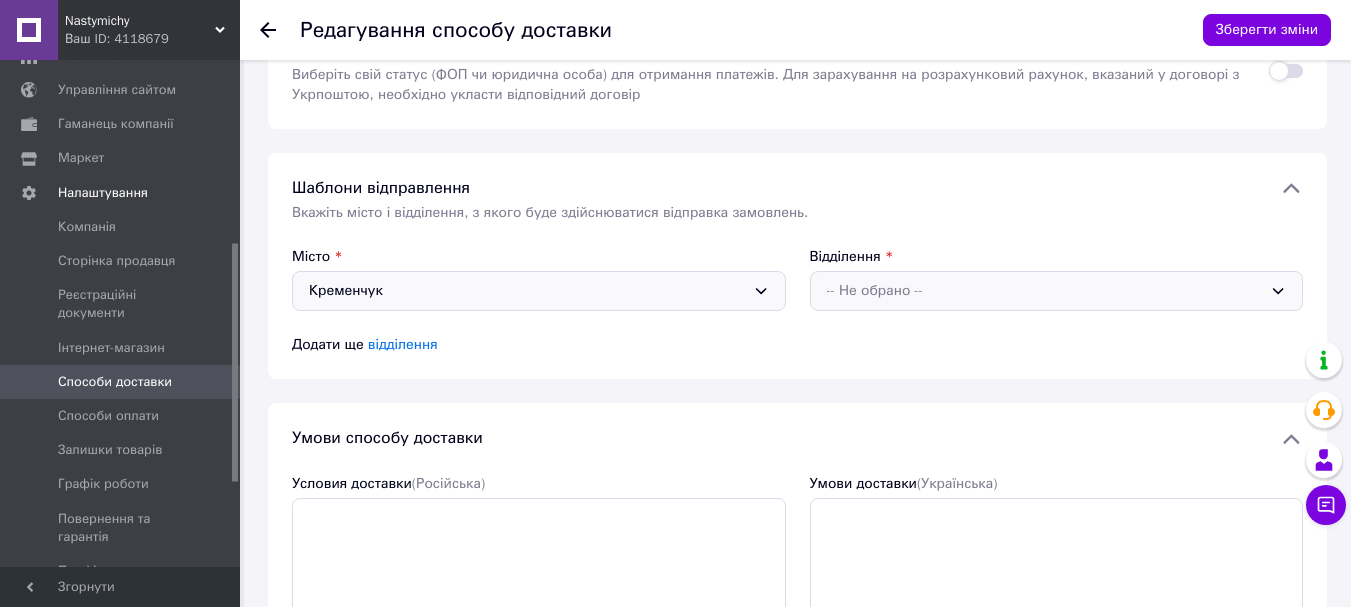 click on "-- Не обрано --" at bounding box center [1045, 291] 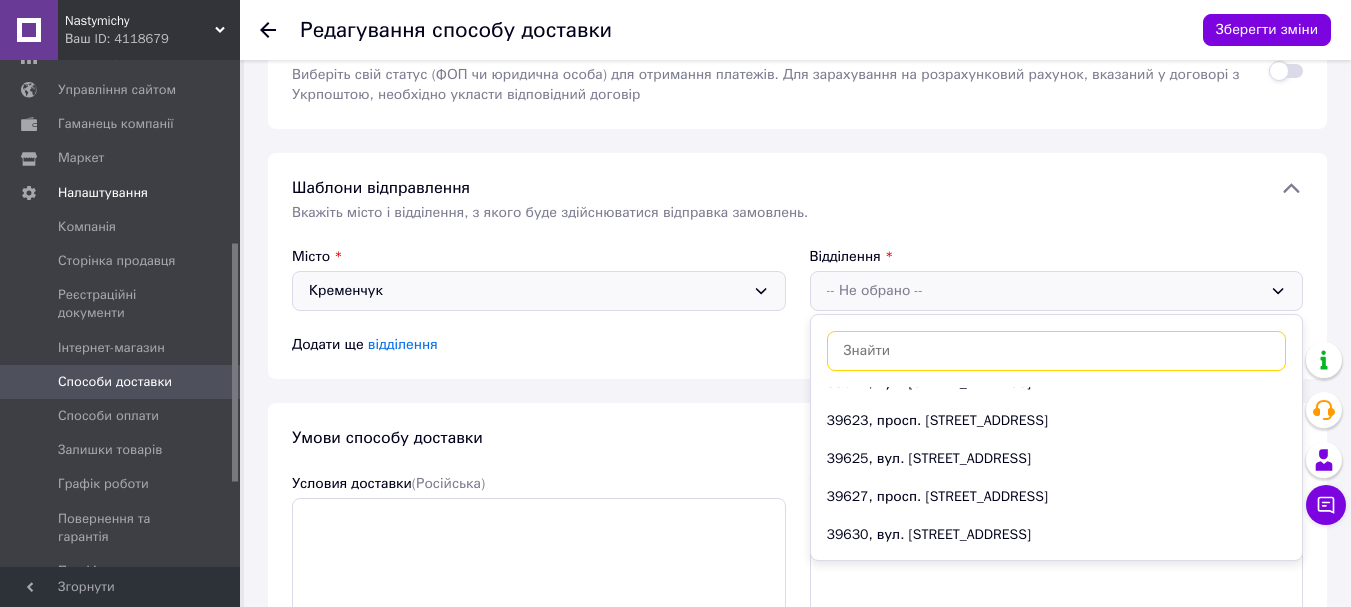 scroll, scrollTop: 400, scrollLeft: 0, axis: vertical 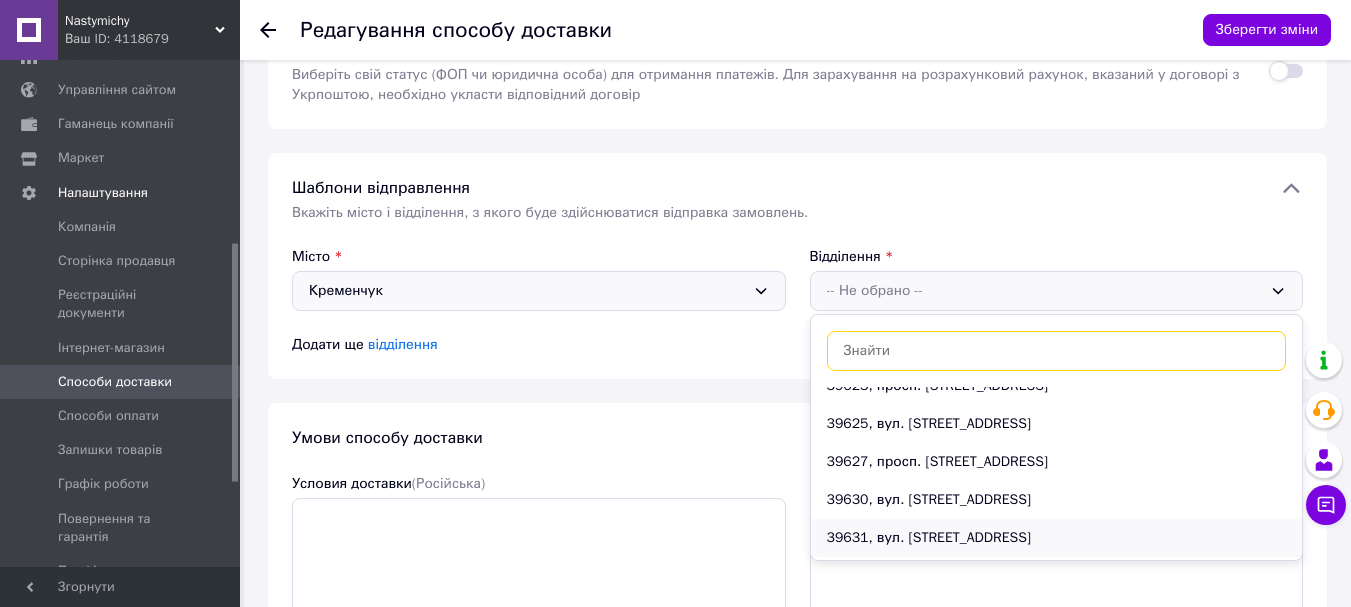 click on "39631, вул. [STREET_ADDRESS]" at bounding box center [1057, 538] 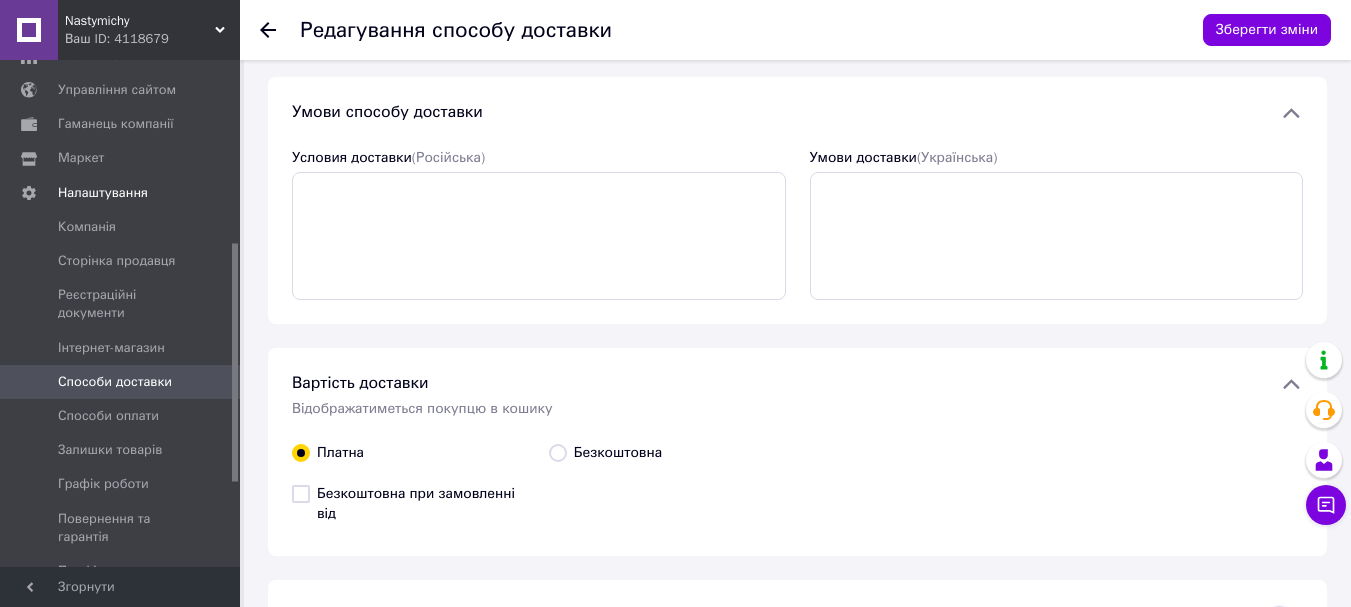 scroll, scrollTop: 941, scrollLeft: 0, axis: vertical 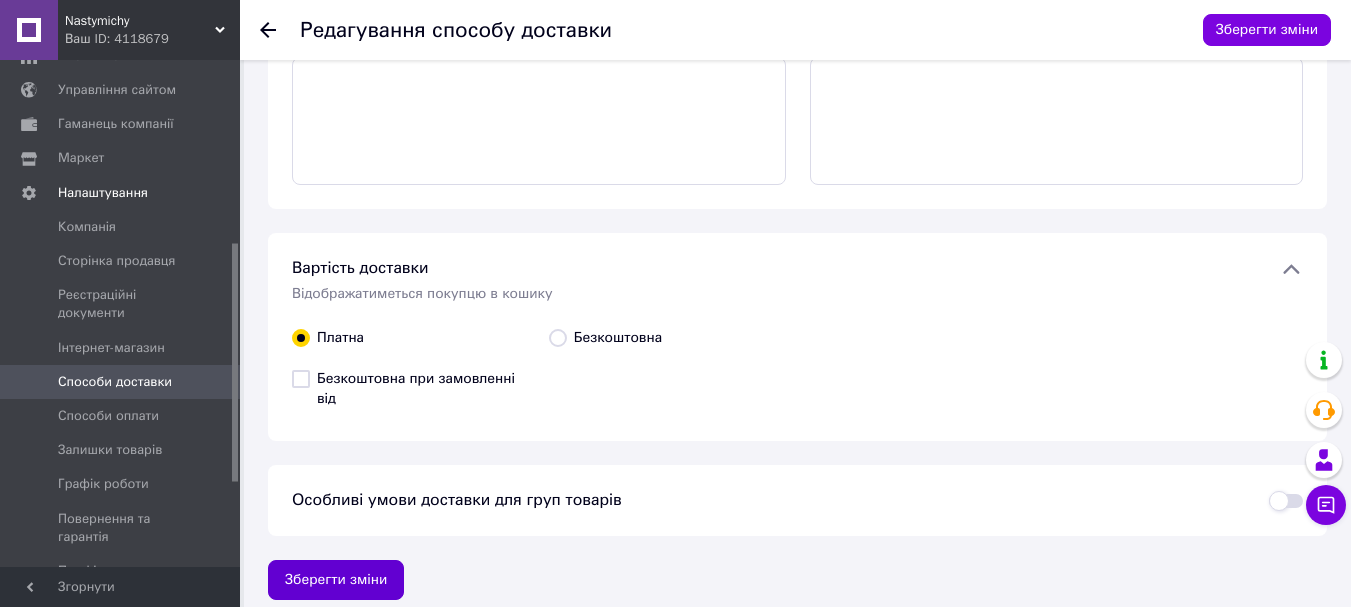 click on "Зберегти зміни" at bounding box center (336, 580) 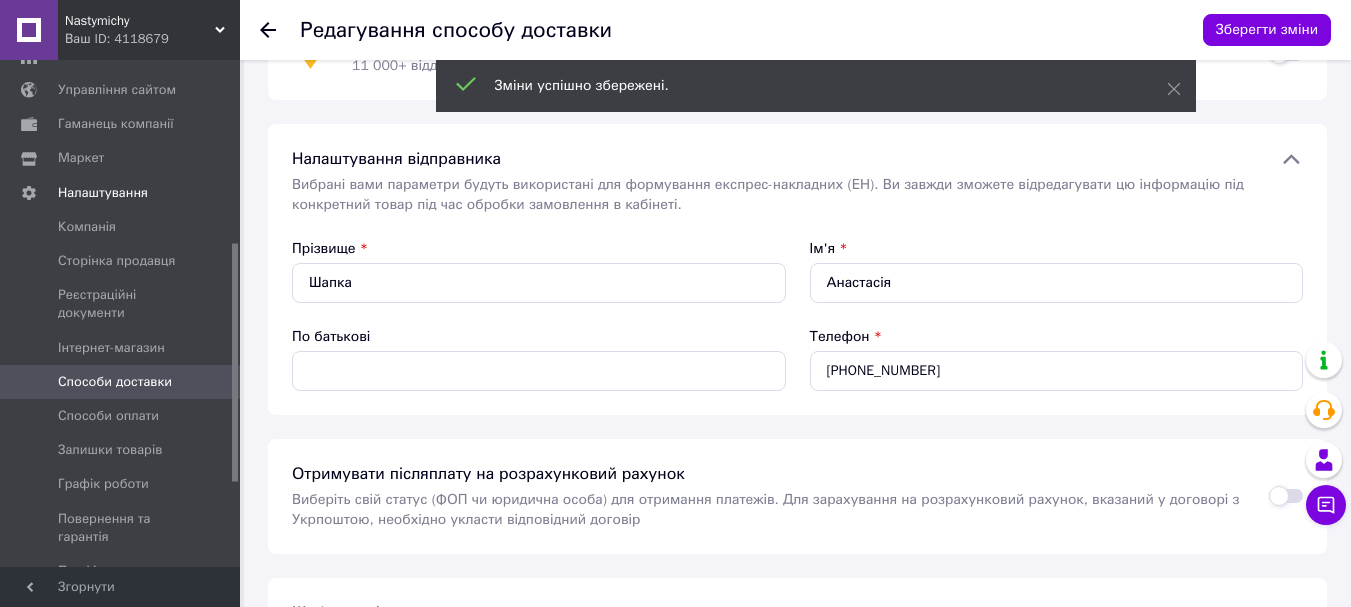 scroll, scrollTop: 0, scrollLeft: 0, axis: both 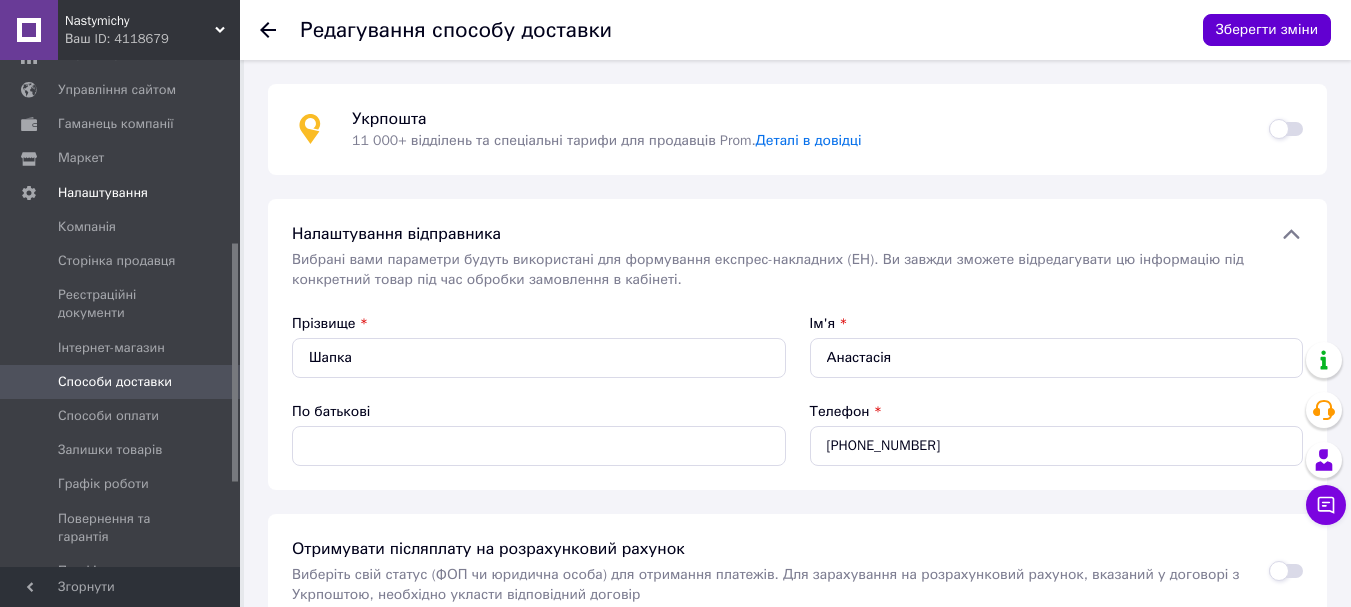 click on "Зберегти зміни" at bounding box center [1267, 30] 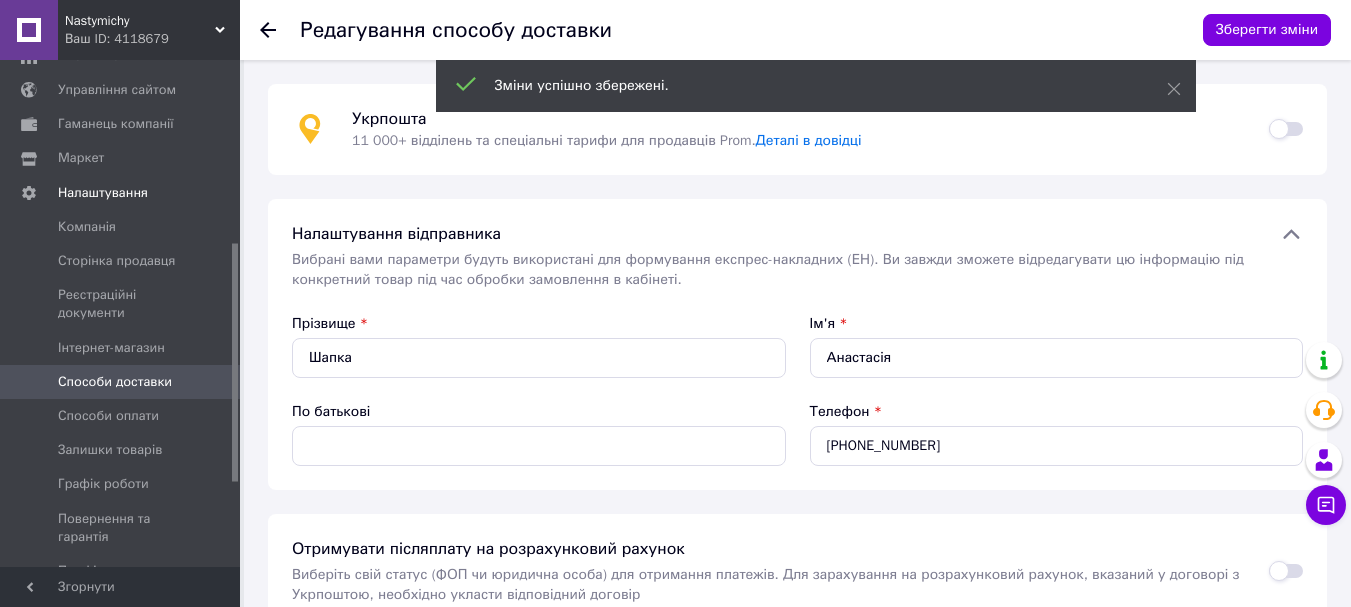 click 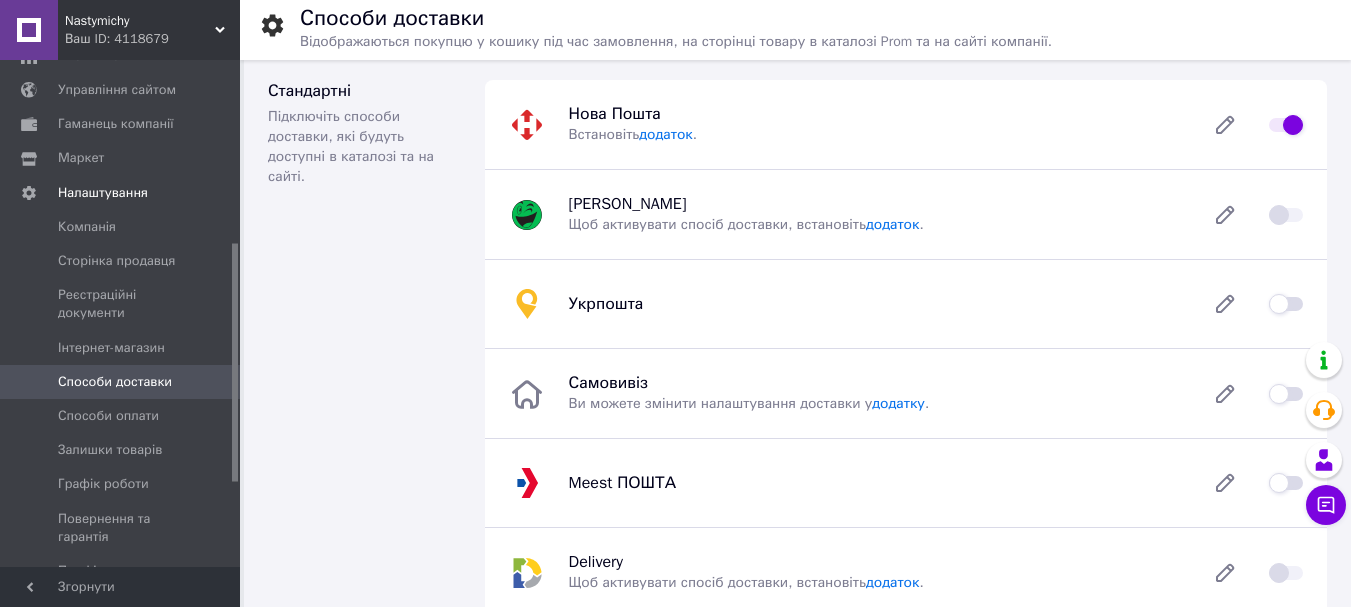 click at bounding box center [1286, 304] 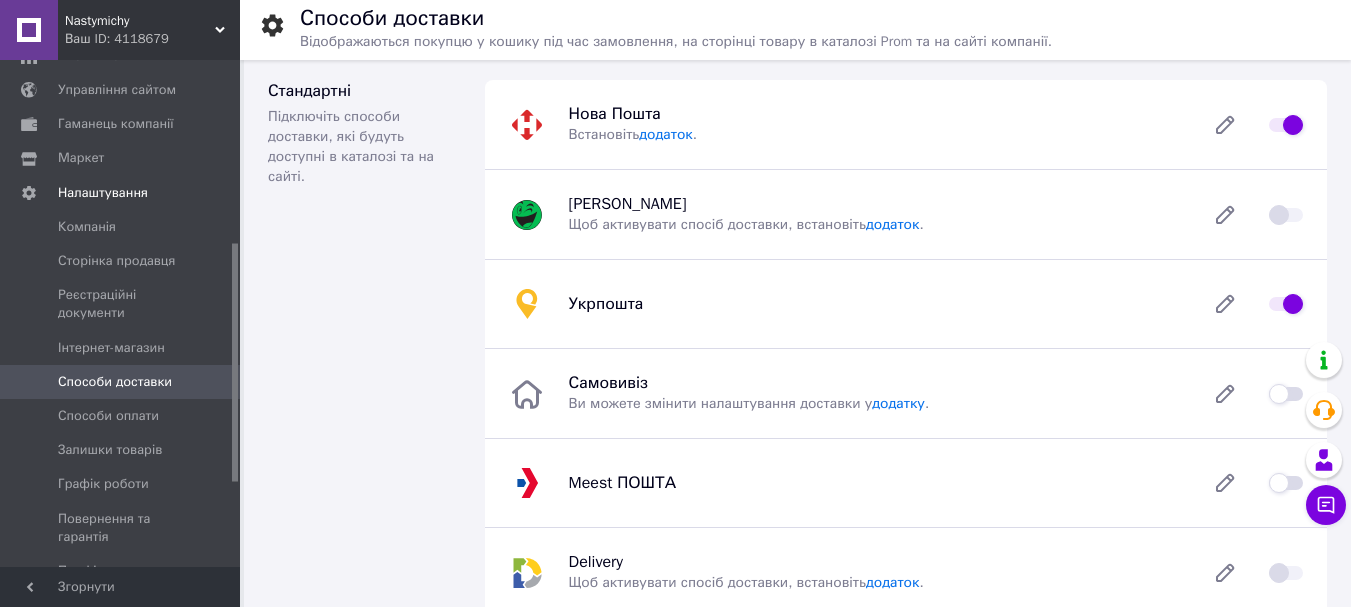 checkbox on "true" 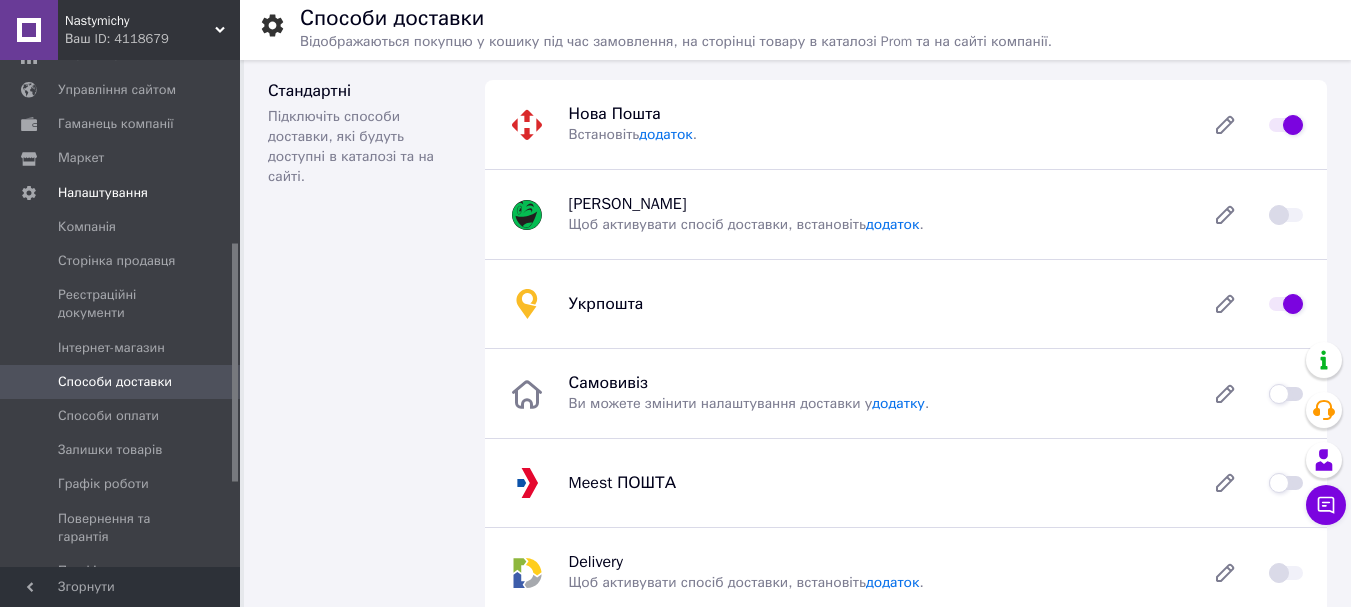 scroll, scrollTop: 100, scrollLeft: 0, axis: vertical 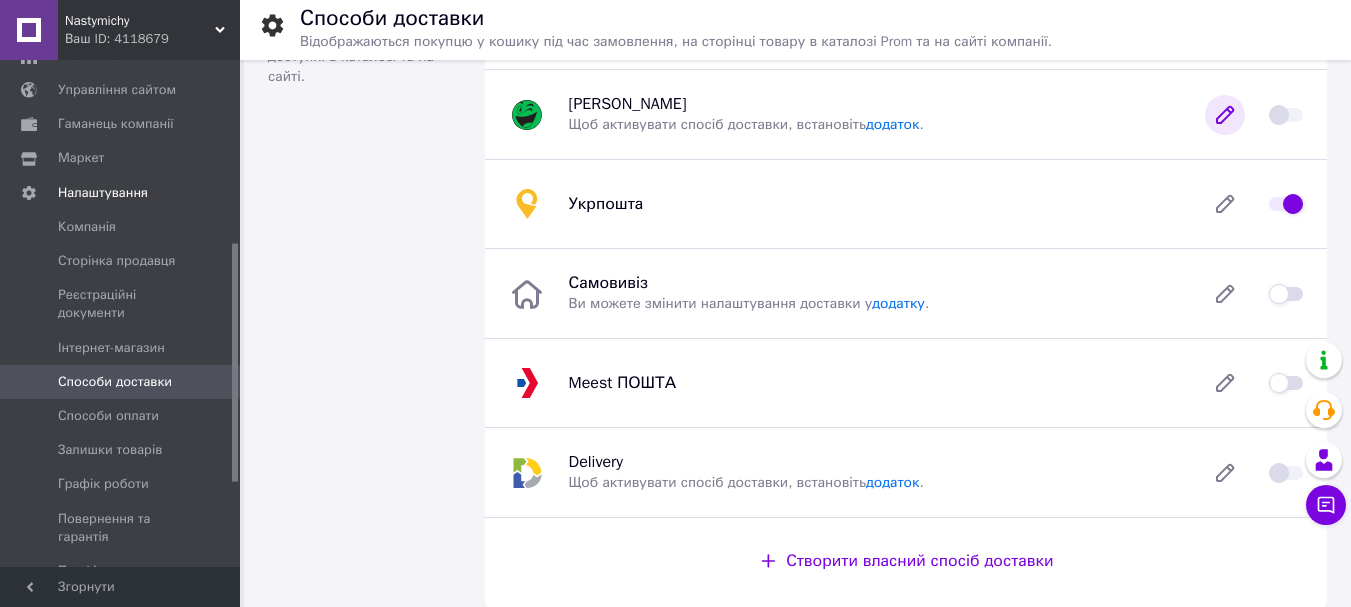 click 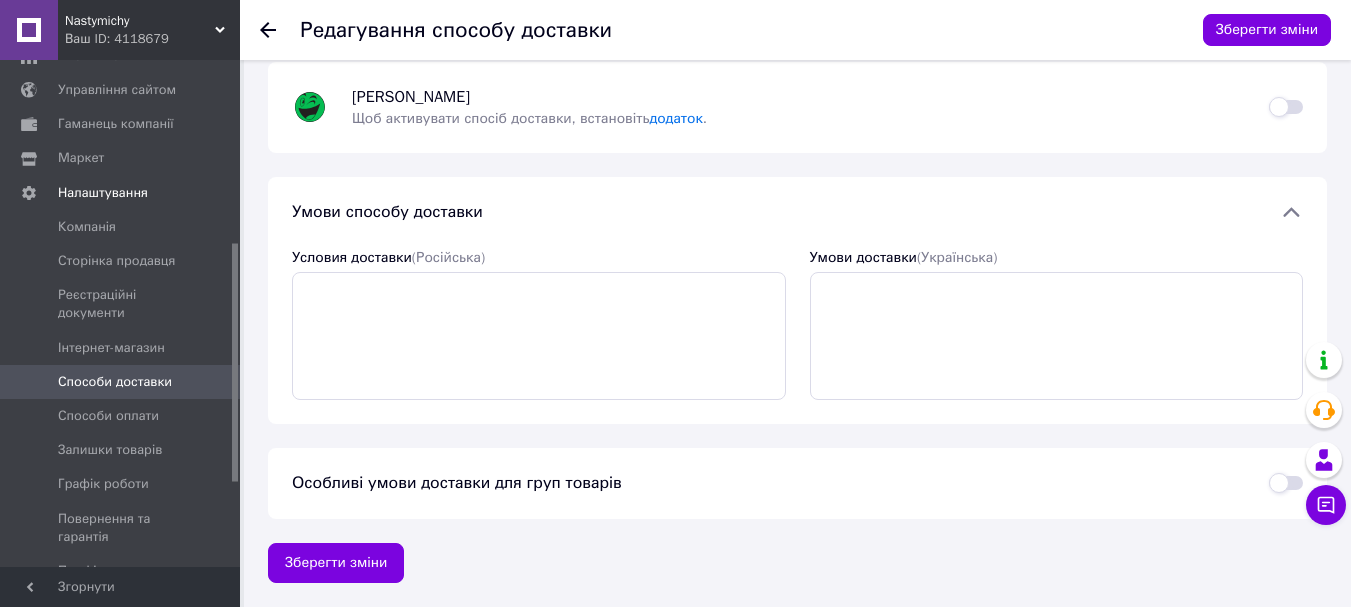 scroll, scrollTop: 0, scrollLeft: 0, axis: both 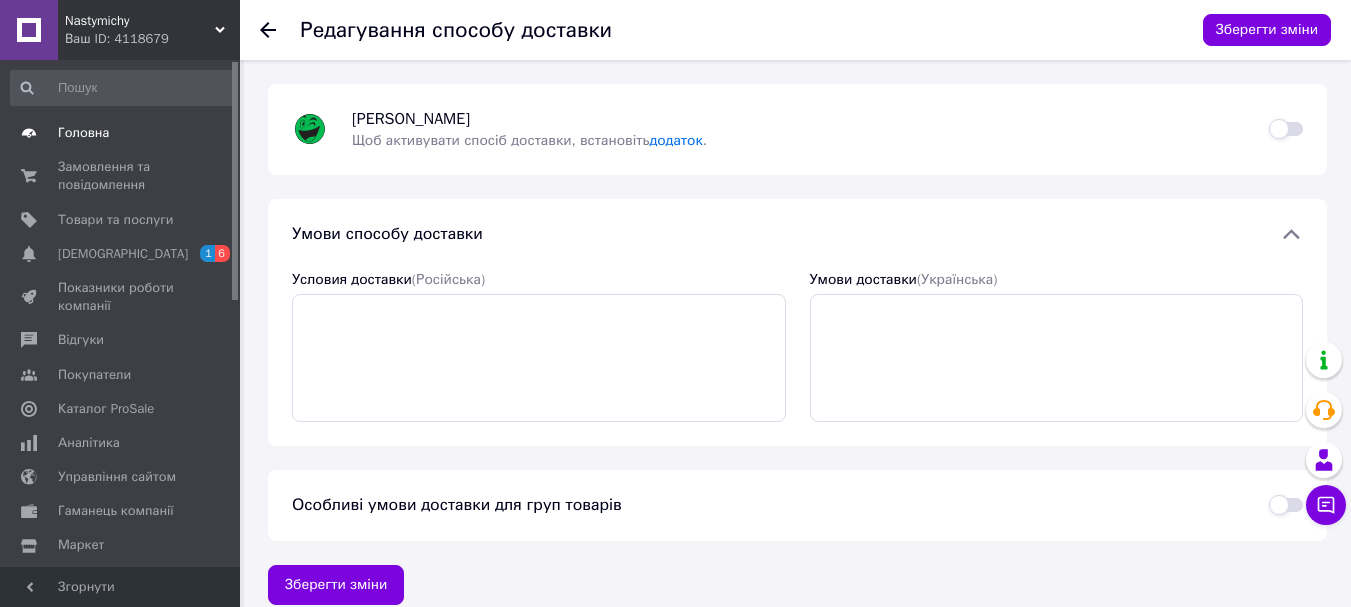 click on "Головна" at bounding box center [83, 133] 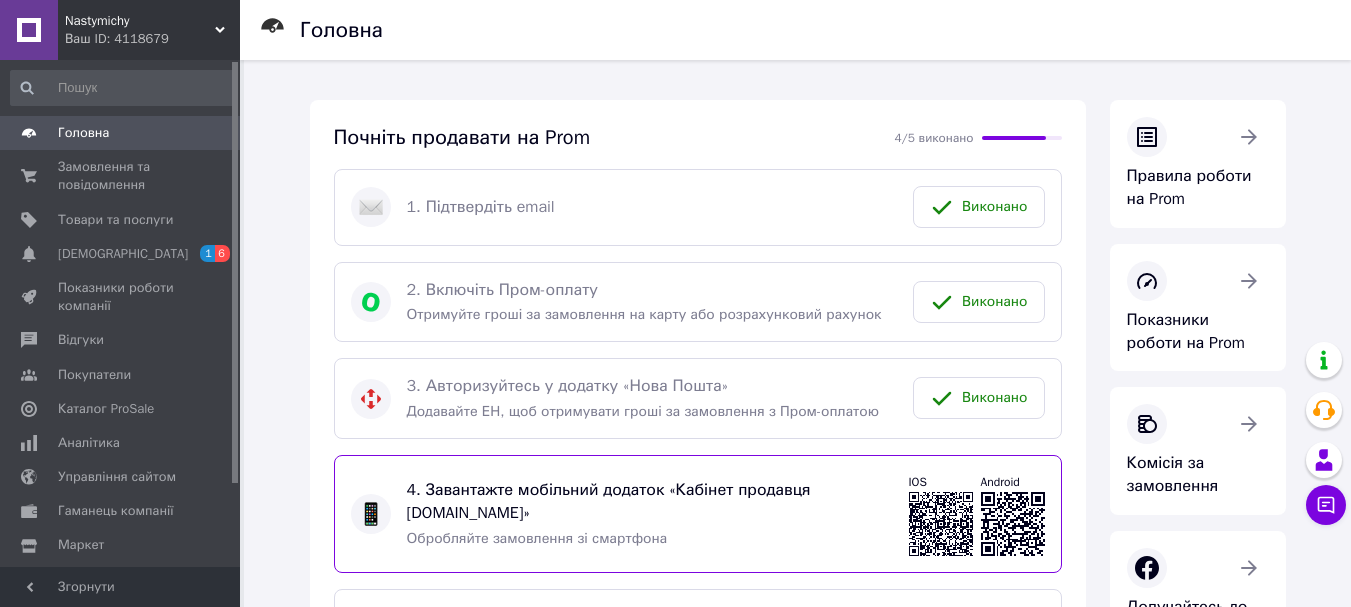 click on "Головна Замовлення та повідомлення 0 0 Товари та послуги Сповіщення 1 6 Показники роботи компанії Відгуки Покупатели Каталог ProSale Аналітика Управління сайтом Гаманець компанії [PERSON_NAME] Тарифи та рахунки Prom мікс 1 000 (13 місяців)" at bounding box center [123, 316] 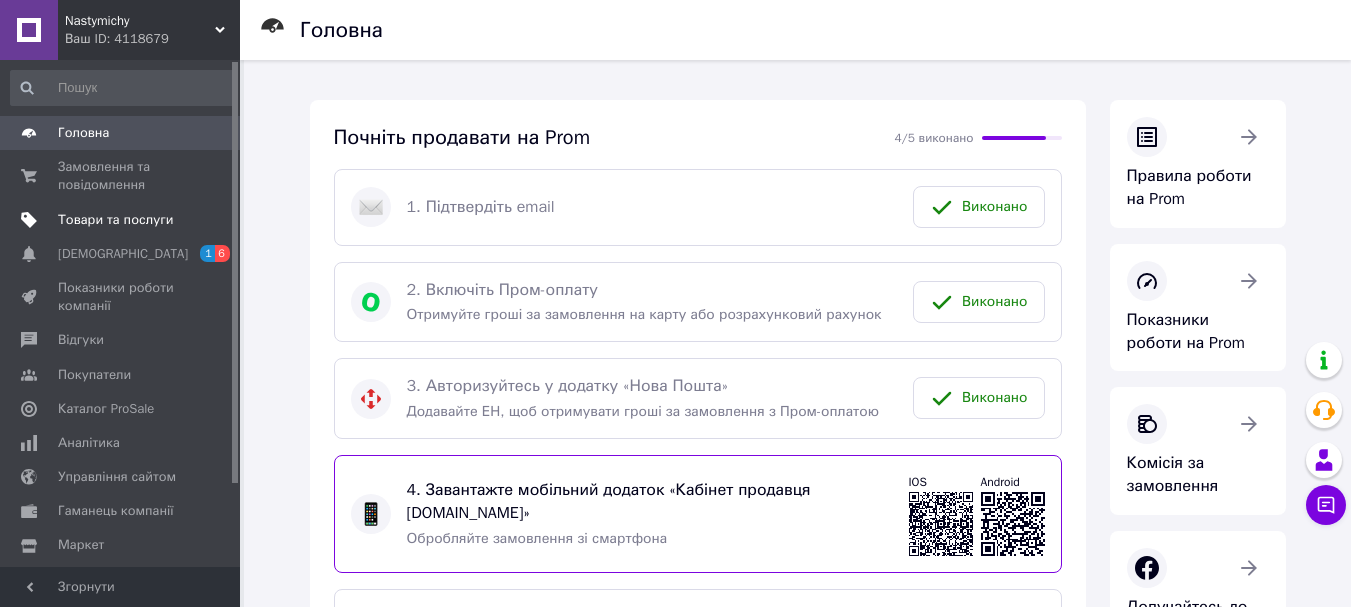 click on "Товари та послуги" at bounding box center [115, 220] 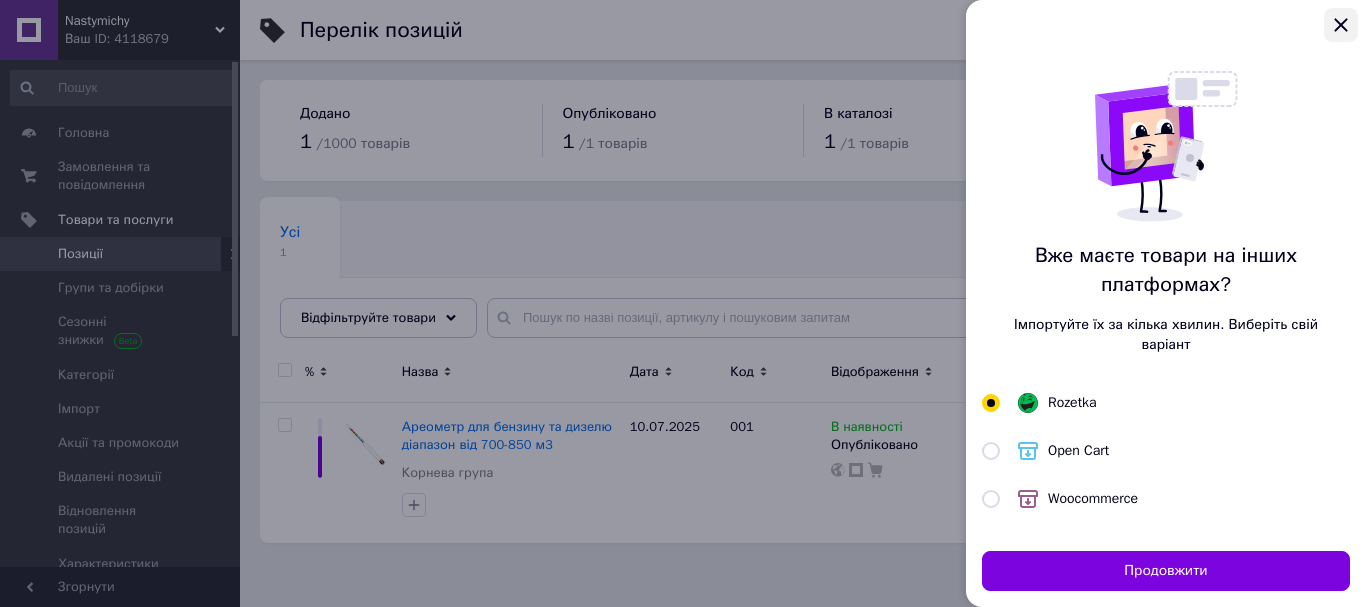 click 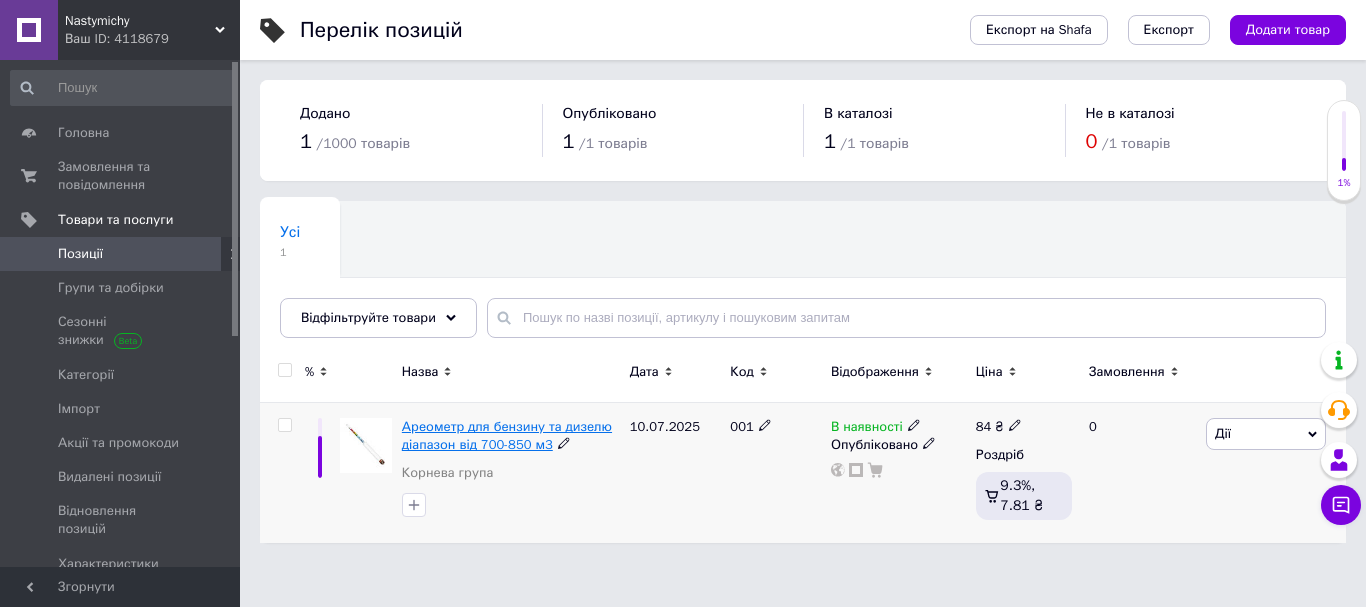 click on "Ареометр для бензину та дизелю діапазон від 700-850 м3" at bounding box center (507, 435) 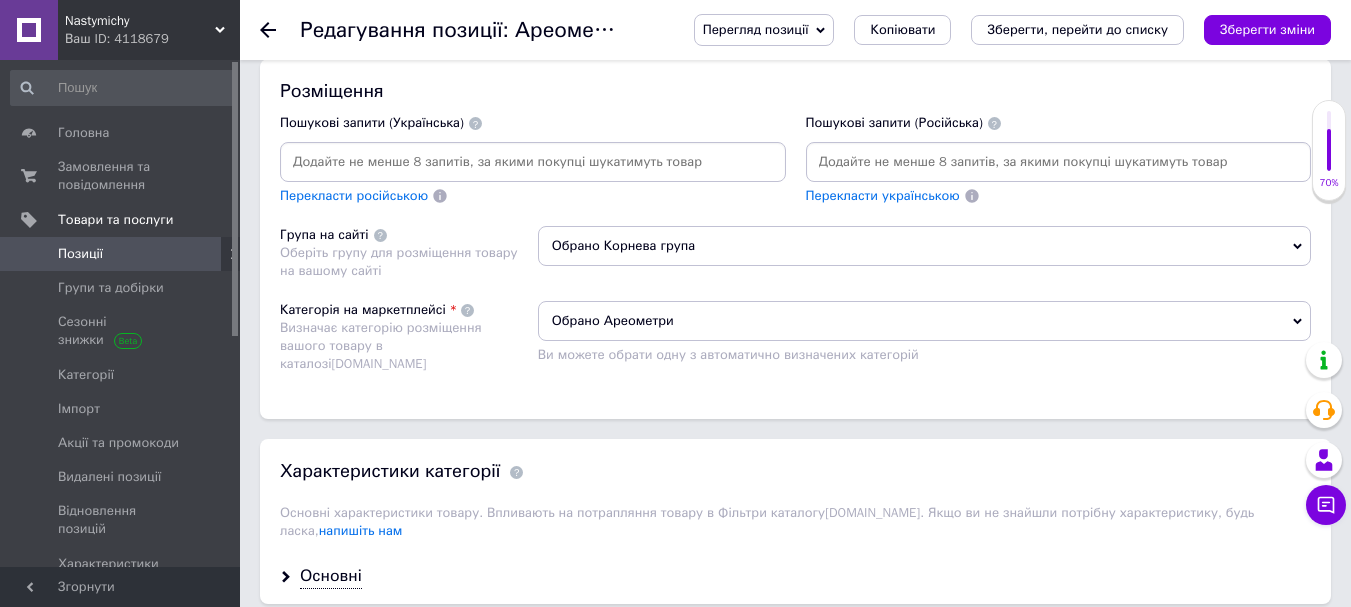 scroll, scrollTop: 1300, scrollLeft: 0, axis: vertical 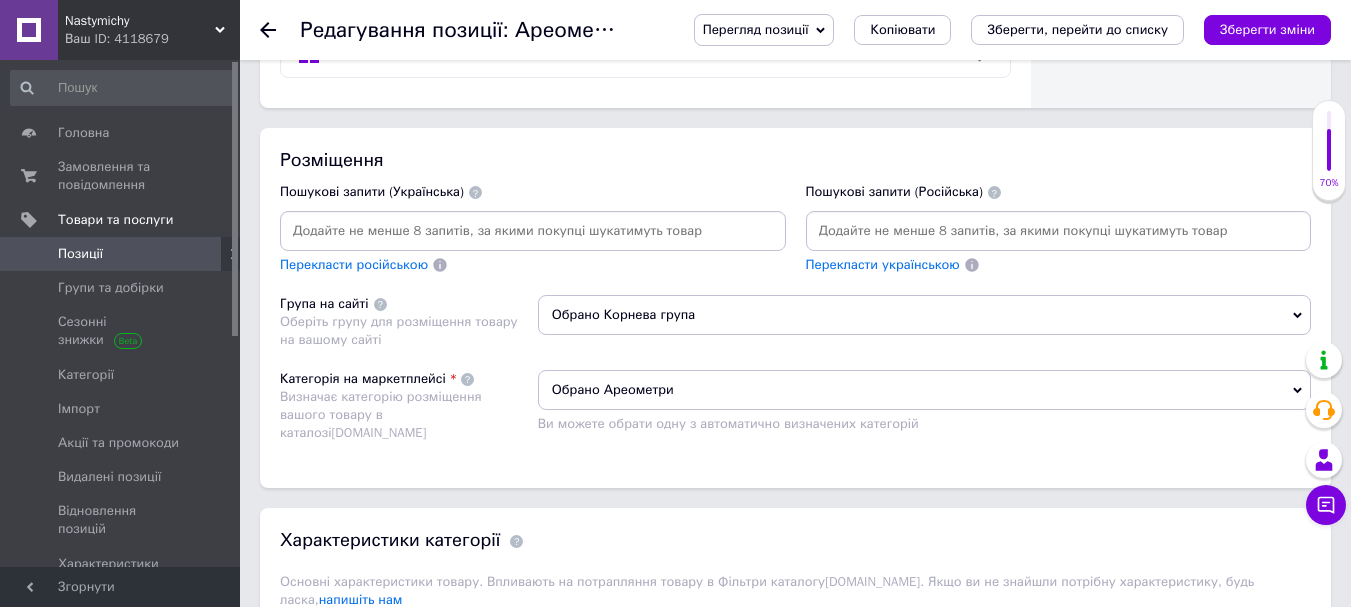 click at bounding box center (1059, 231) 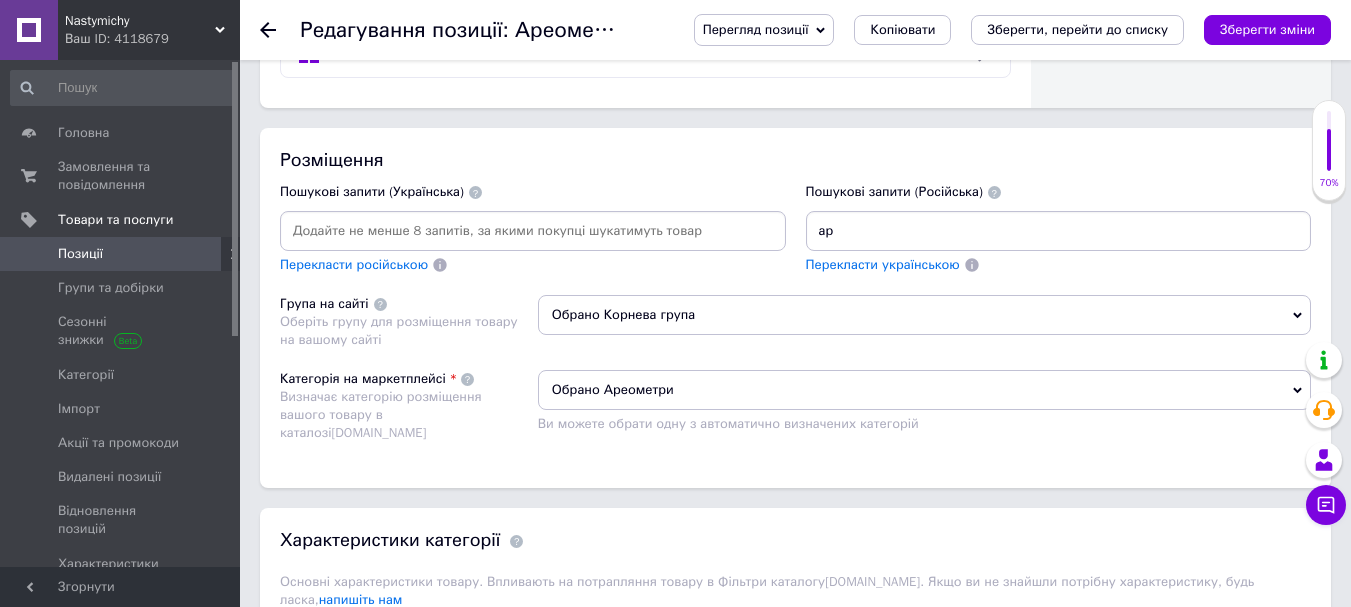 type on "а" 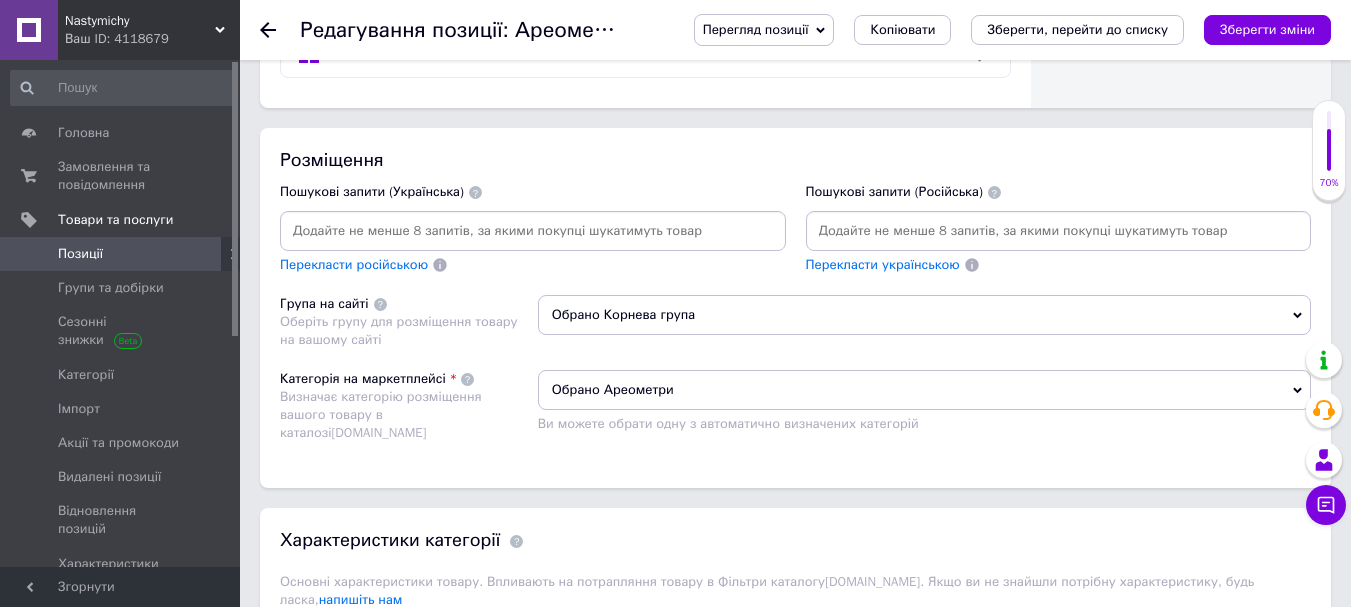 click on "Перекласти українською" at bounding box center (883, 264) 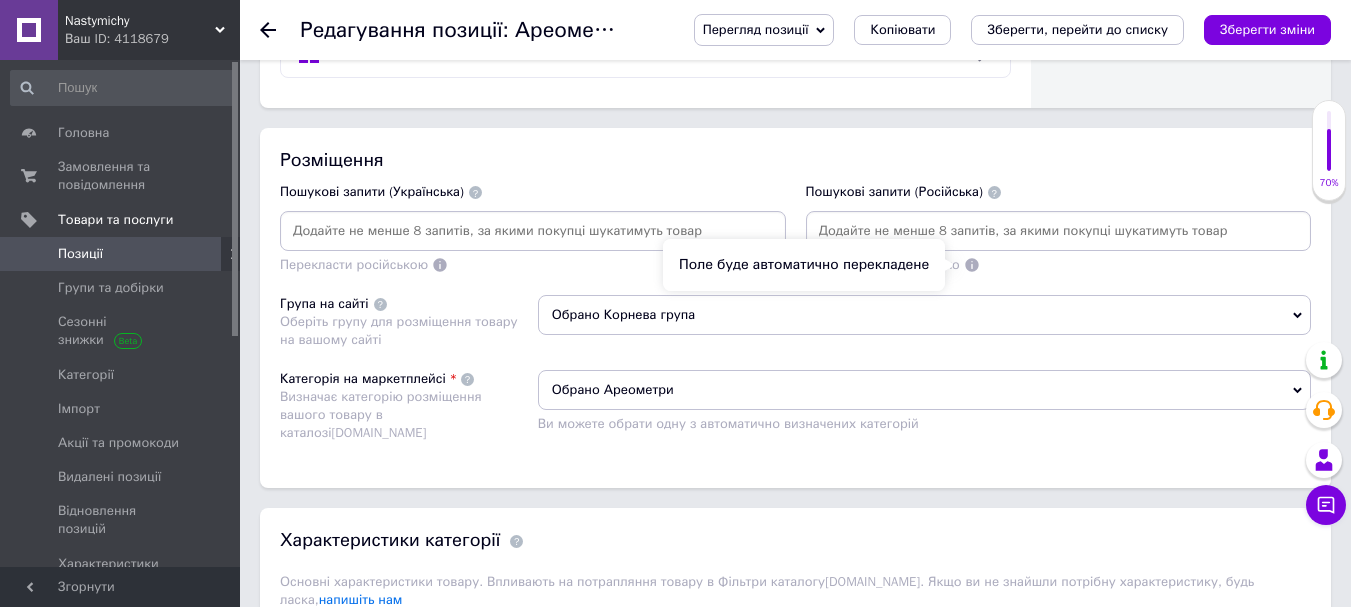 click 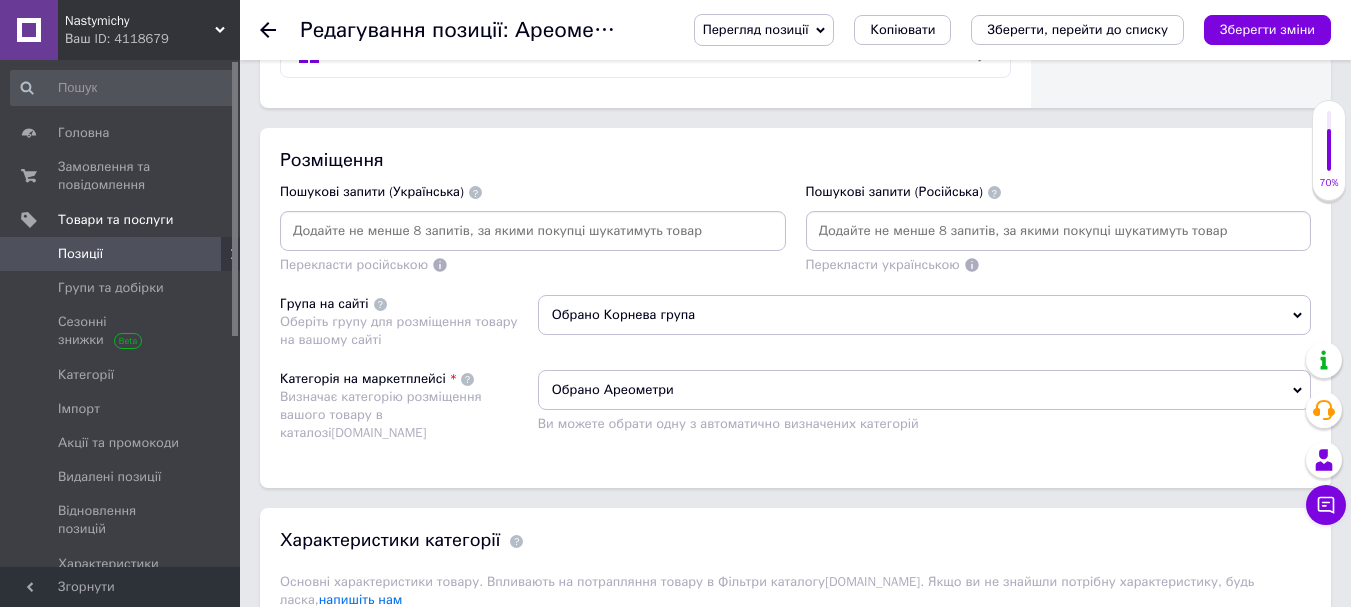 click at bounding box center (1059, 231) 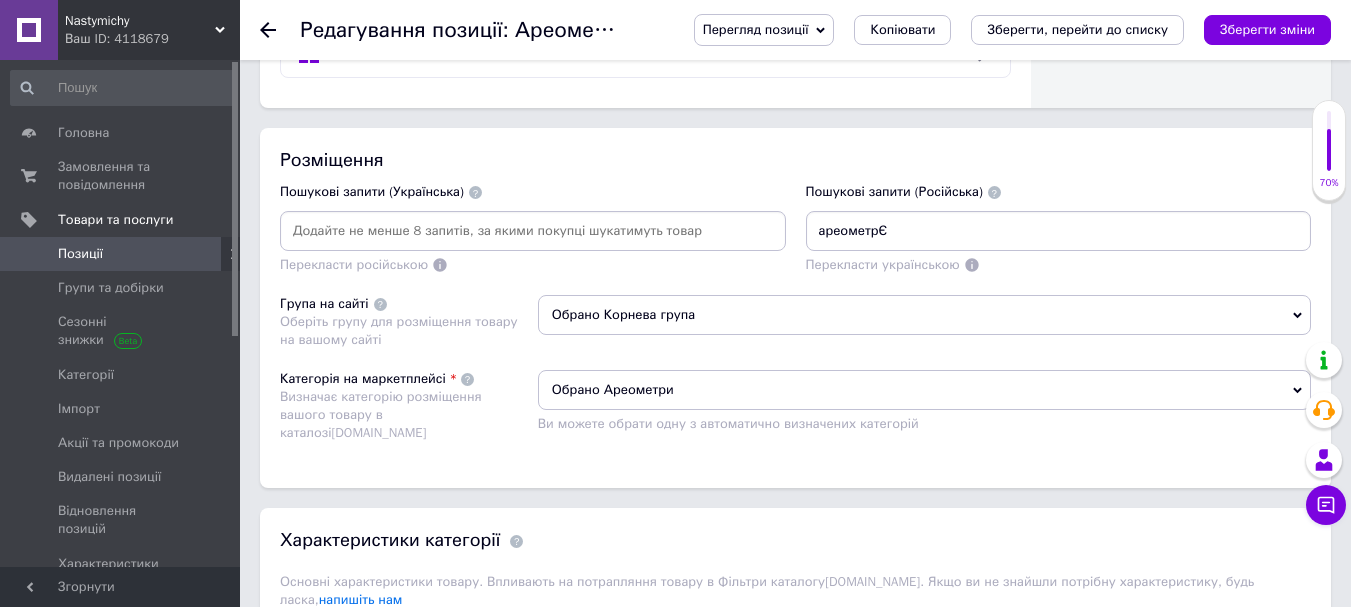 type on "ареометр" 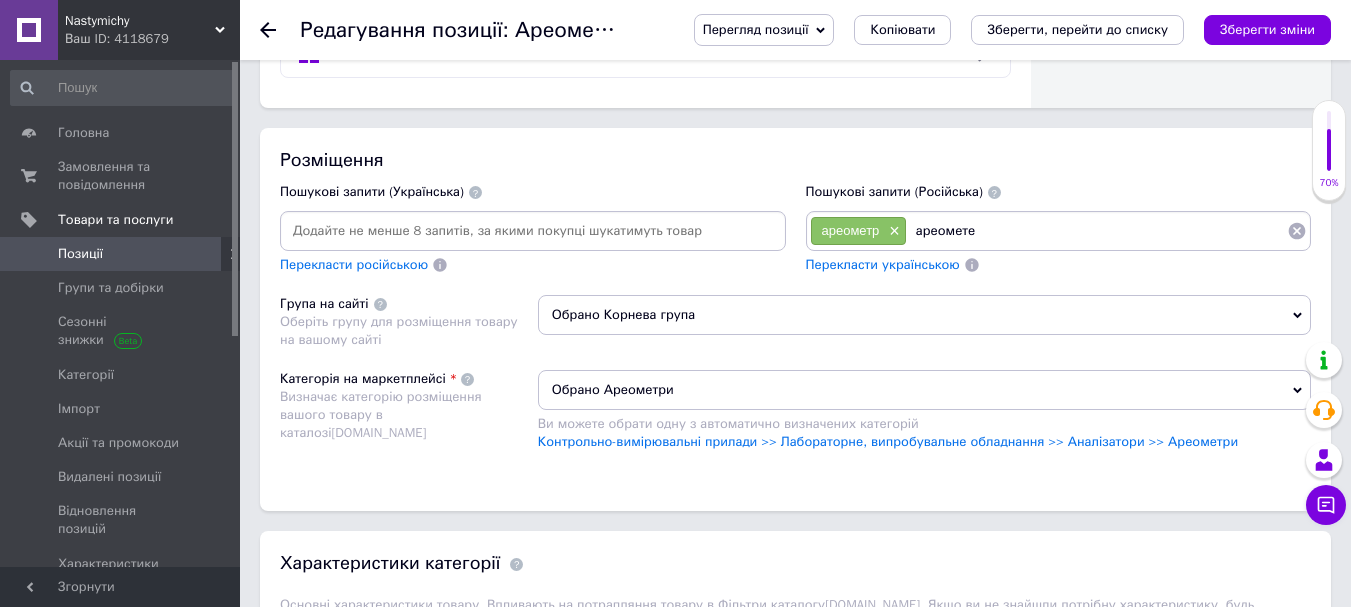 type on "ареометер" 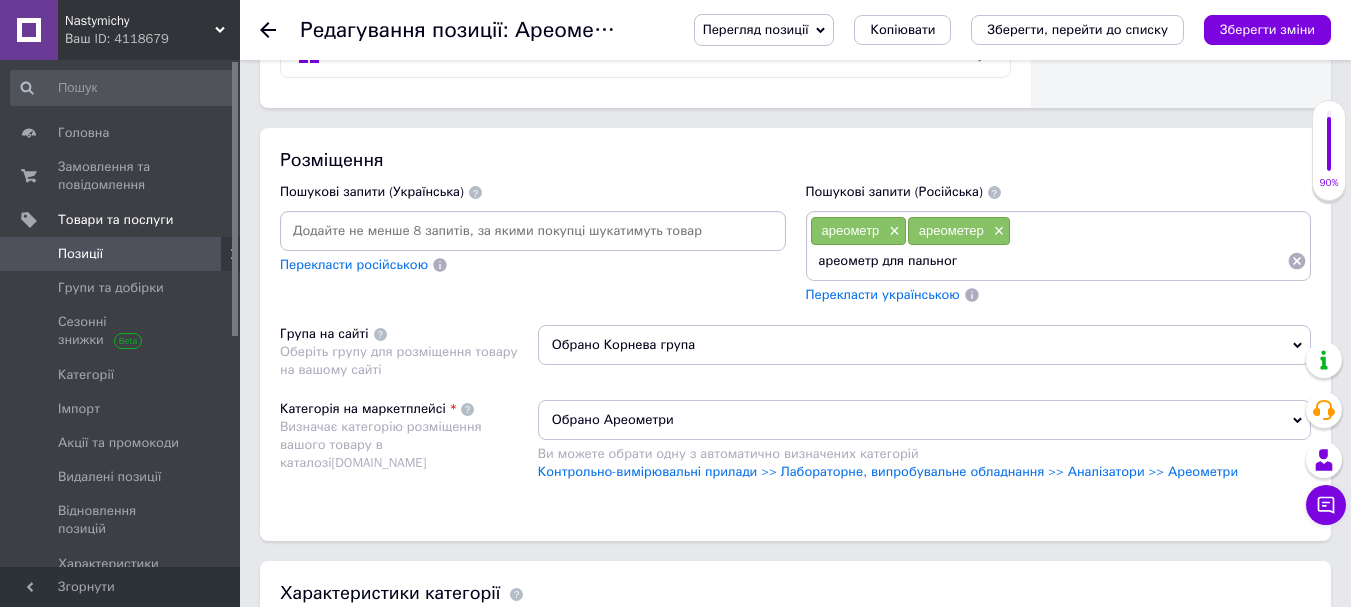type on "ареометр для пального" 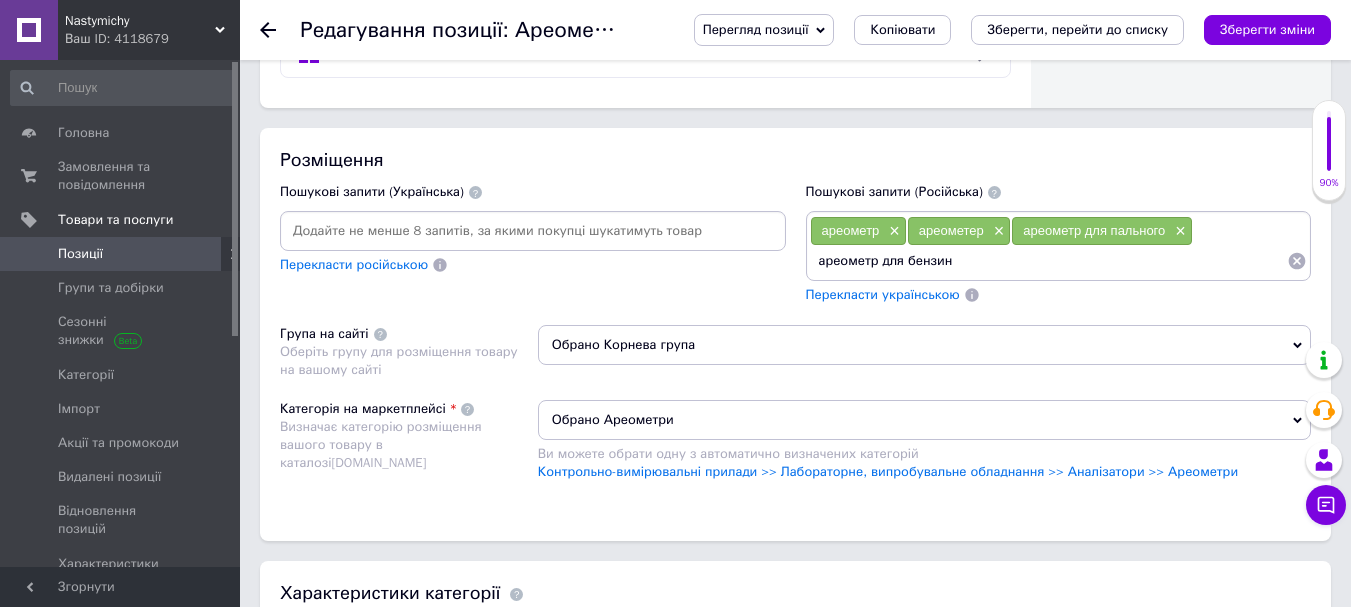 type on "ареометр для бензину" 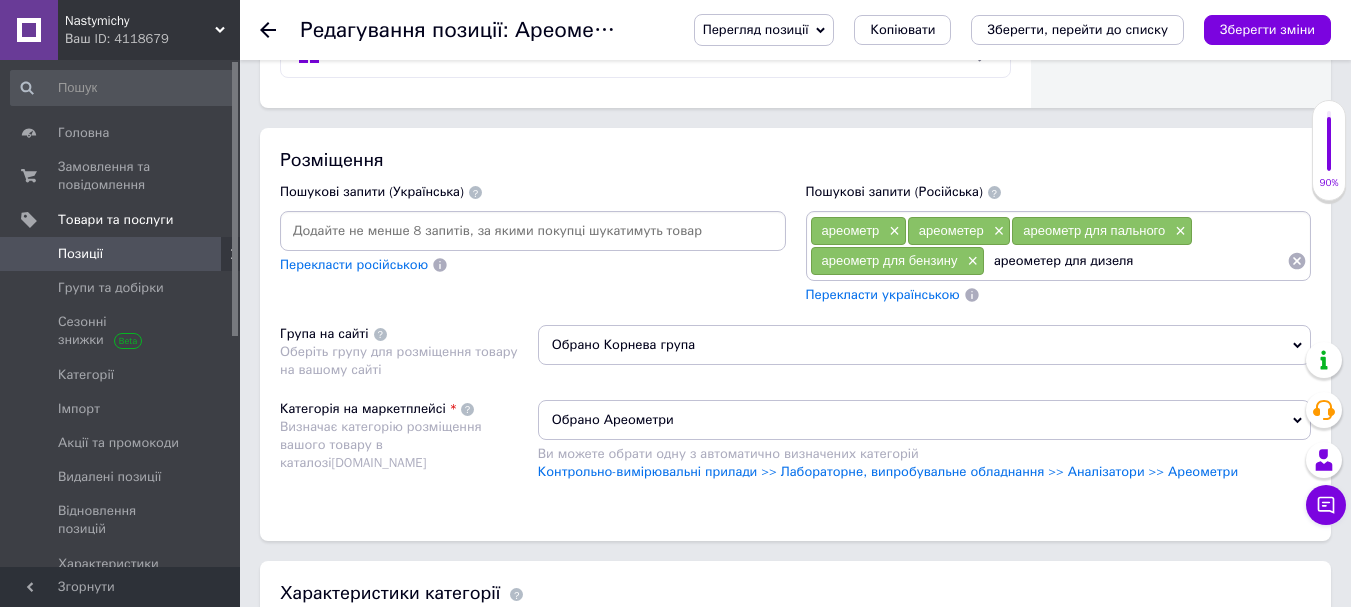 type on "ареометер для дизеля" 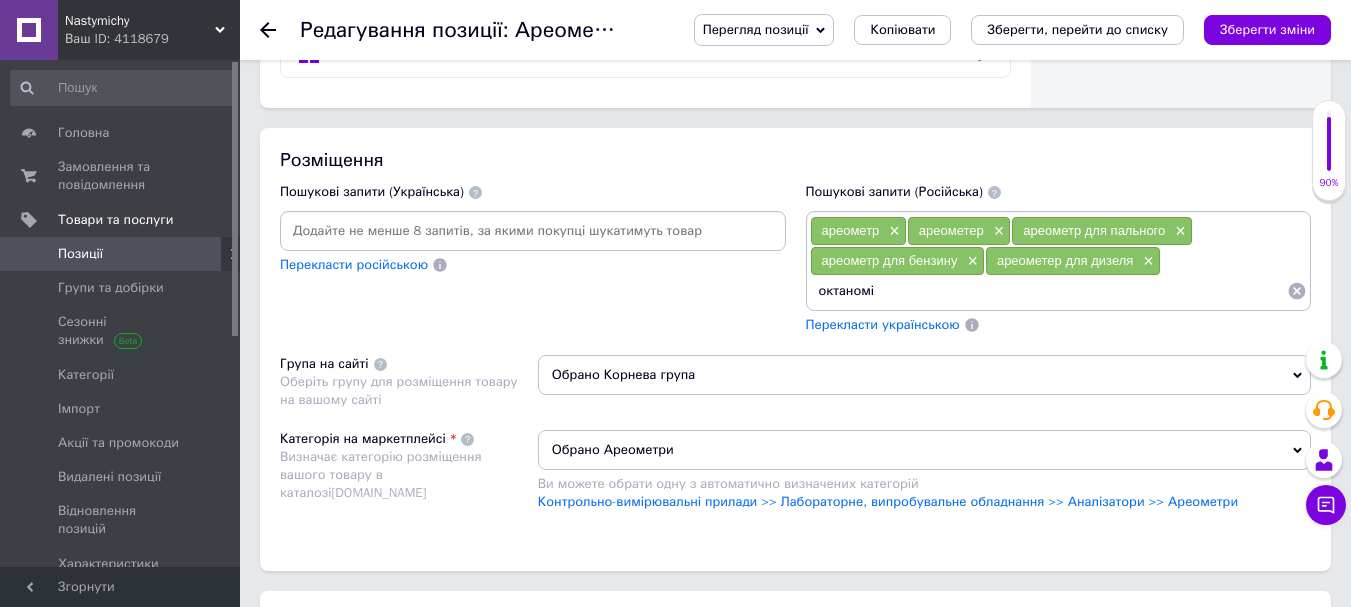 type on "октаномір" 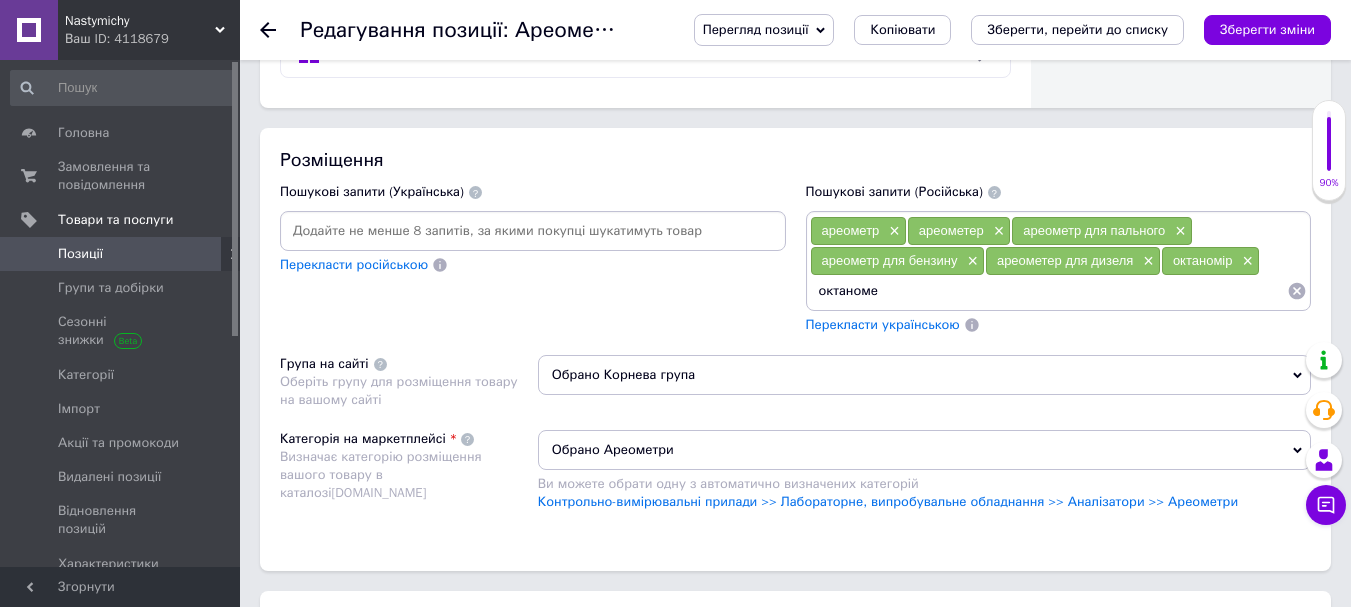 type on "октаномер" 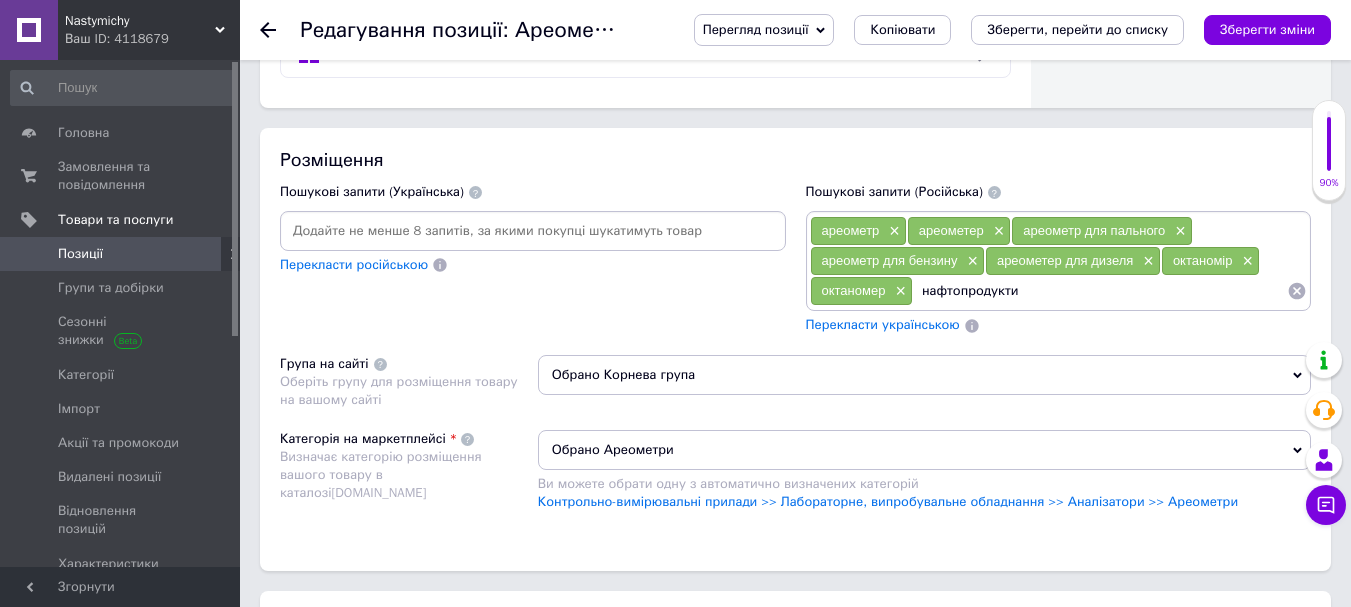 type on "нафтопродукти" 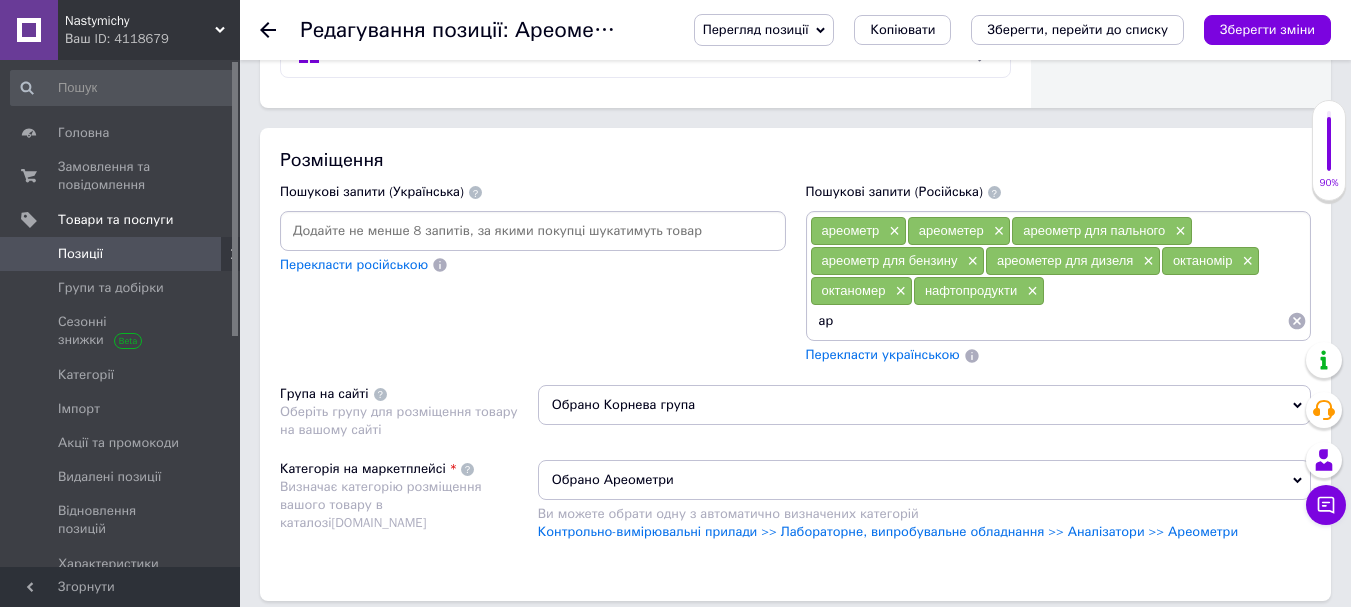 type on "а" 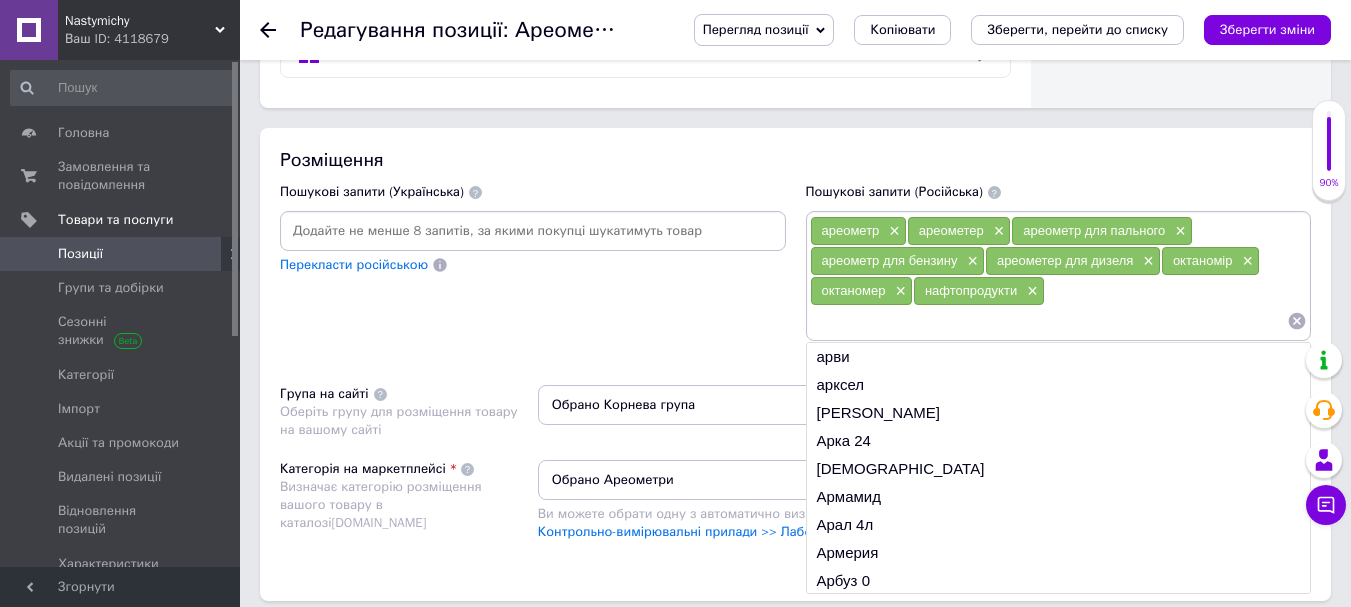 type on "нафтопродукти" 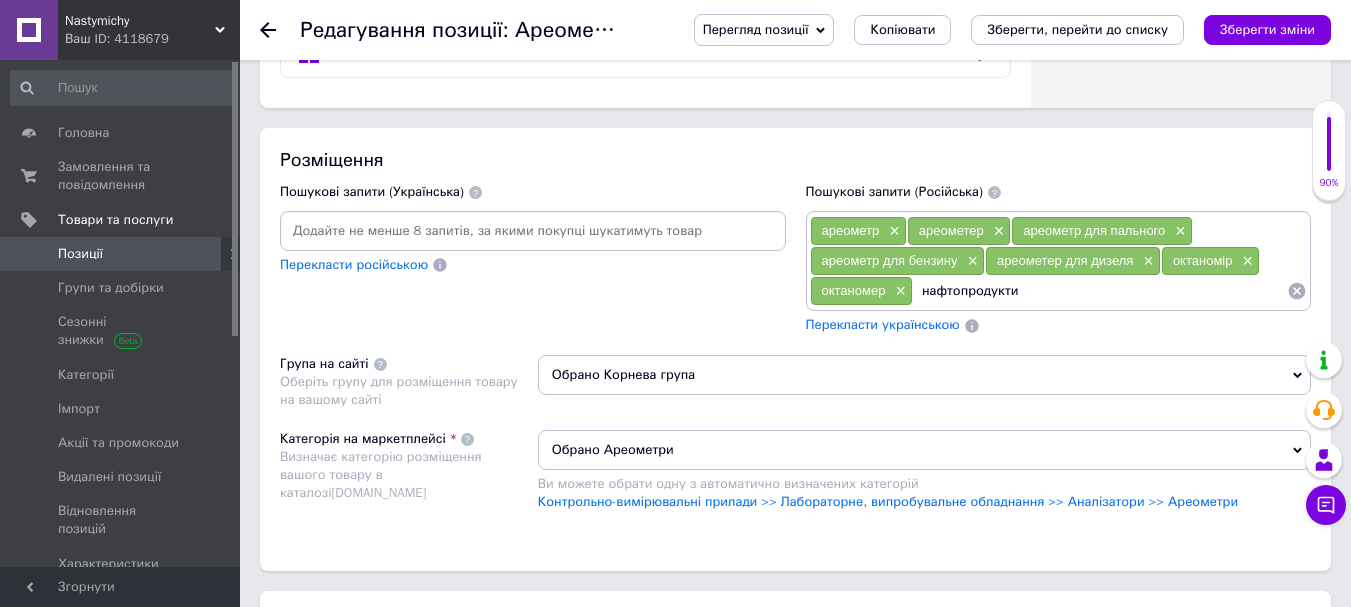 type 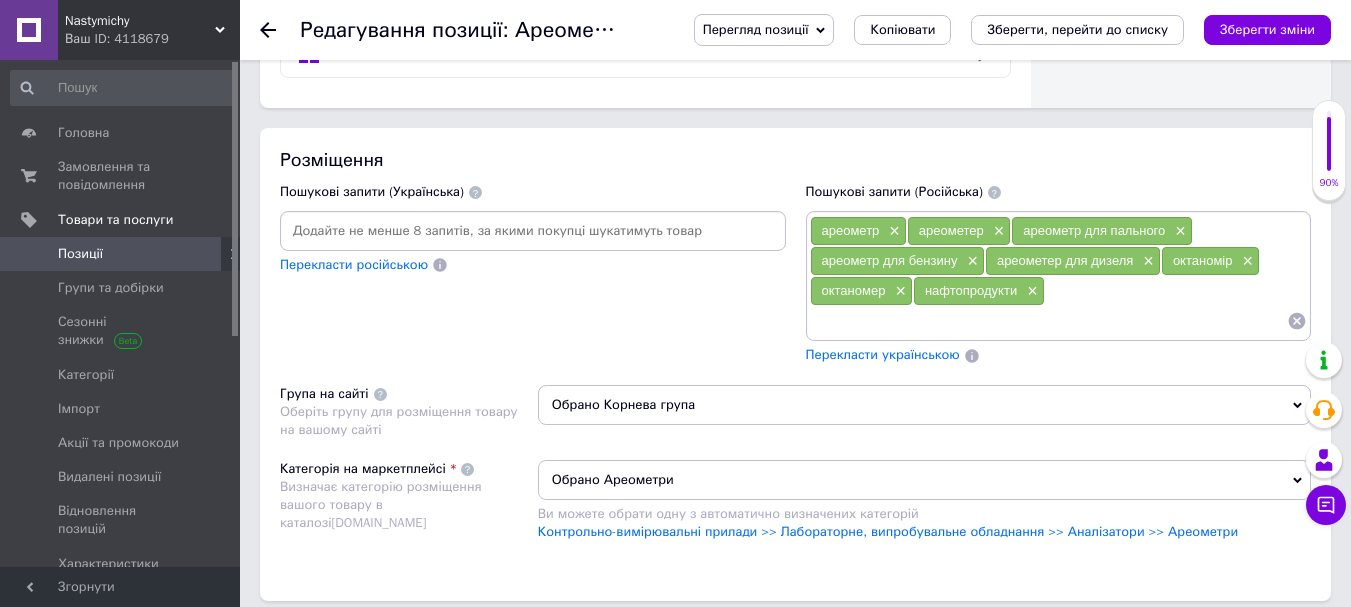 drag, startPoint x: 838, startPoint y: 229, endPoint x: 571, endPoint y: 217, distance: 267.26953 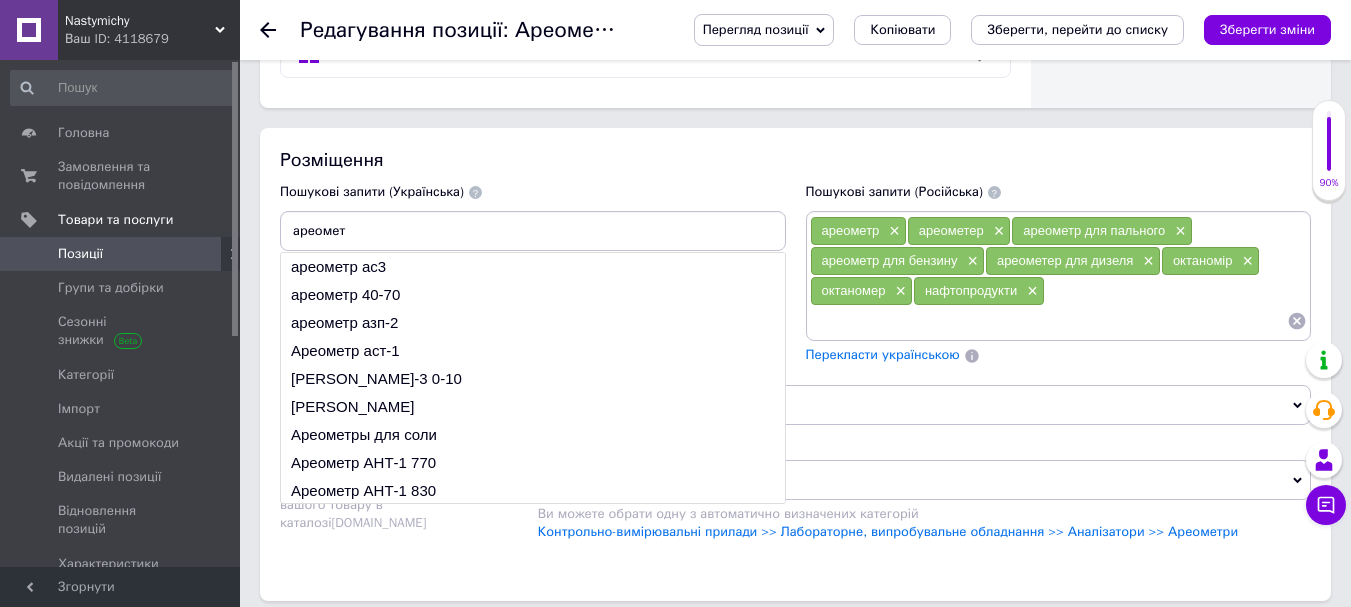 type on "ареометр" 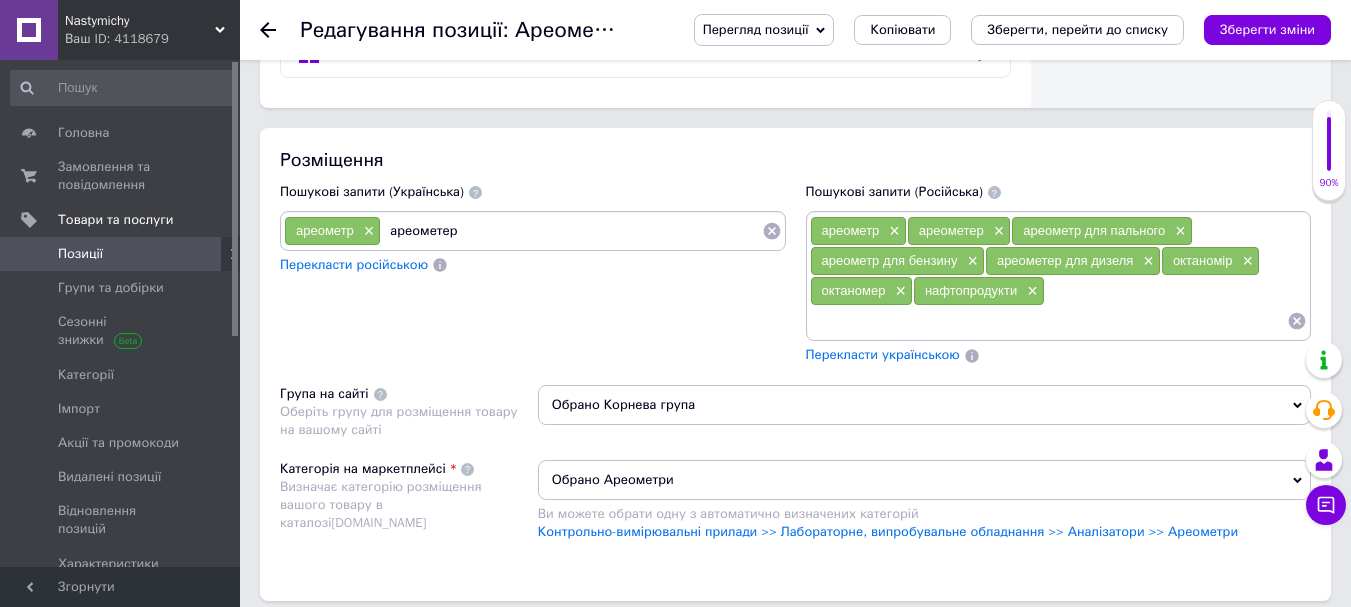 type on "ареометер" 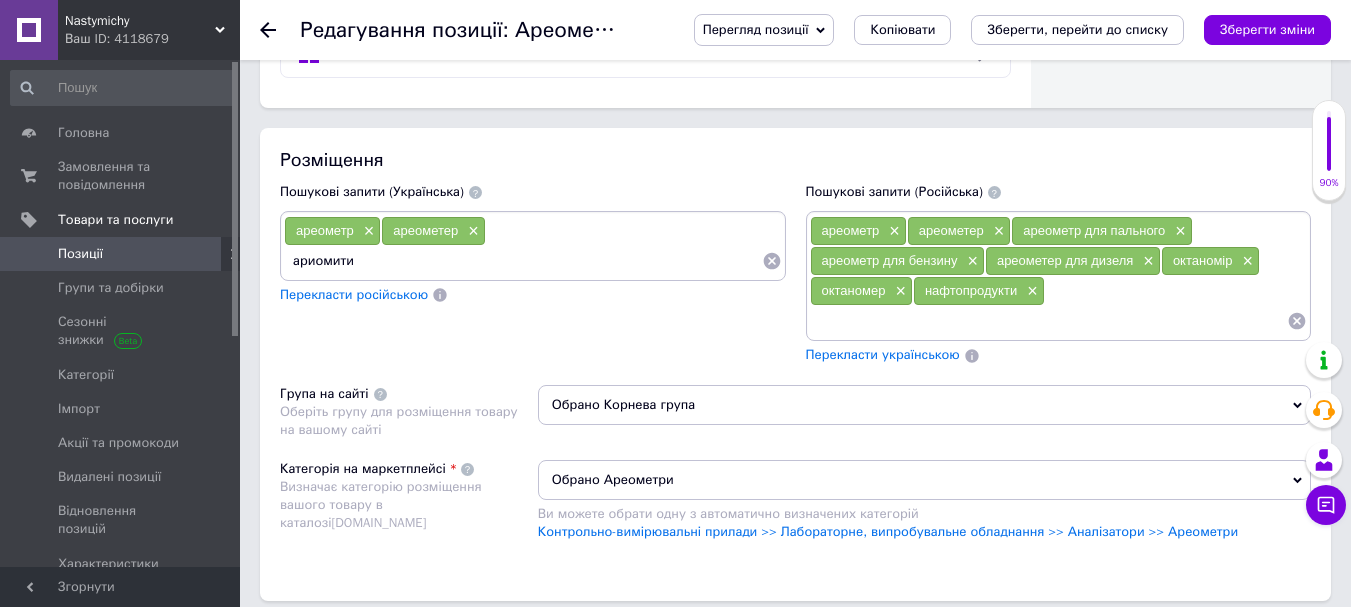 type on "ариомитир" 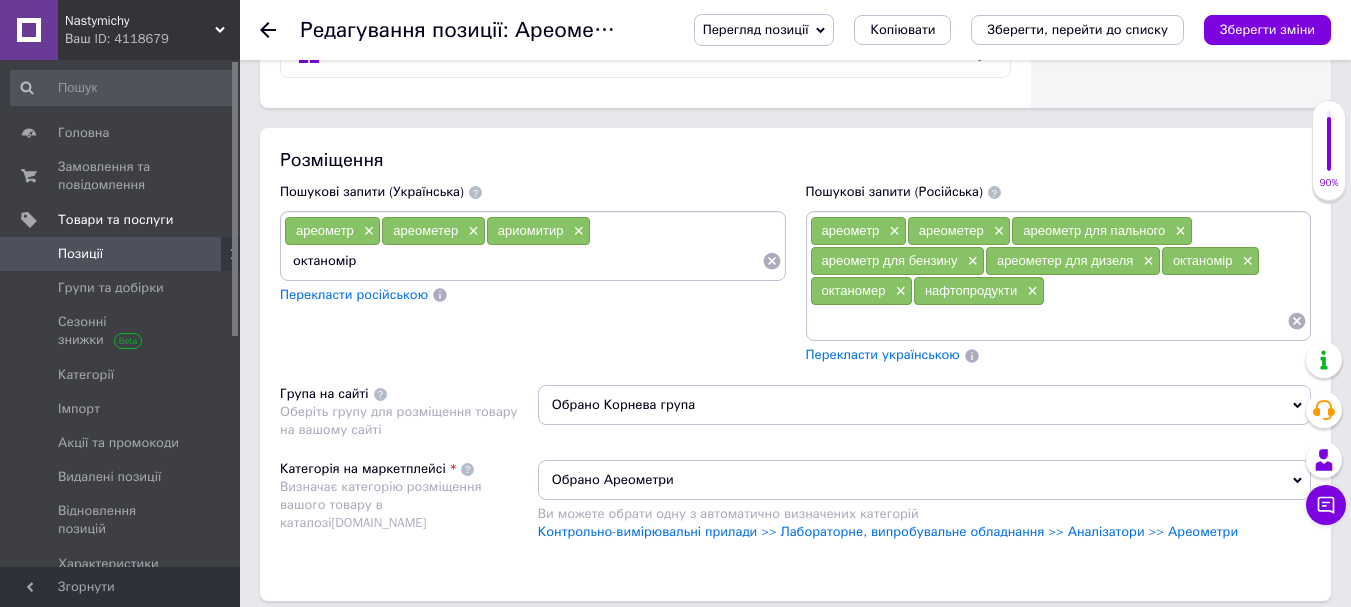 type on "октаномір" 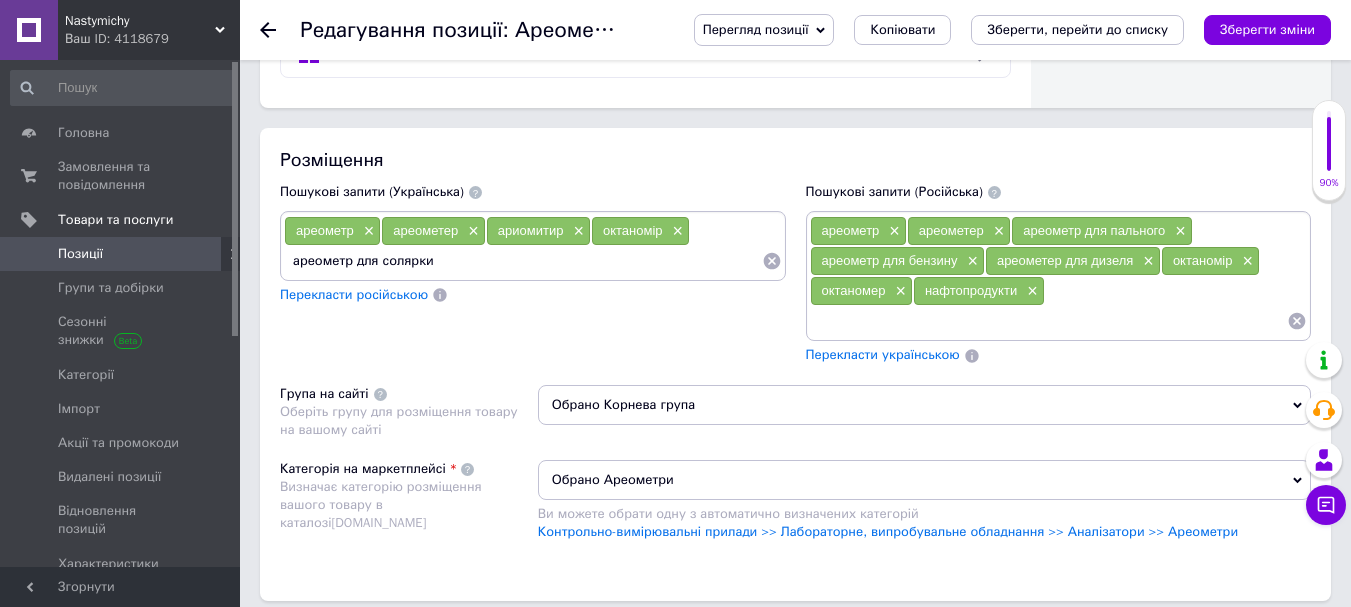 type on "ареометр для солярки" 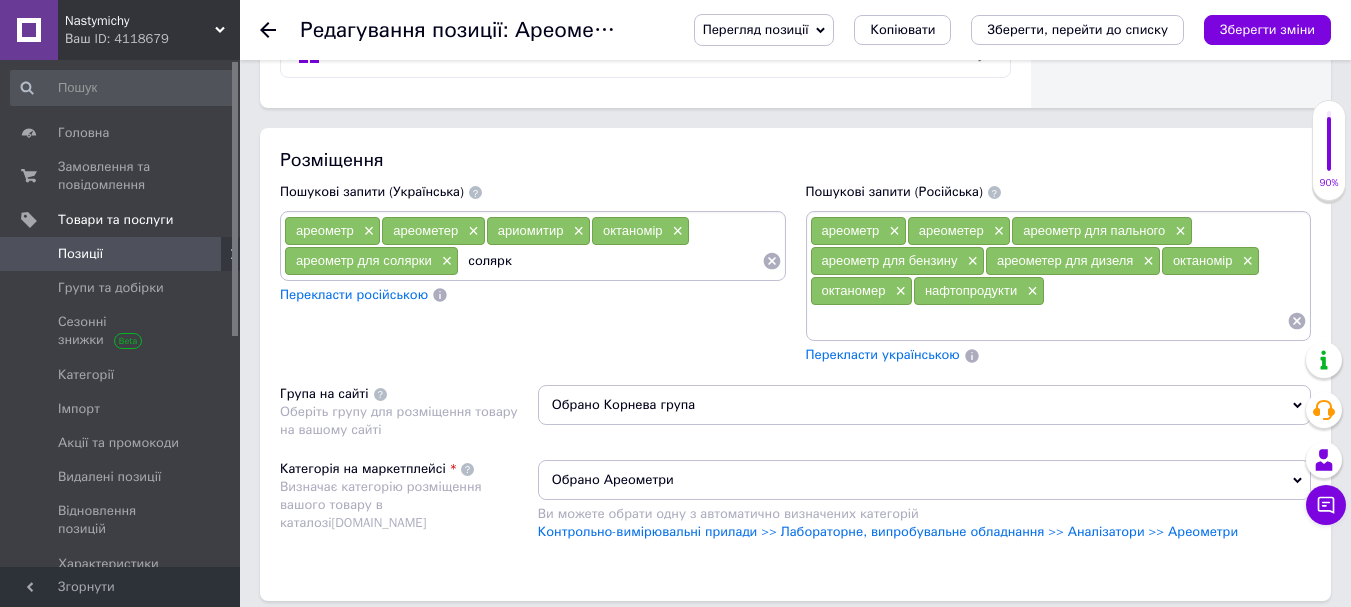 type on "солярка" 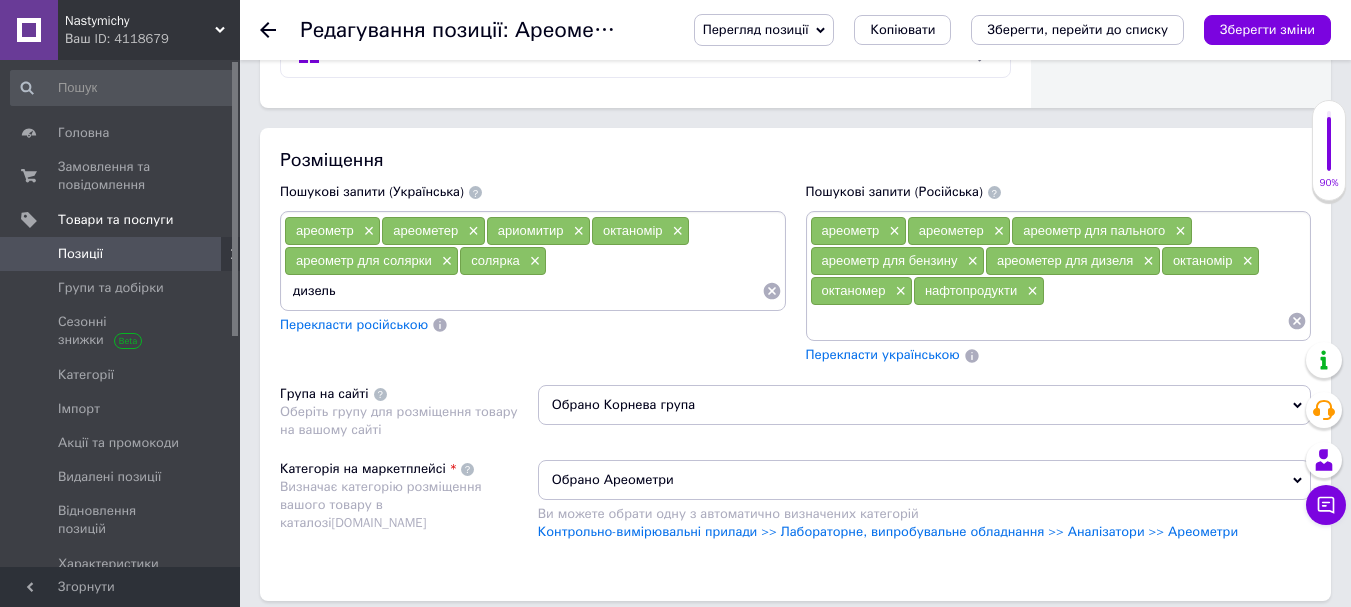 type on "дизель" 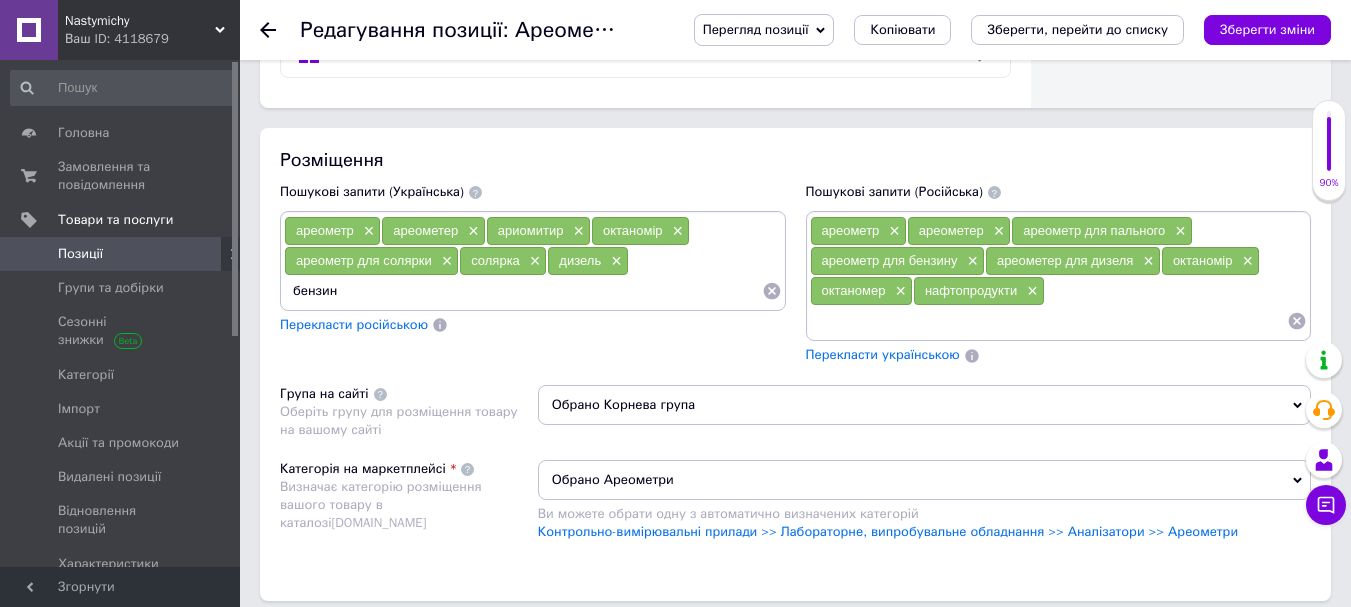 type on "бензин" 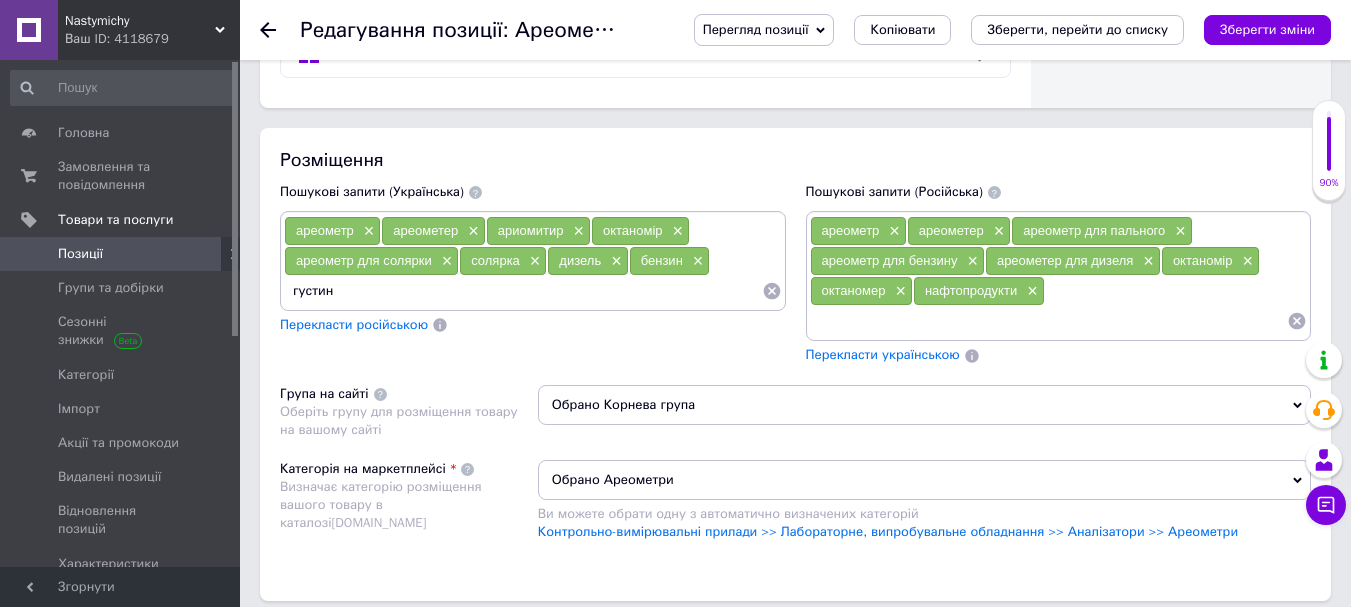 type on "густина" 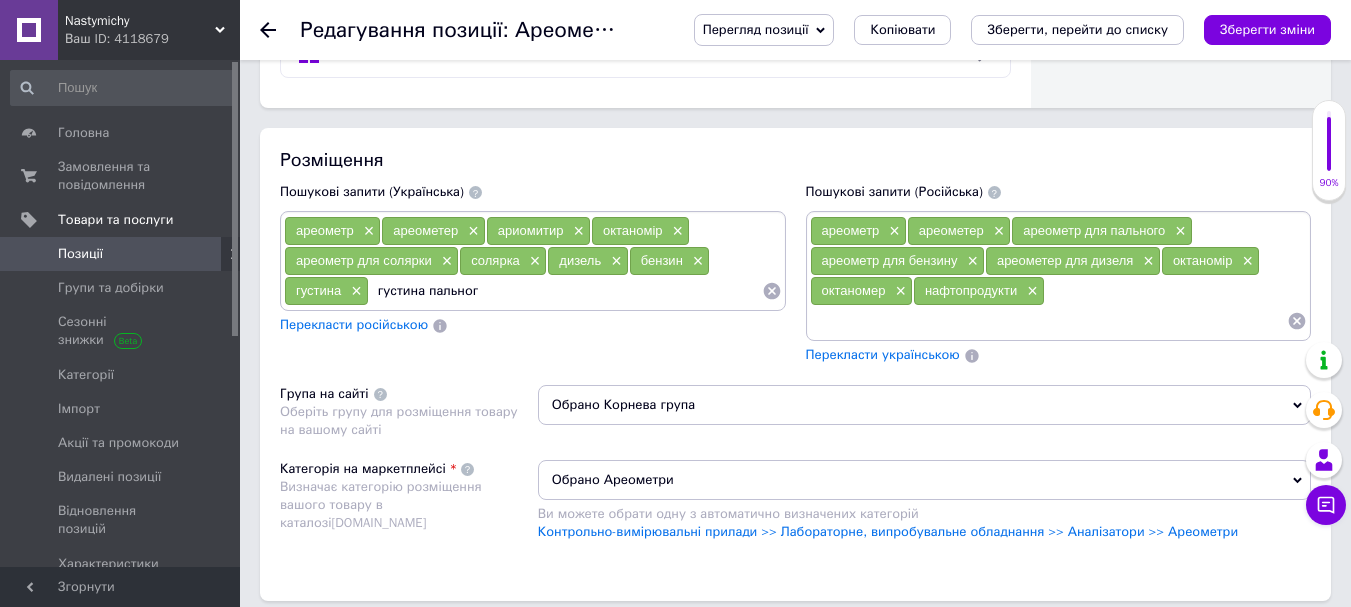 type on "густина пального" 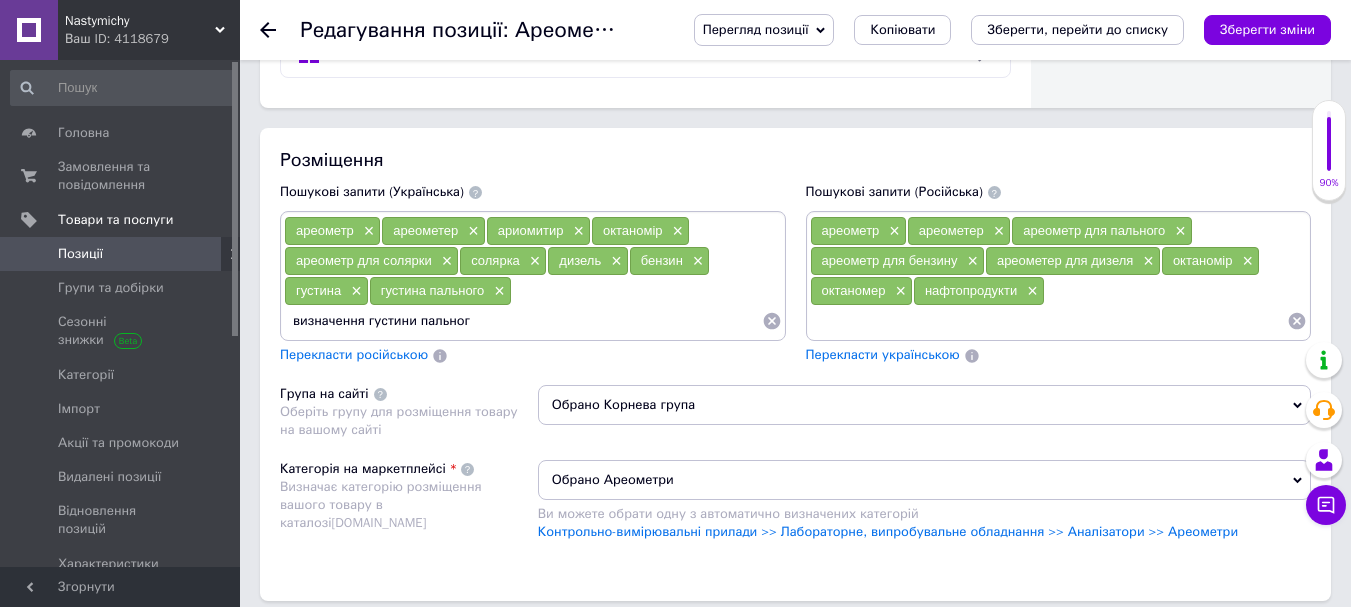 type on "визначення густини пального" 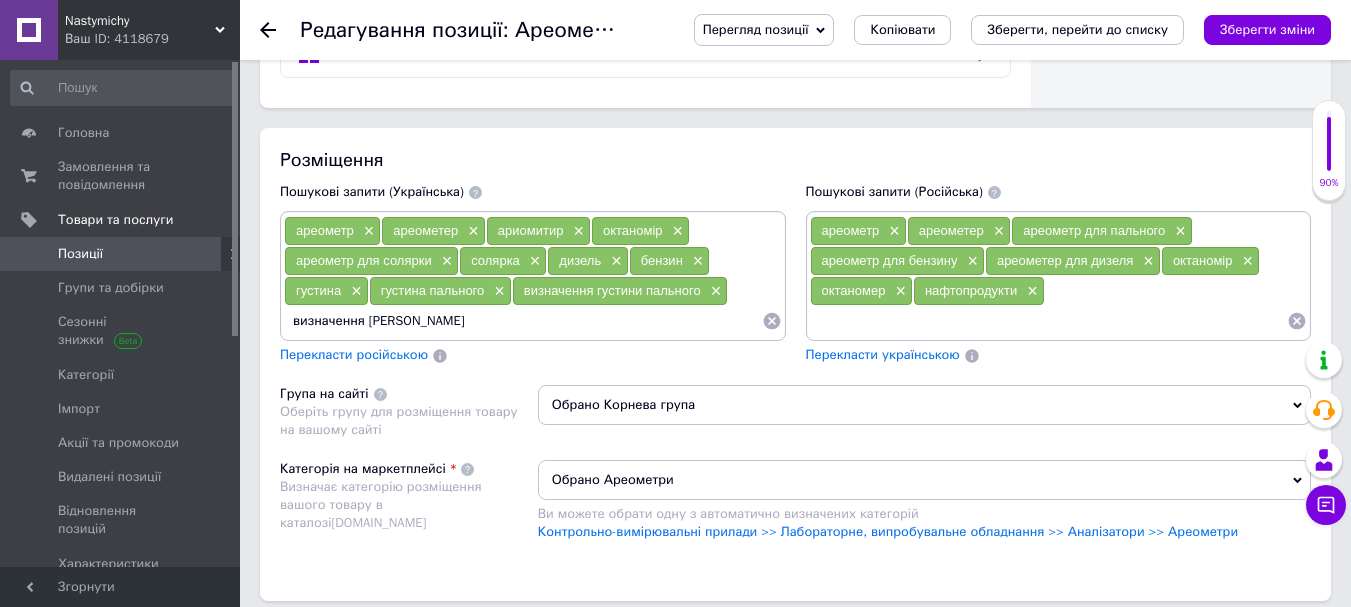 type on "визначення [PERSON_NAME]" 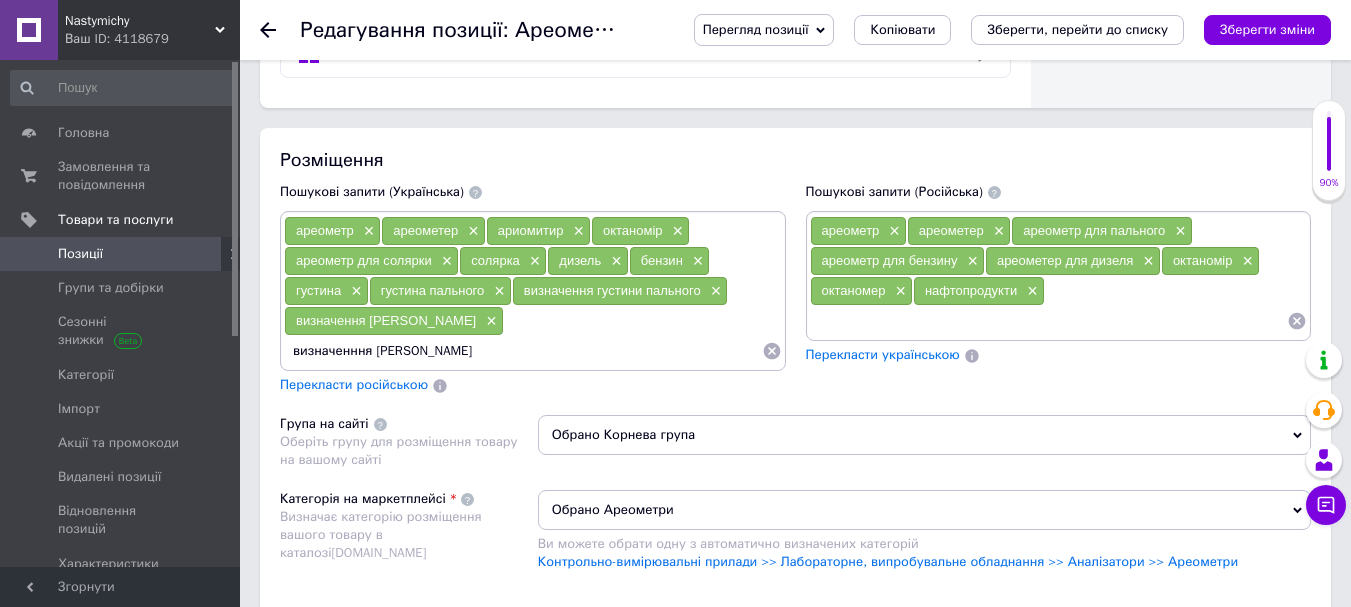 type on "визначенння [PERSON_NAME]" 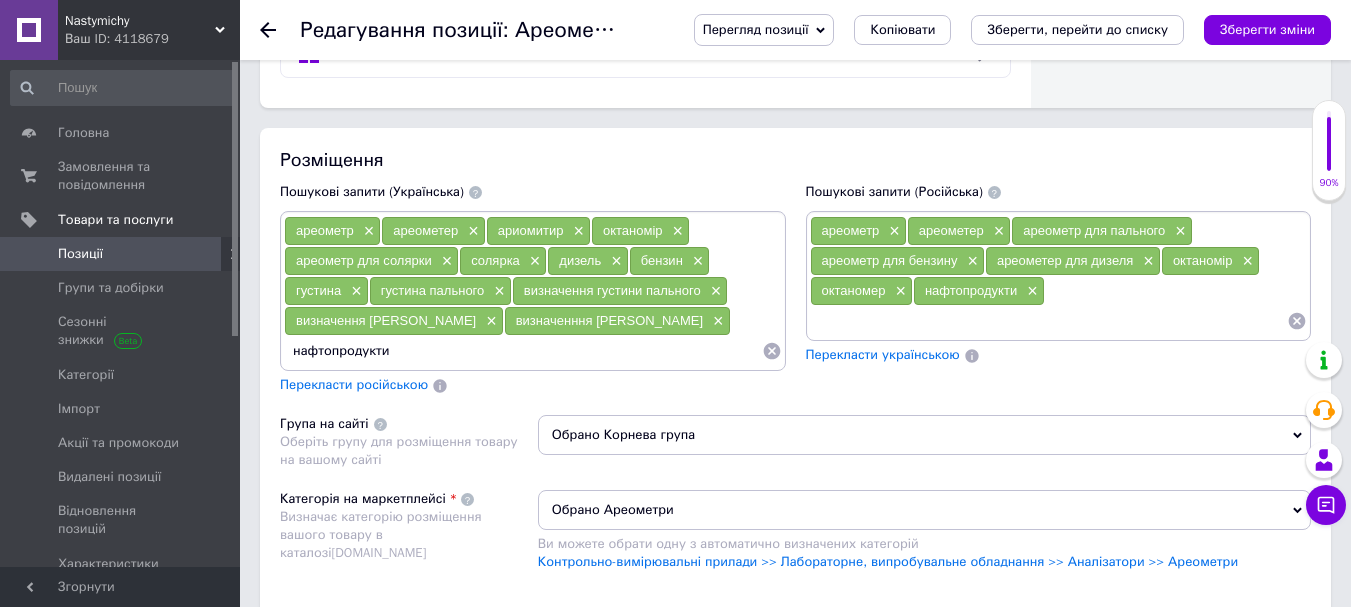 type on "нафтопродукти" 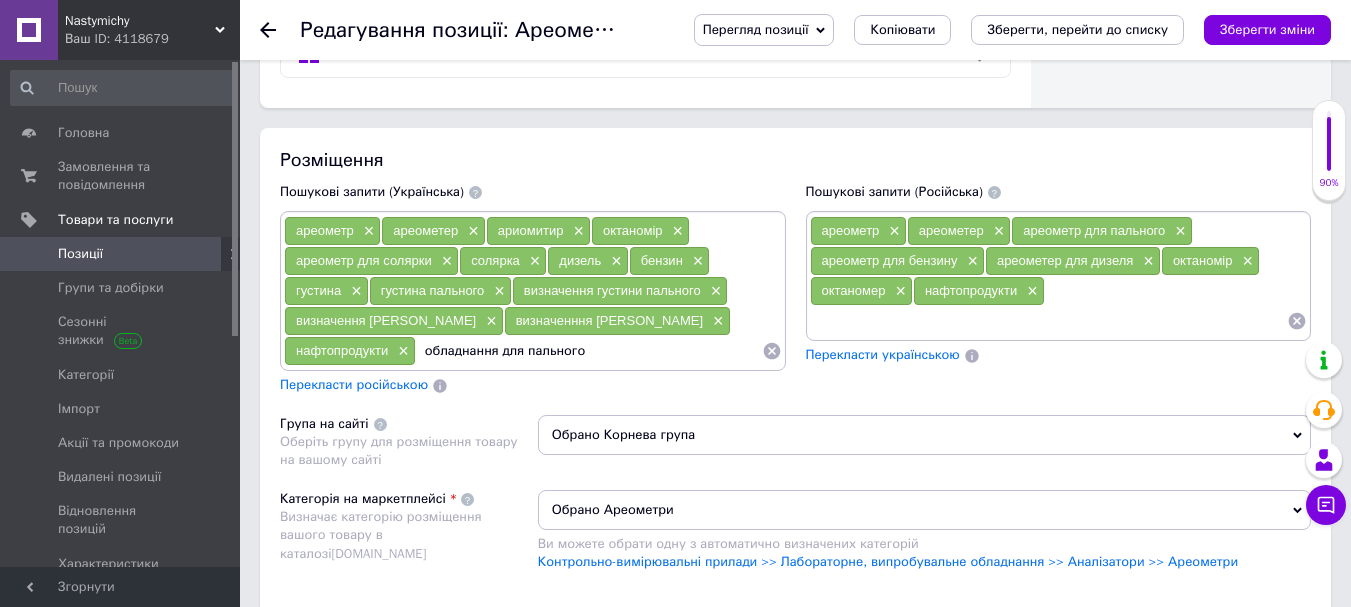 type on "обладнання для пального" 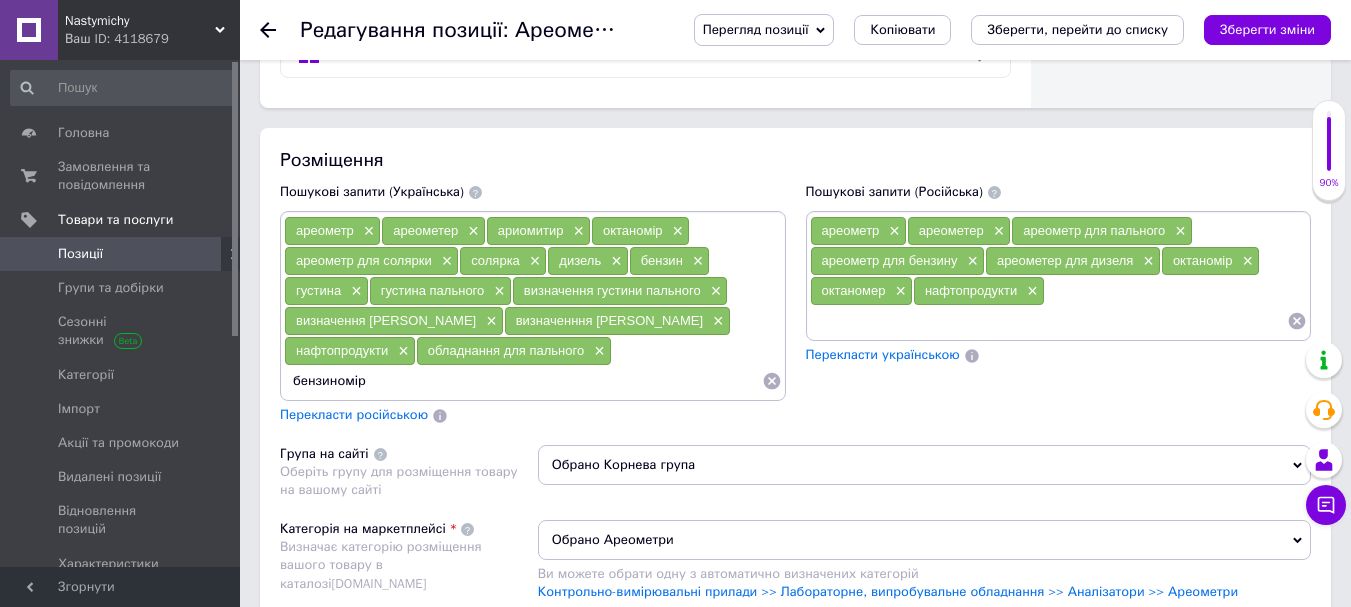 type on "бензиномір" 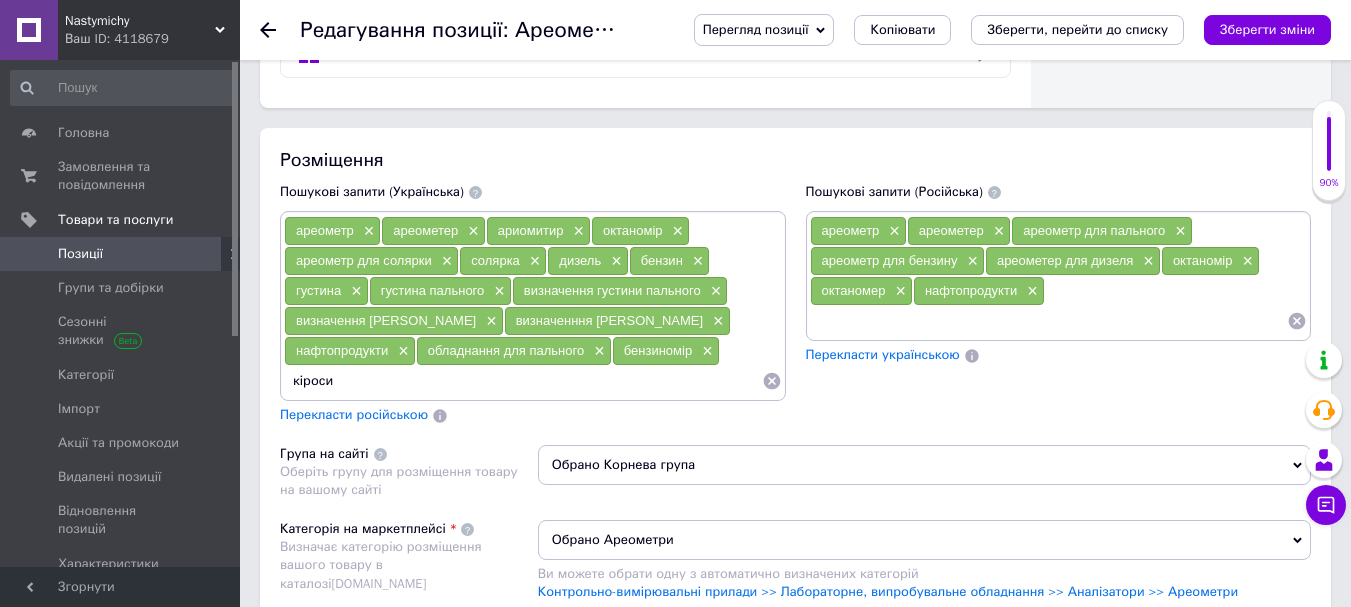 type on "[PERSON_NAME]" 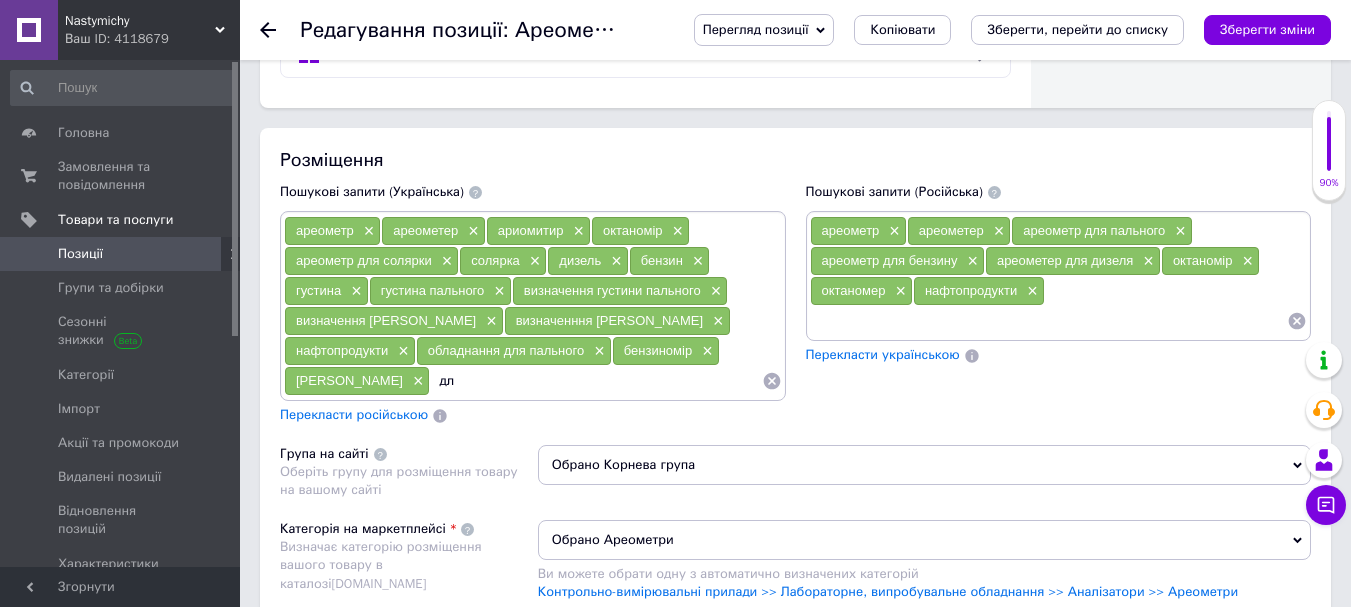 type on "д" 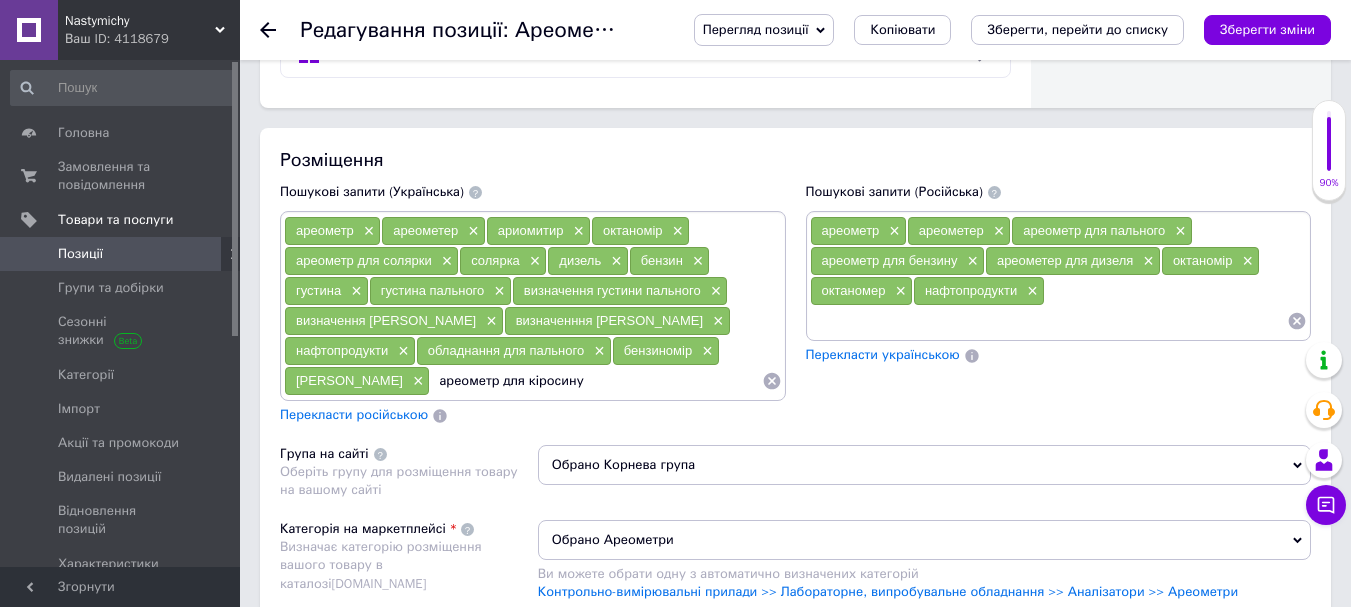 type on "ареометр для кіросину" 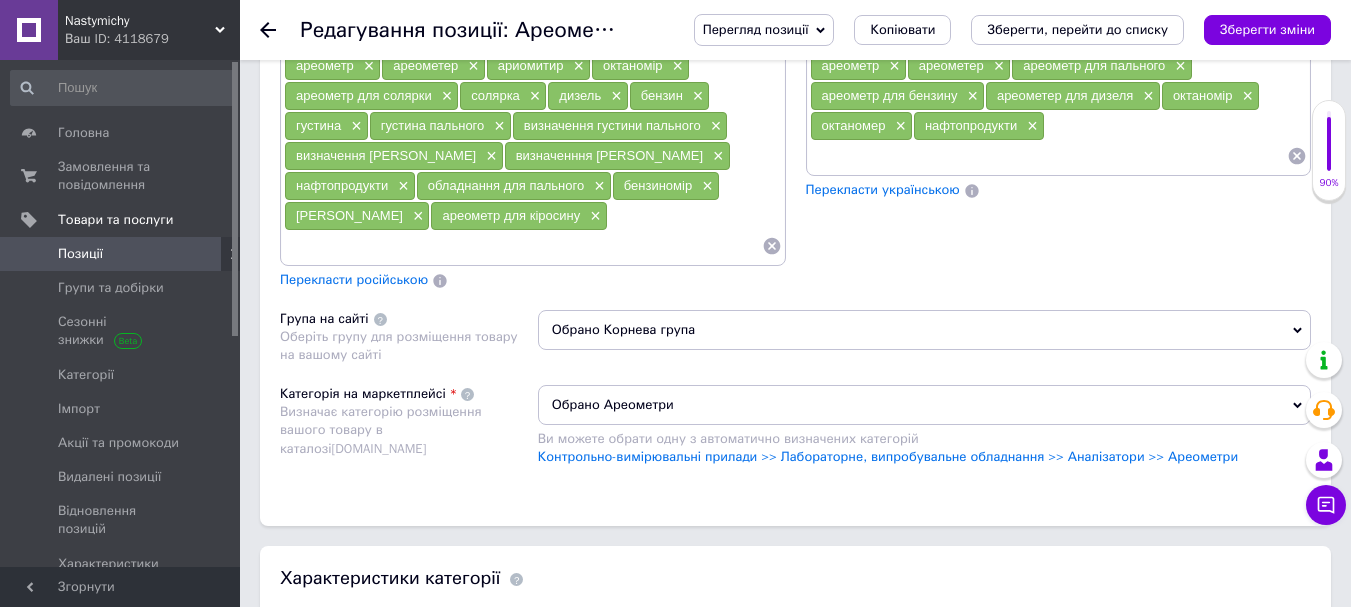 scroll, scrollTop: 1500, scrollLeft: 0, axis: vertical 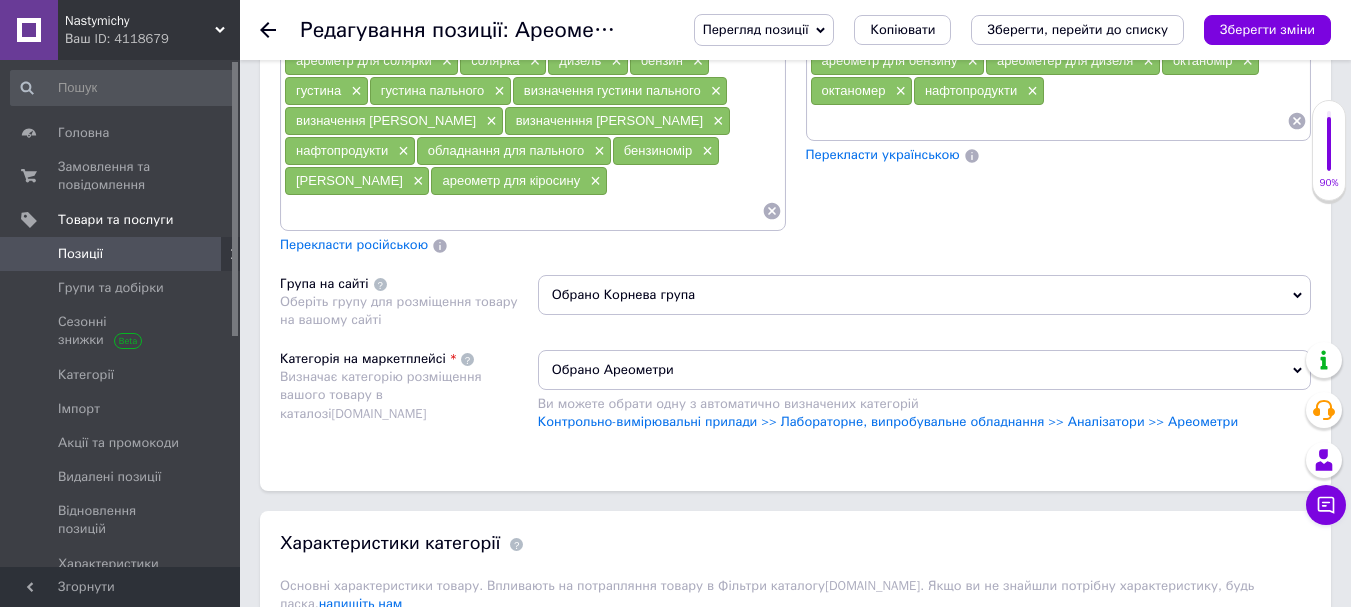 click on "Обрано Корнева група" at bounding box center [924, 295] 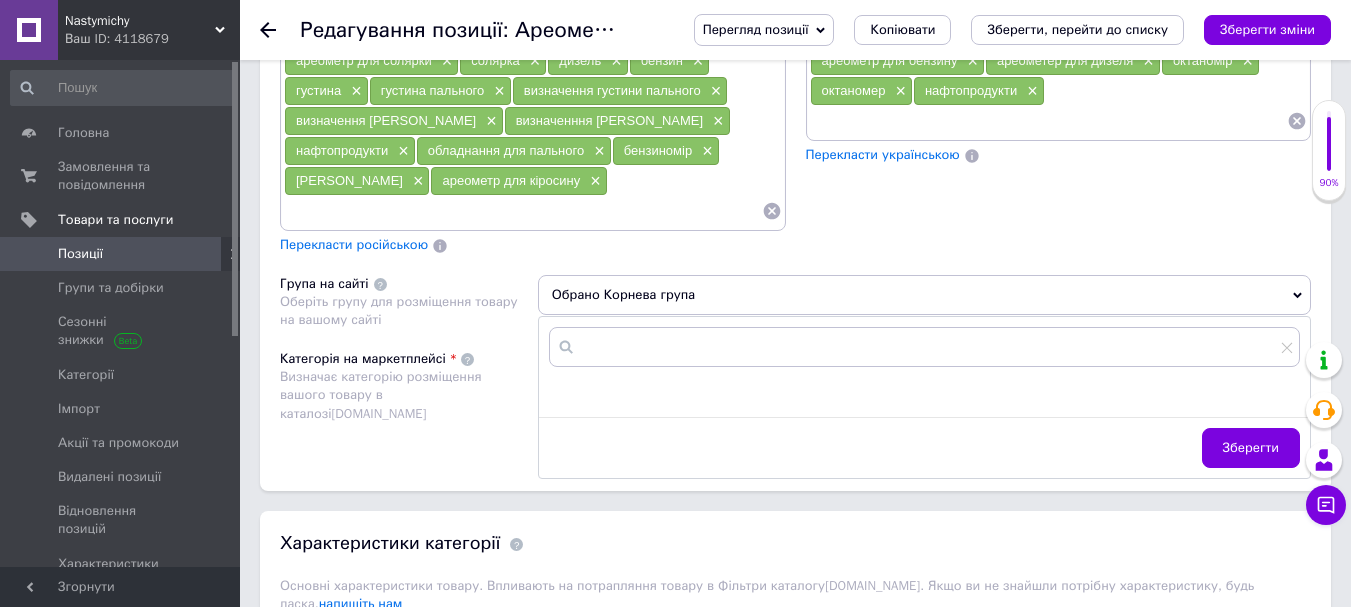 click on "Пошукові запити (Російська) ареометр × ареометер × ареометр для пального × ареометр для бензину × ареометер для дизеля × октаномір × октаномер × нафтопродукти × Перекласти українською" at bounding box center [1059, 119] 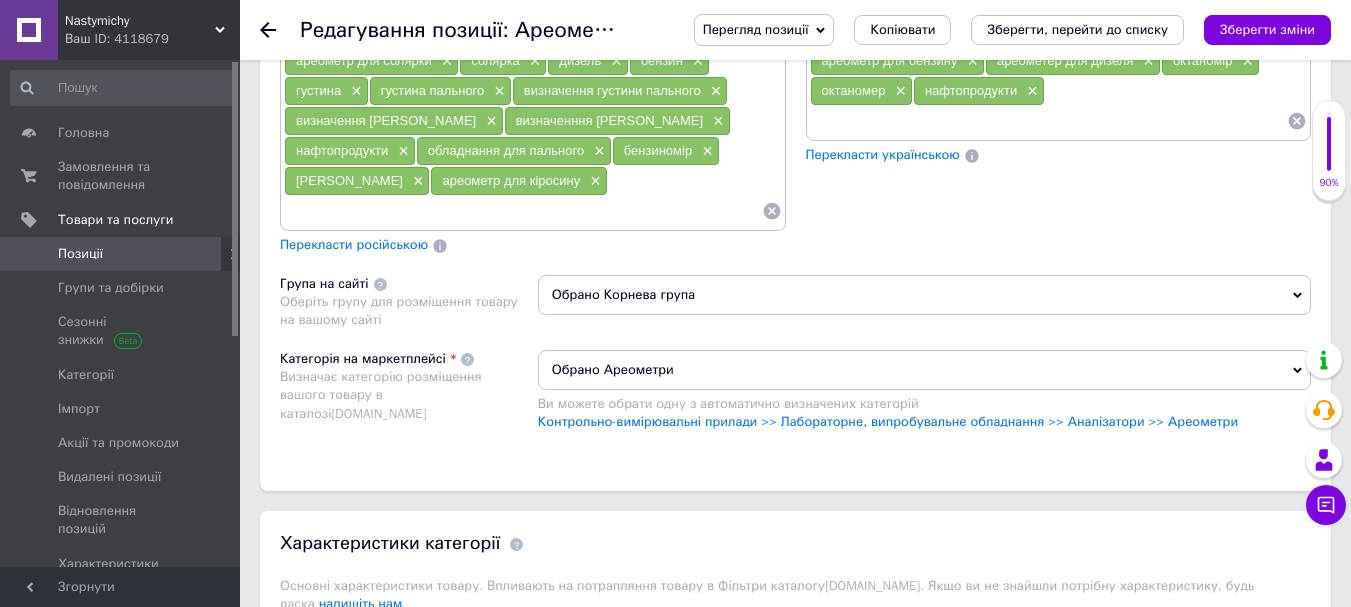 click on "Обрано Корнева група" at bounding box center (924, 295) 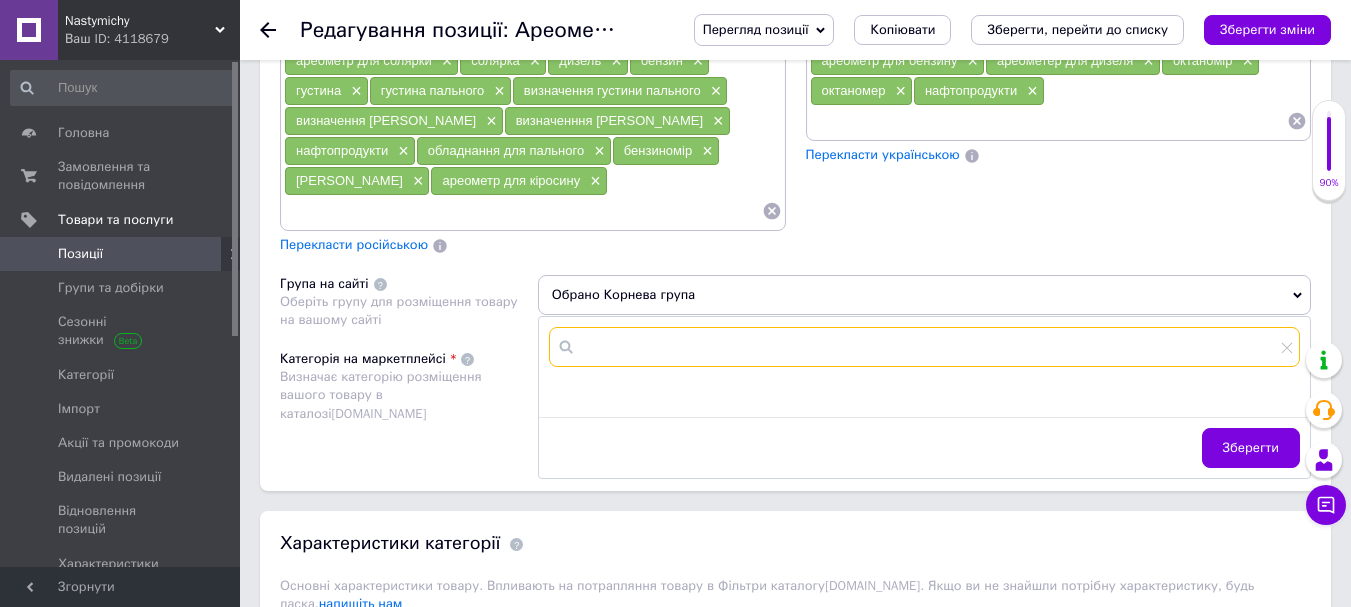click at bounding box center (924, 347) 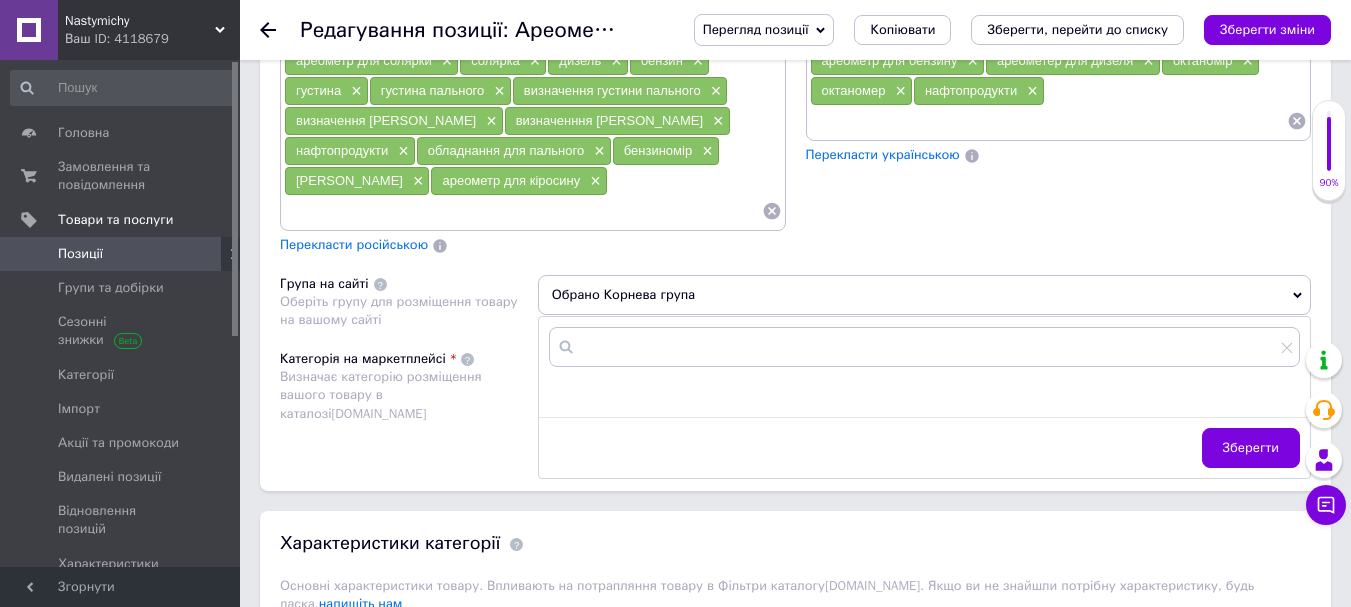 click on "Пошукові запити (Російська) ареометр × ареометер × ареометр для пального × ареометр для бензину × ареометер для дизеля × октаномір × октаномер × нафтопродукти × Перекласти українською" at bounding box center [1059, 119] 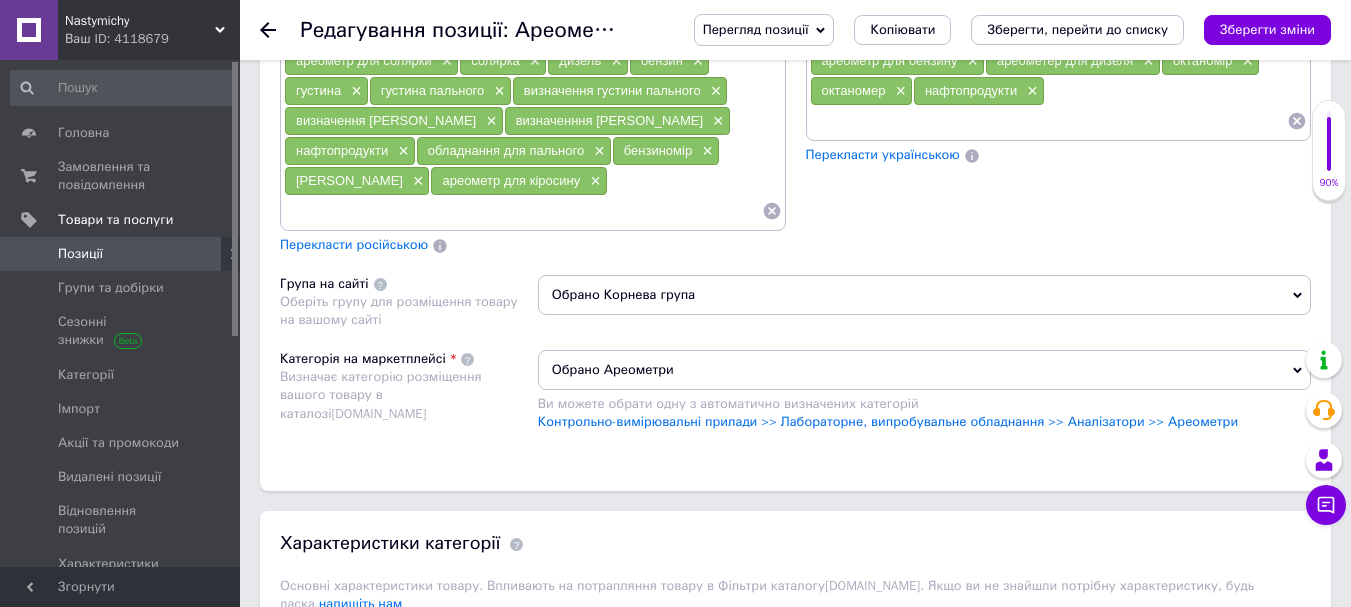 click on "Обрано Корнева група" at bounding box center [924, 295] 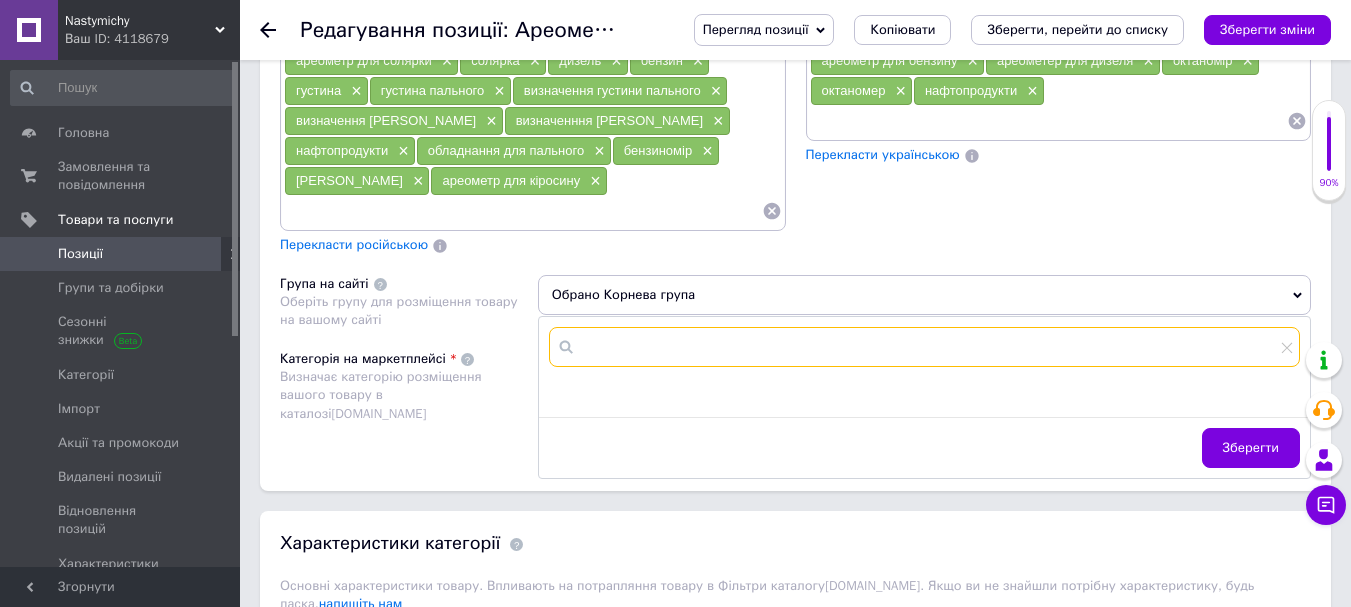 click at bounding box center (924, 347) 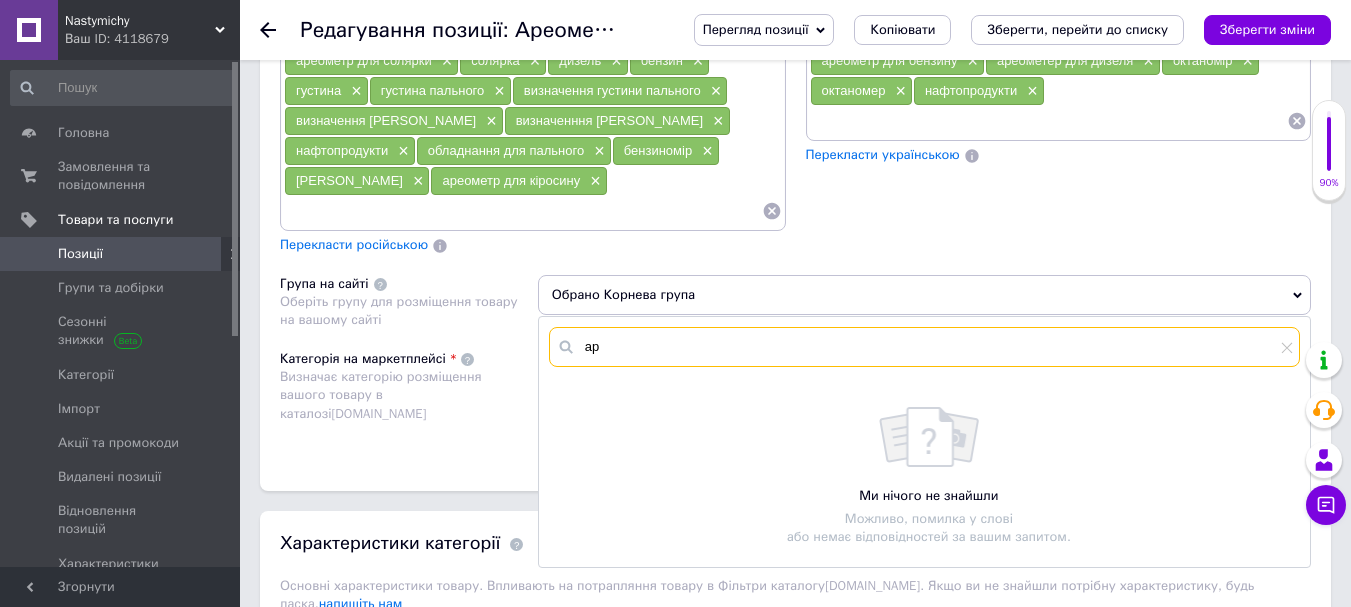 type on "а" 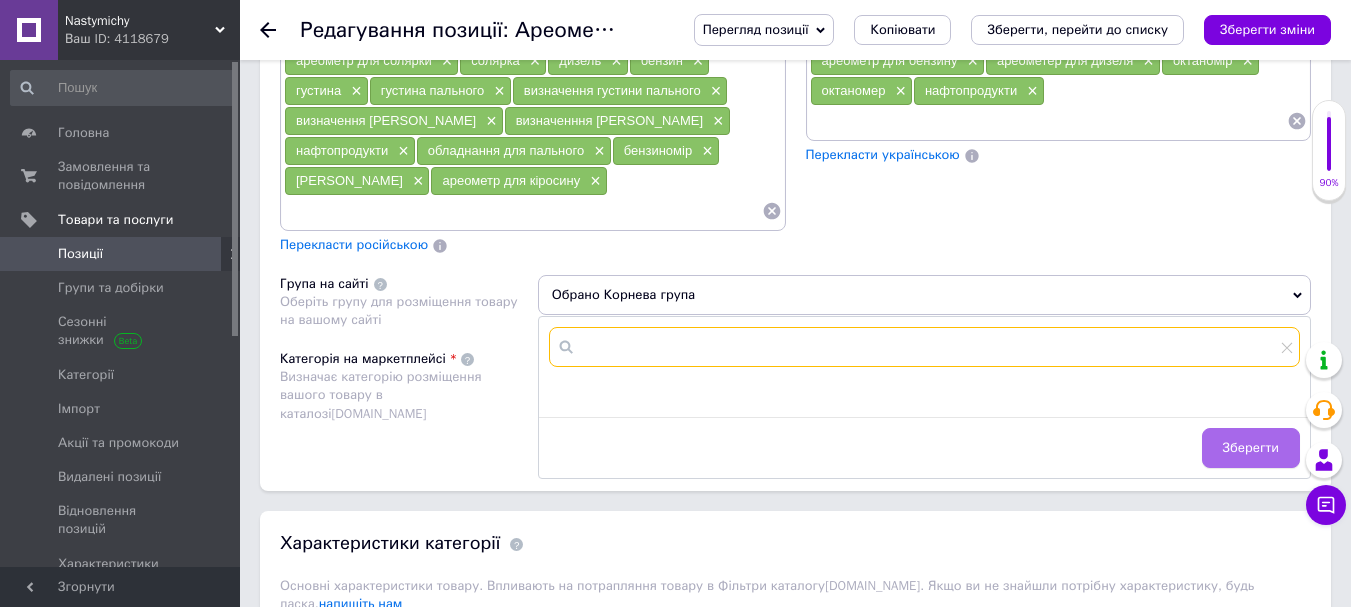 type 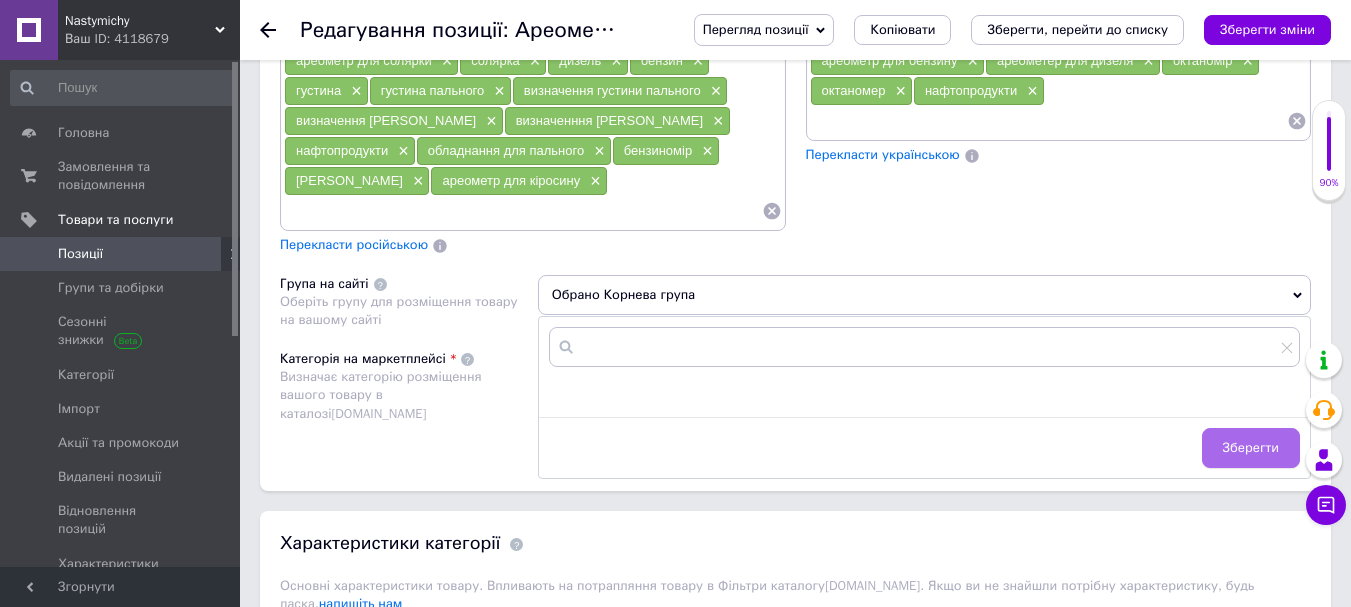 click on "Зберегти" at bounding box center (1251, 448) 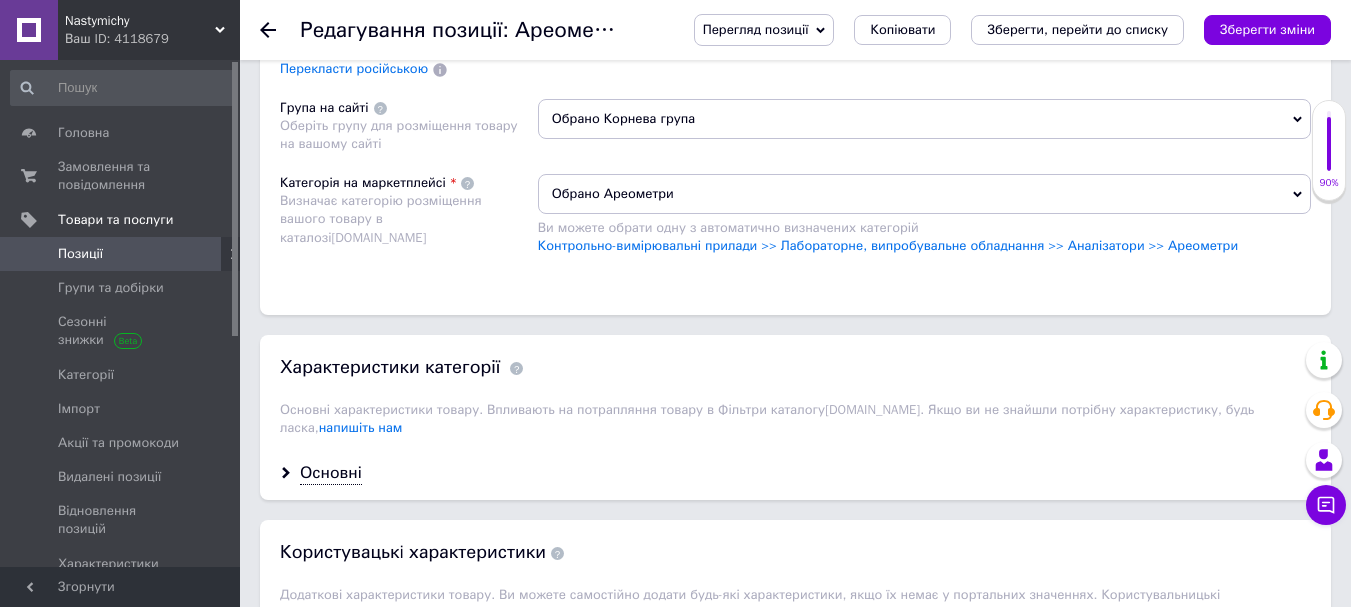 scroll, scrollTop: 1800, scrollLeft: 0, axis: vertical 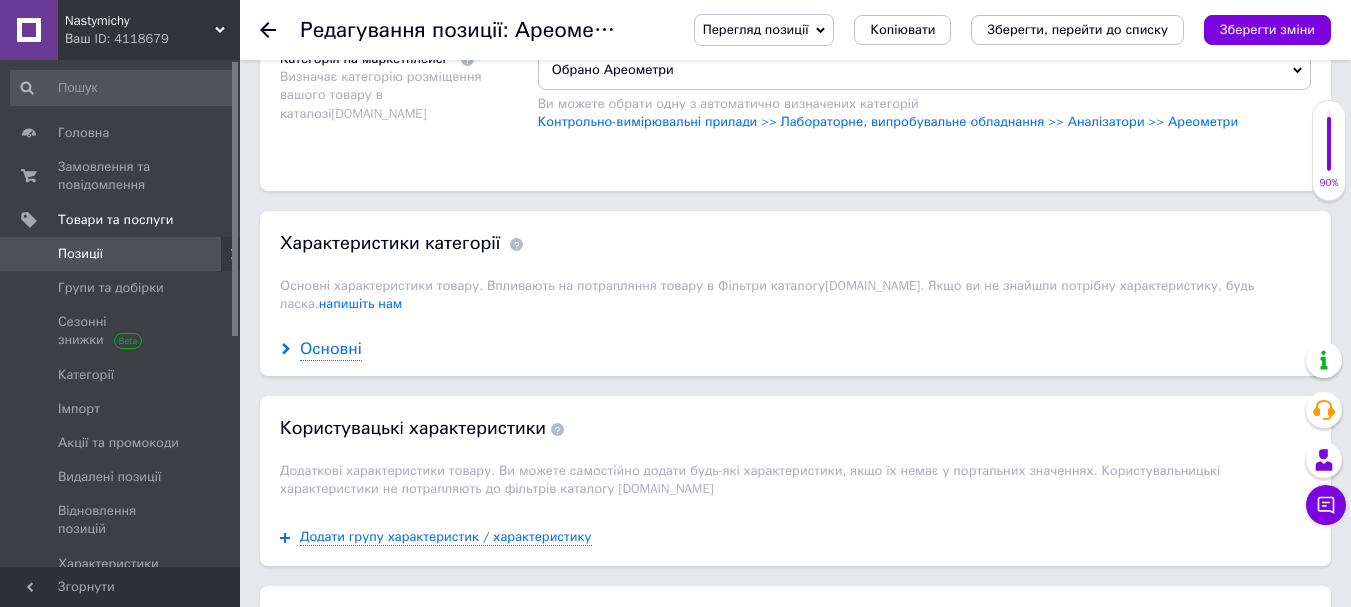click on "Основні" at bounding box center (331, 349) 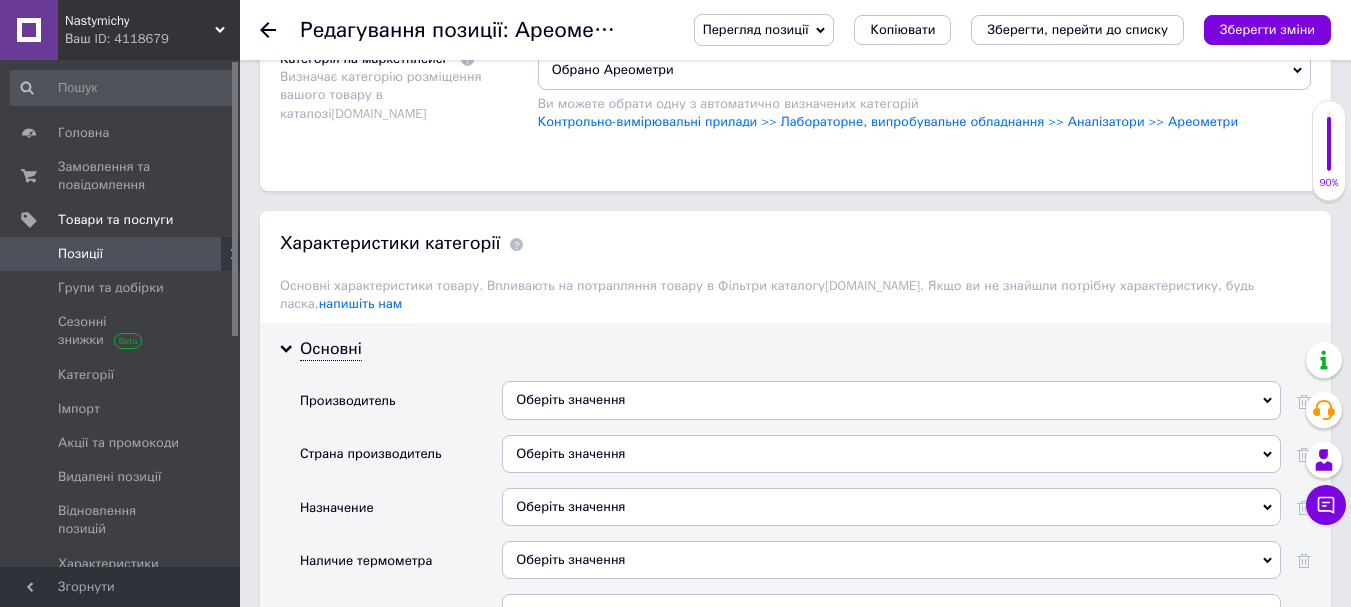 click on "Оберіть значення" at bounding box center (891, 400) 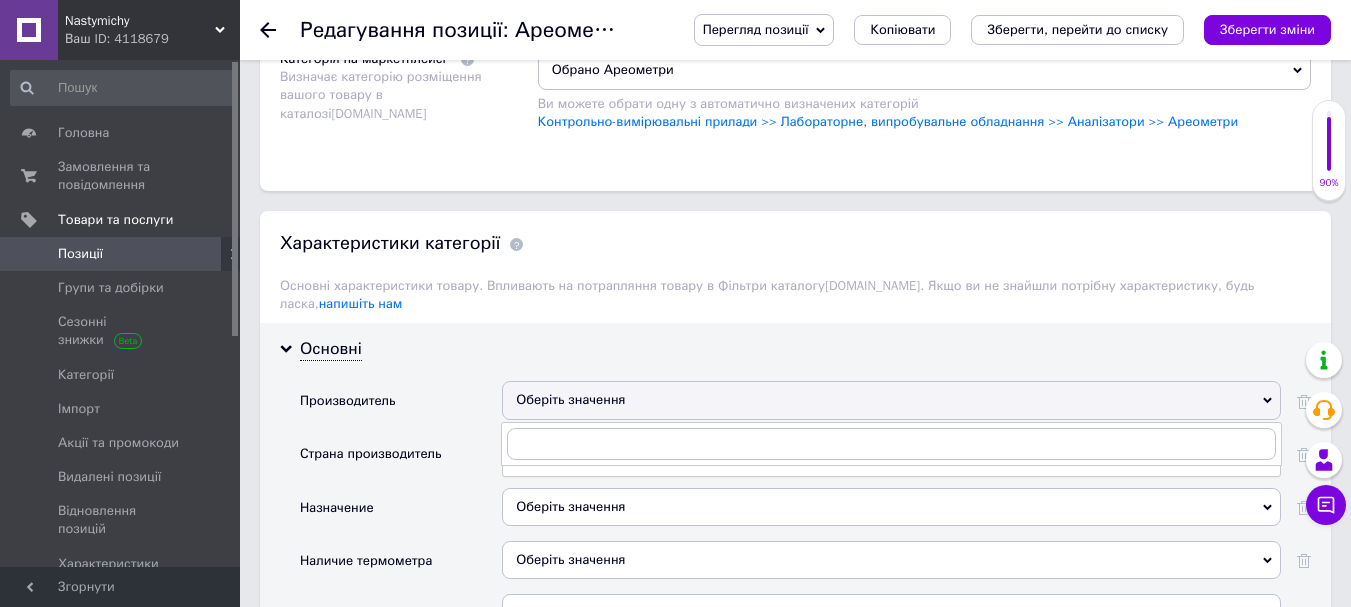 click on "Оберіть значення" at bounding box center (891, 507) 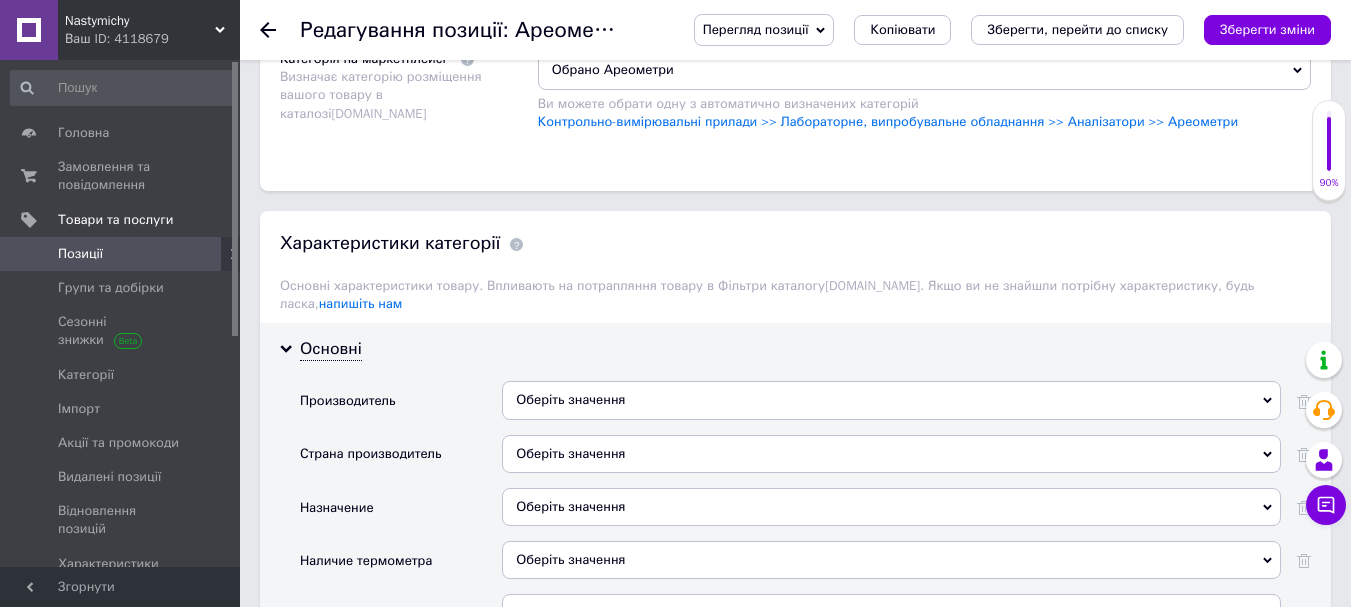 click on "Оберіть значення" at bounding box center (891, 454) 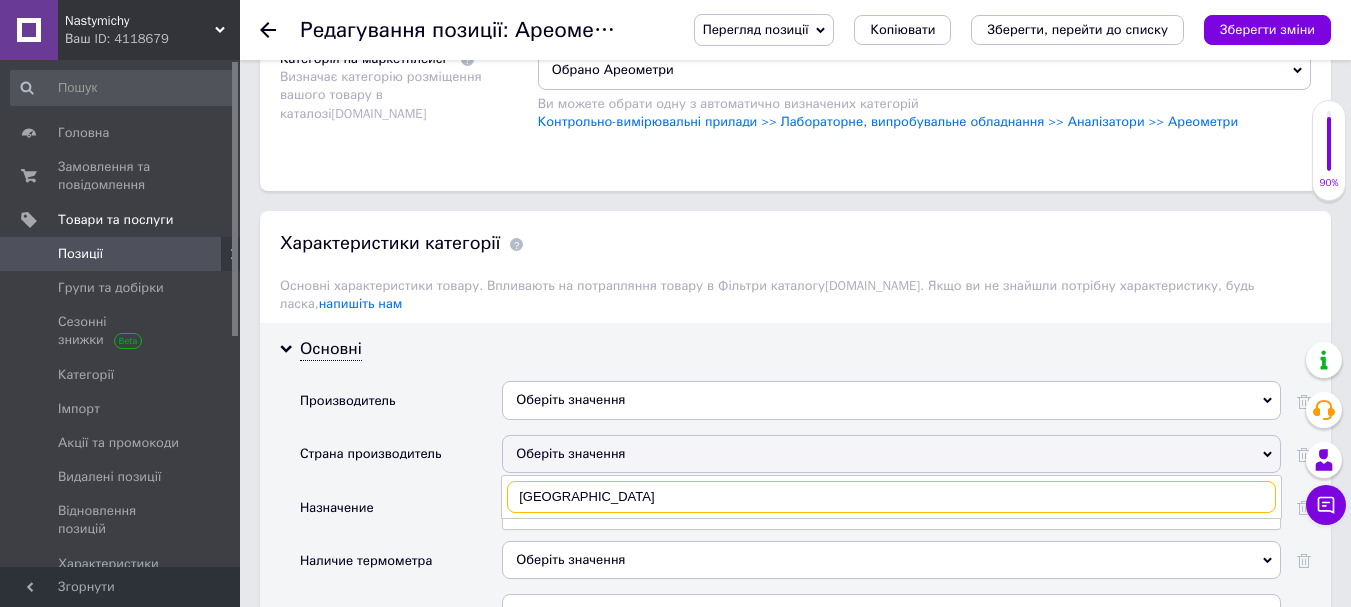 type on "[GEOGRAPHIC_DATA]" 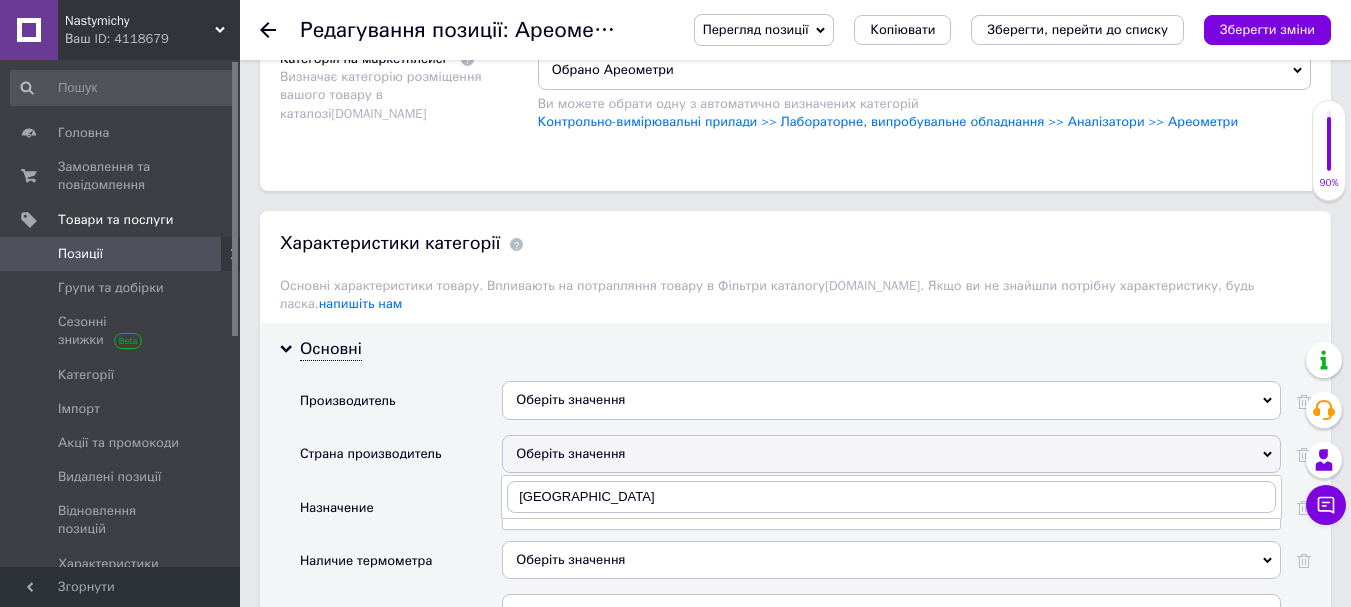 click on "[GEOGRAPHIC_DATA]" at bounding box center [891, 497] 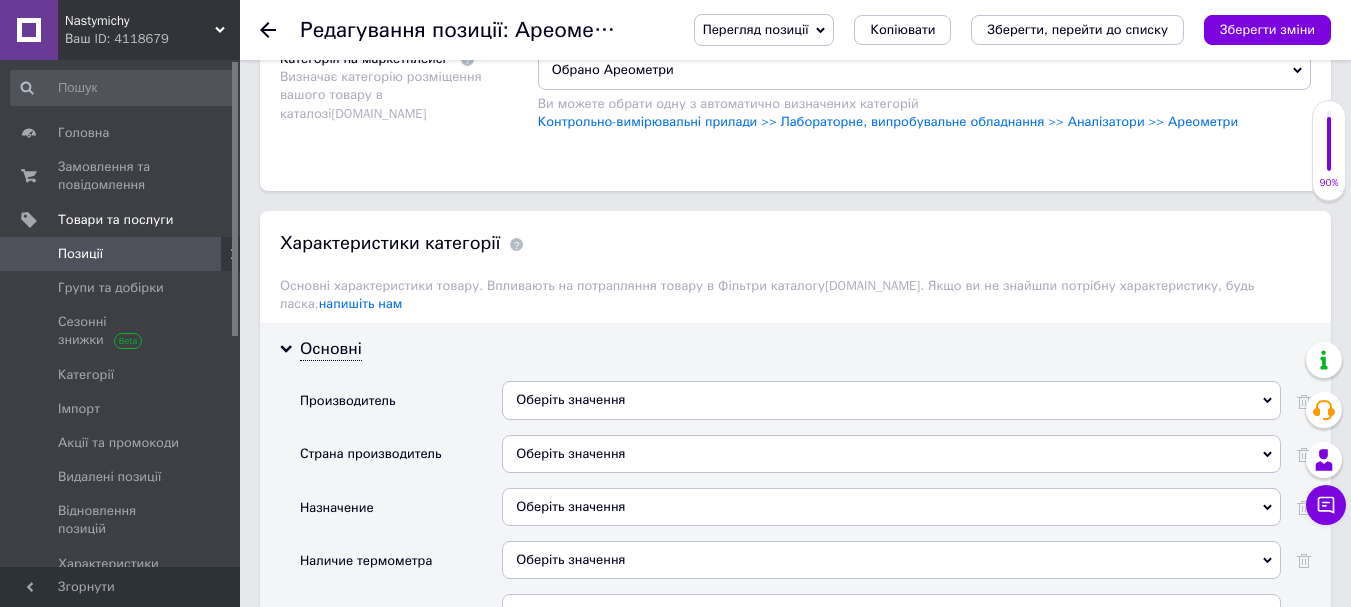 click on "Оберіть значення" at bounding box center (891, 454) 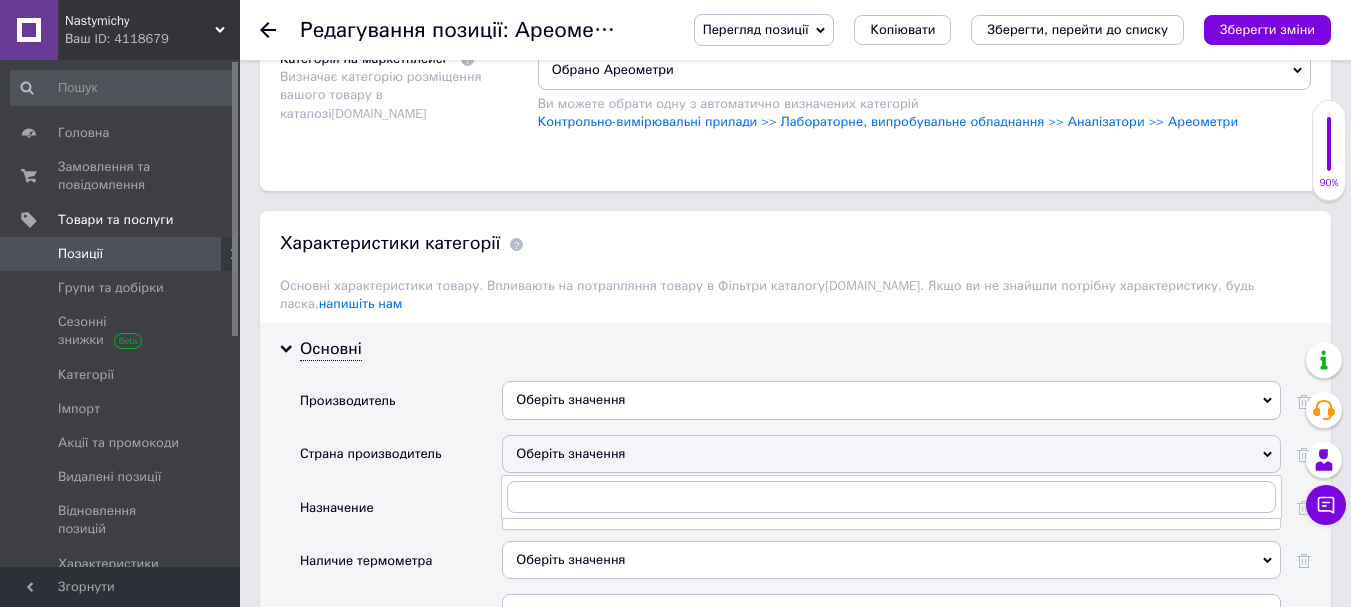 click on "Оберіть значення" at bounding box center [891, 454] 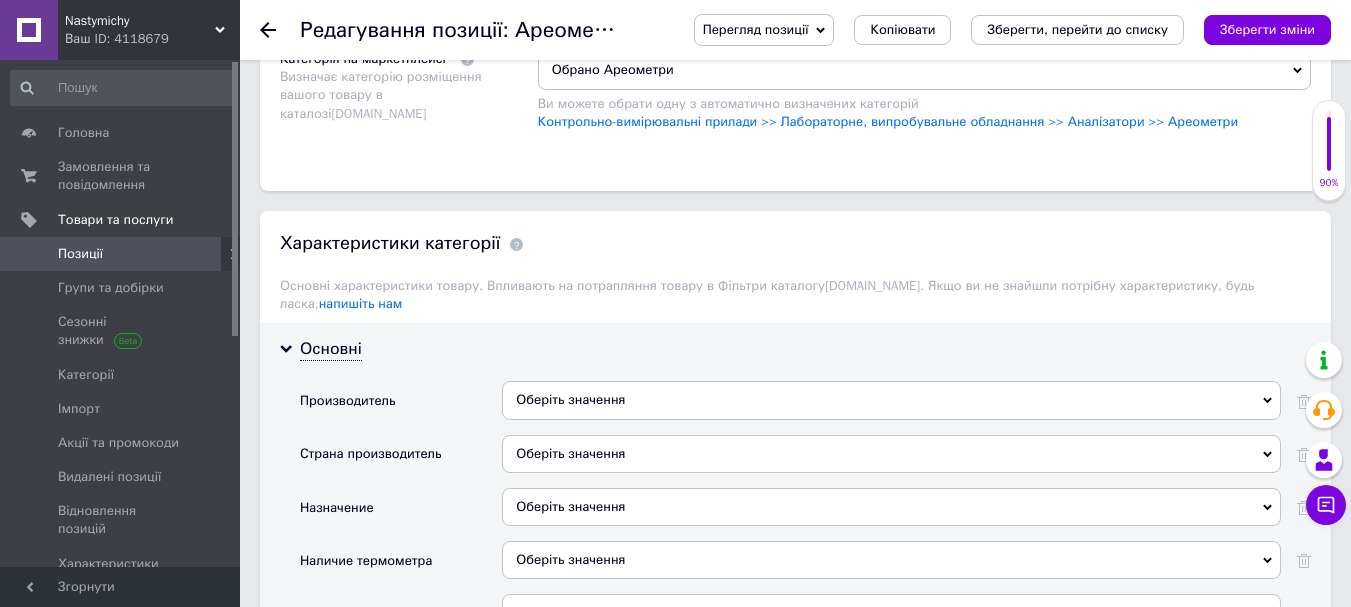 click on "Оберіть значення" at bounding box center (891, 454) 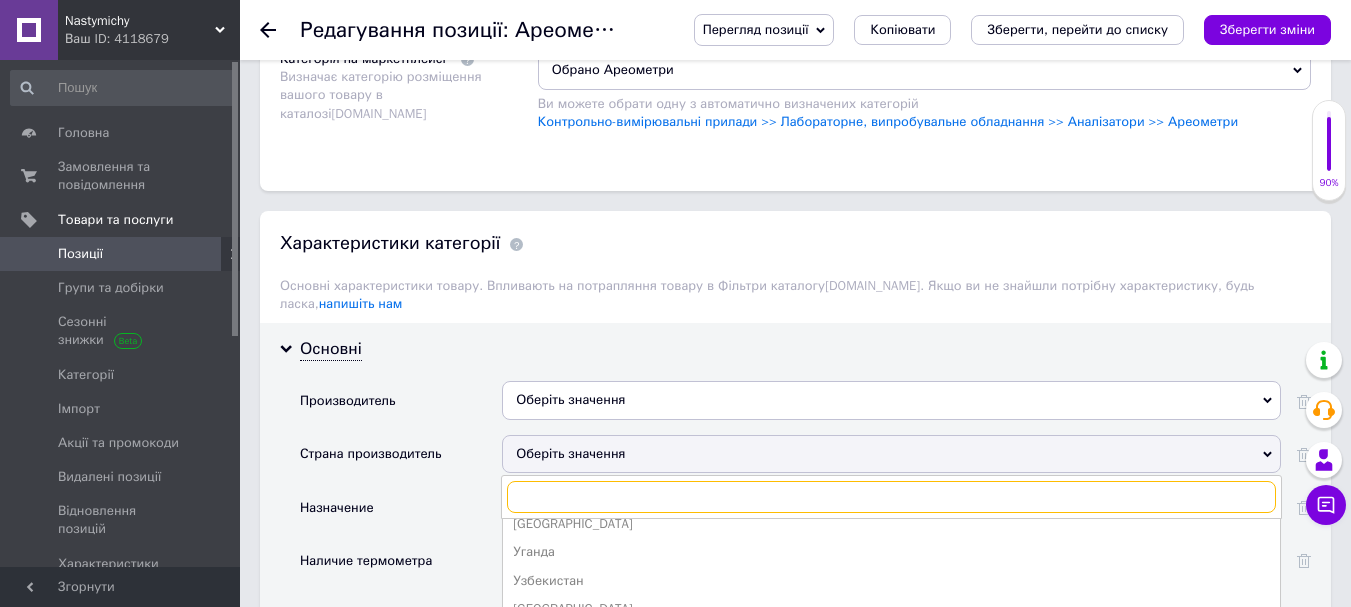 scroll, scrollTop: 3121, scrollLeft: 0, axis: vertical 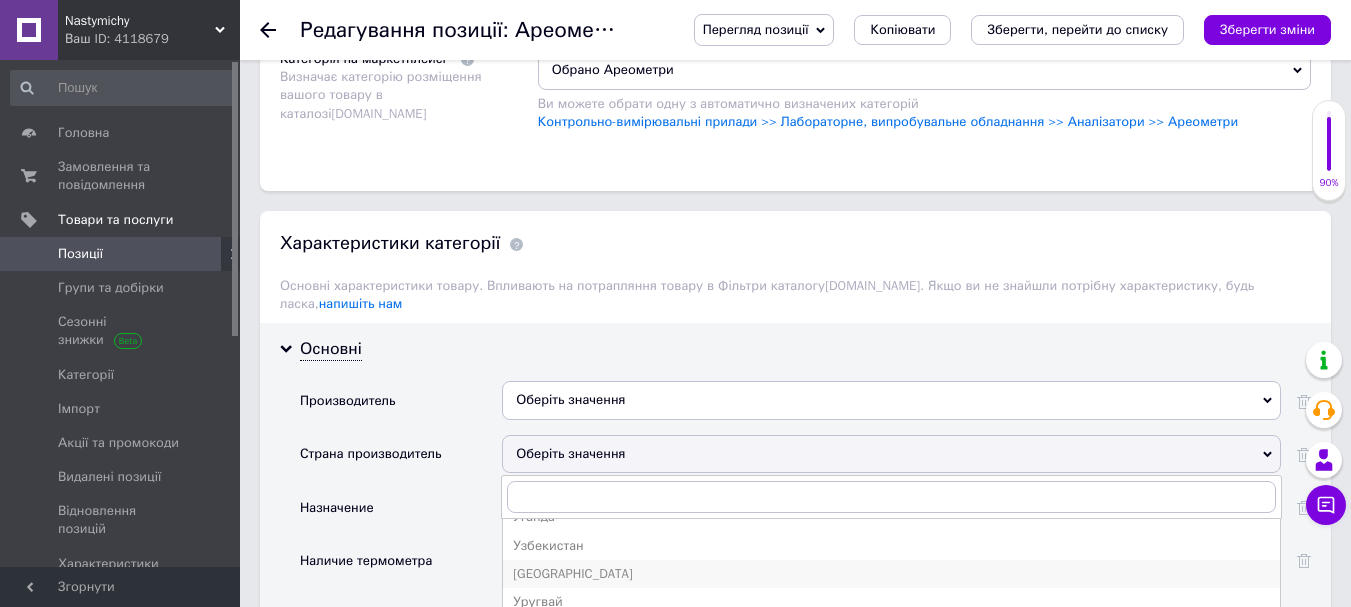 click on "[GEOGRAPHIC_DATA]" at bounding box center (891, 574) 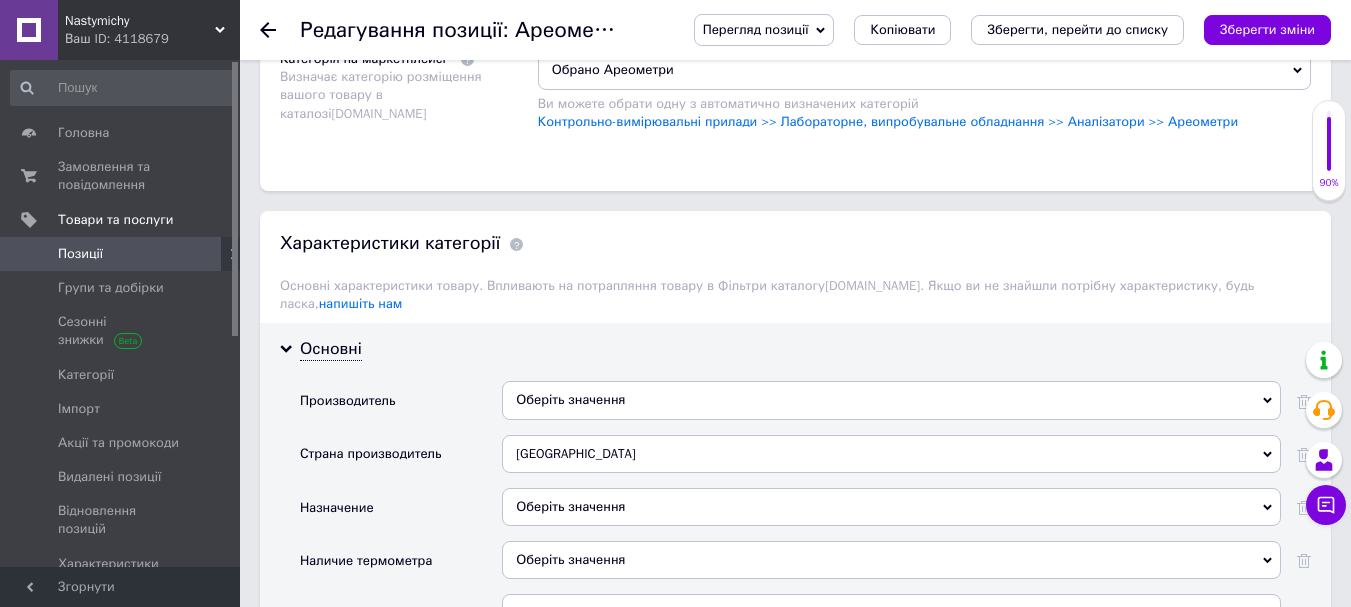 click on "Оберіть значення" at bounding box center [891, 507] 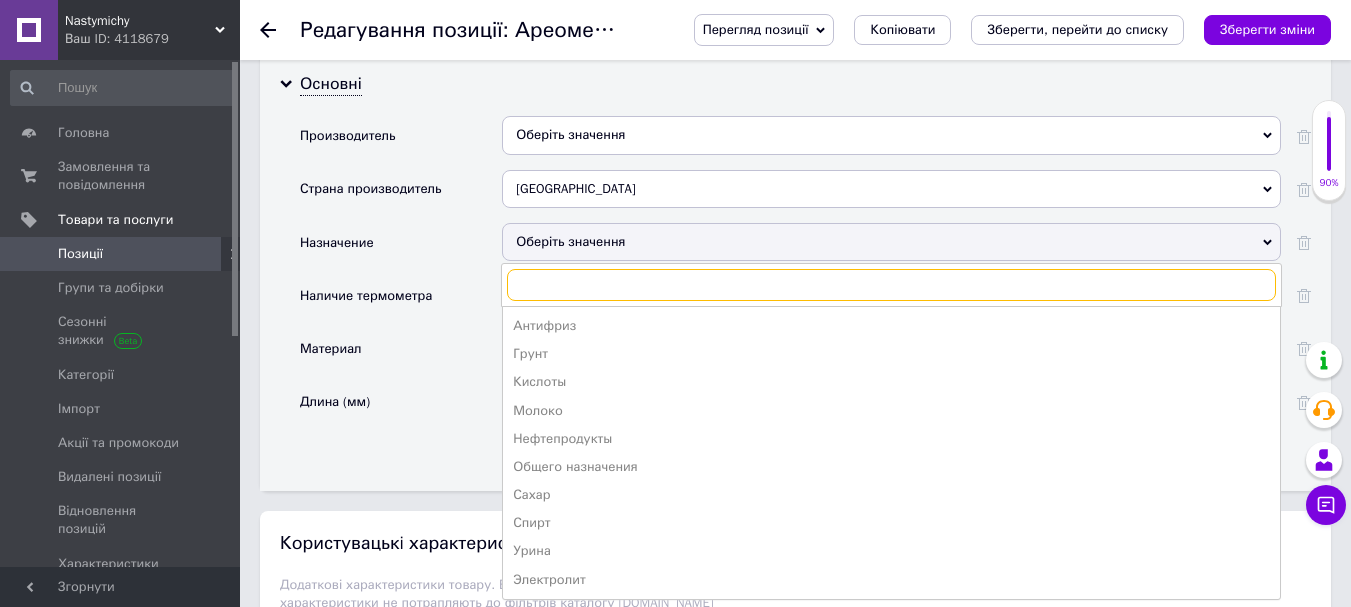 scroll, scrollTop: 2100, scrollLeft: 0, axis: vertical 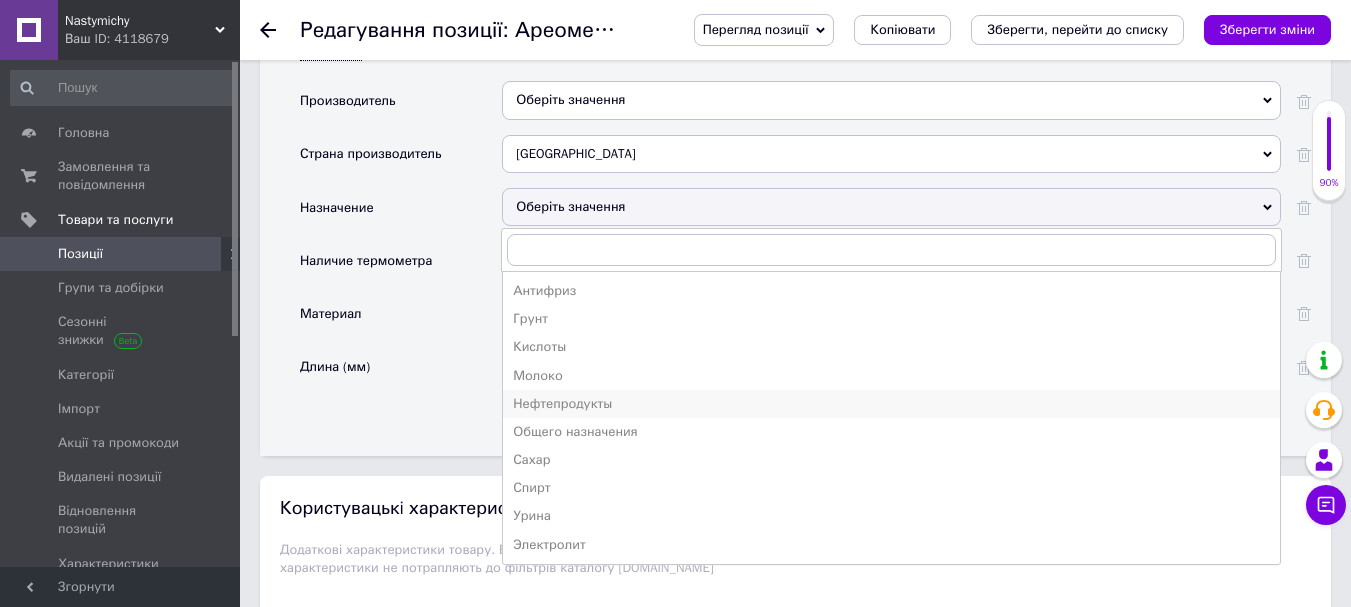 click on "Нефтепродукты" at bounding box center (891, 404) 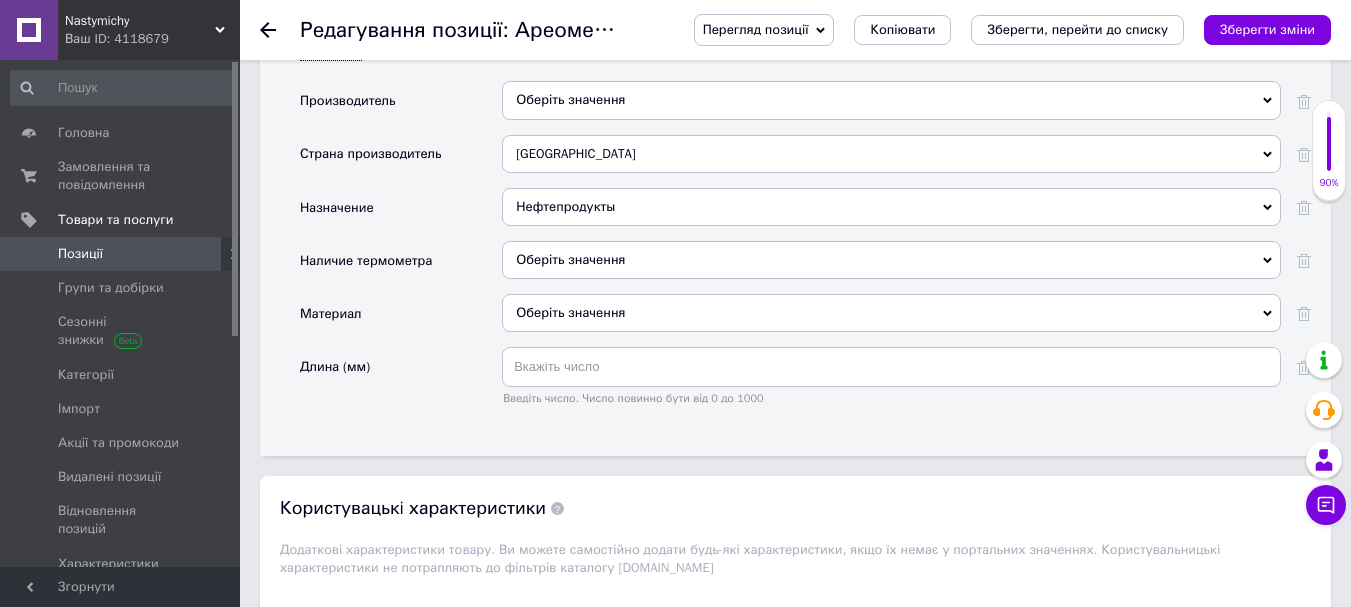 click on "Оберіть значення" at bounding box center (891, 260) 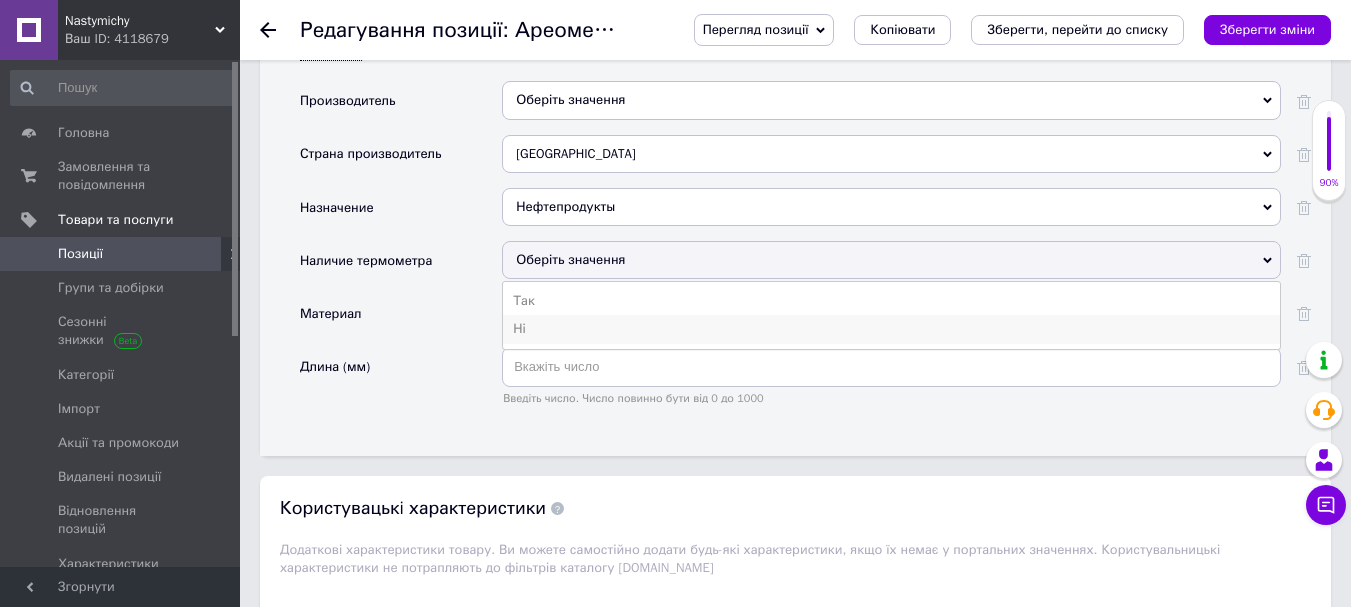 click on "Ні" at bounding box center (891, 329) 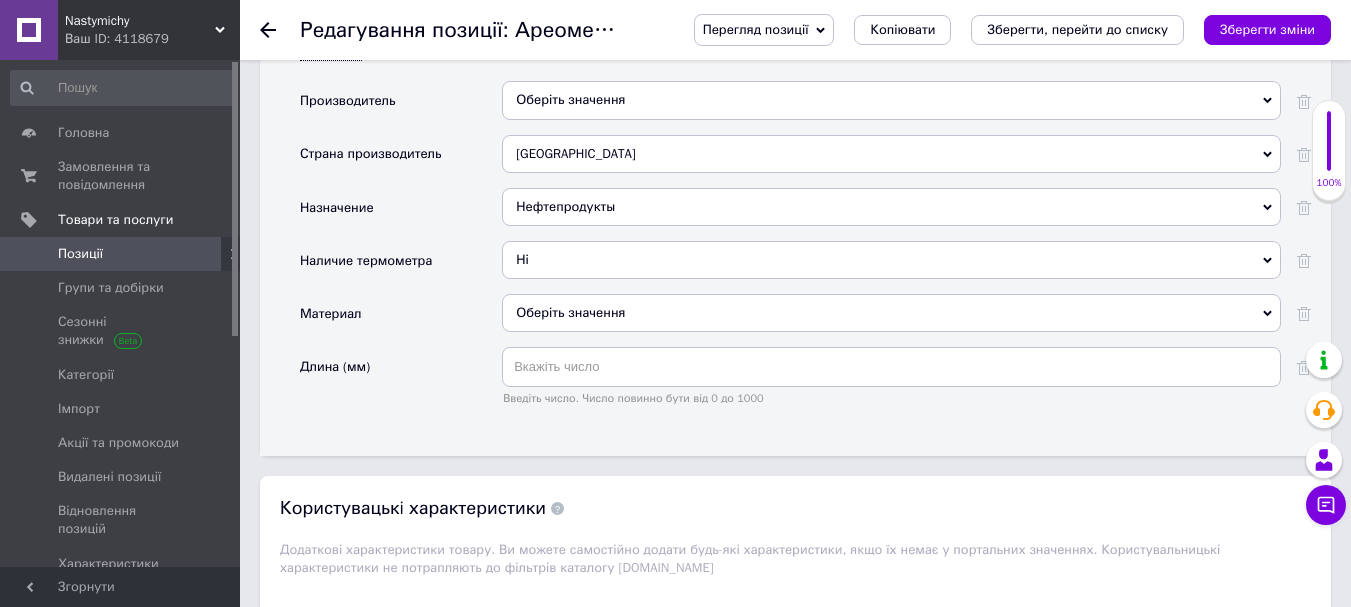 click on "Оберіть значення" at bounding box center [891, 313] 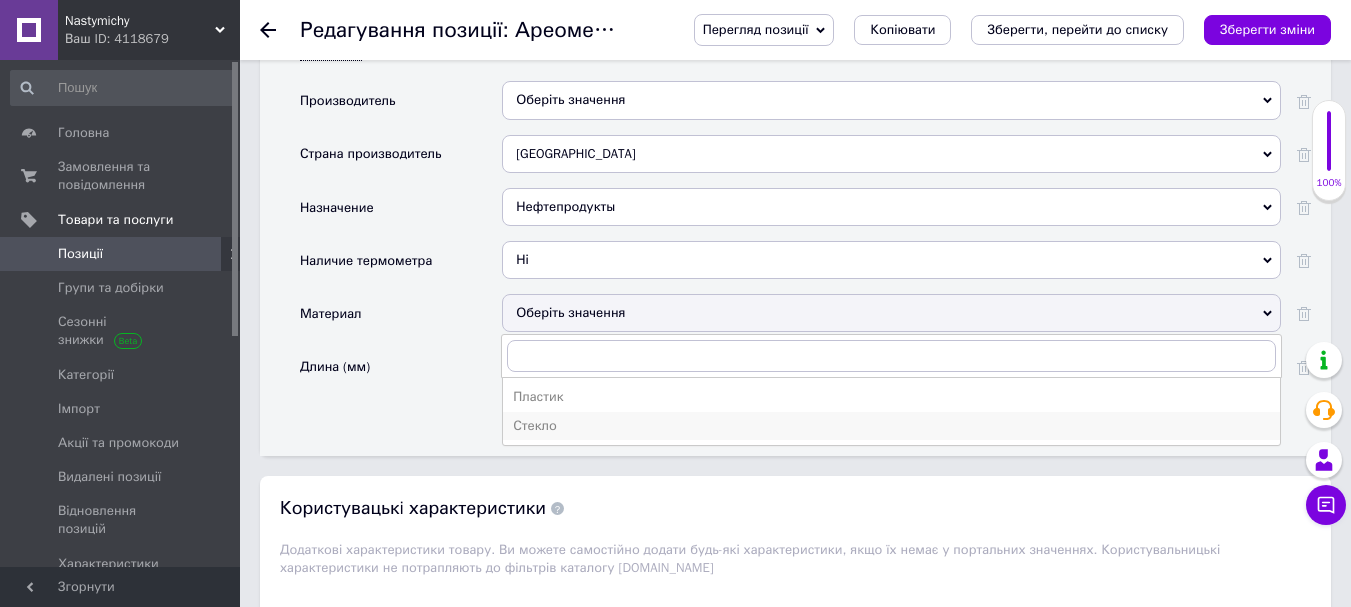 click on "Стекло" at bounding box center [891, 426] 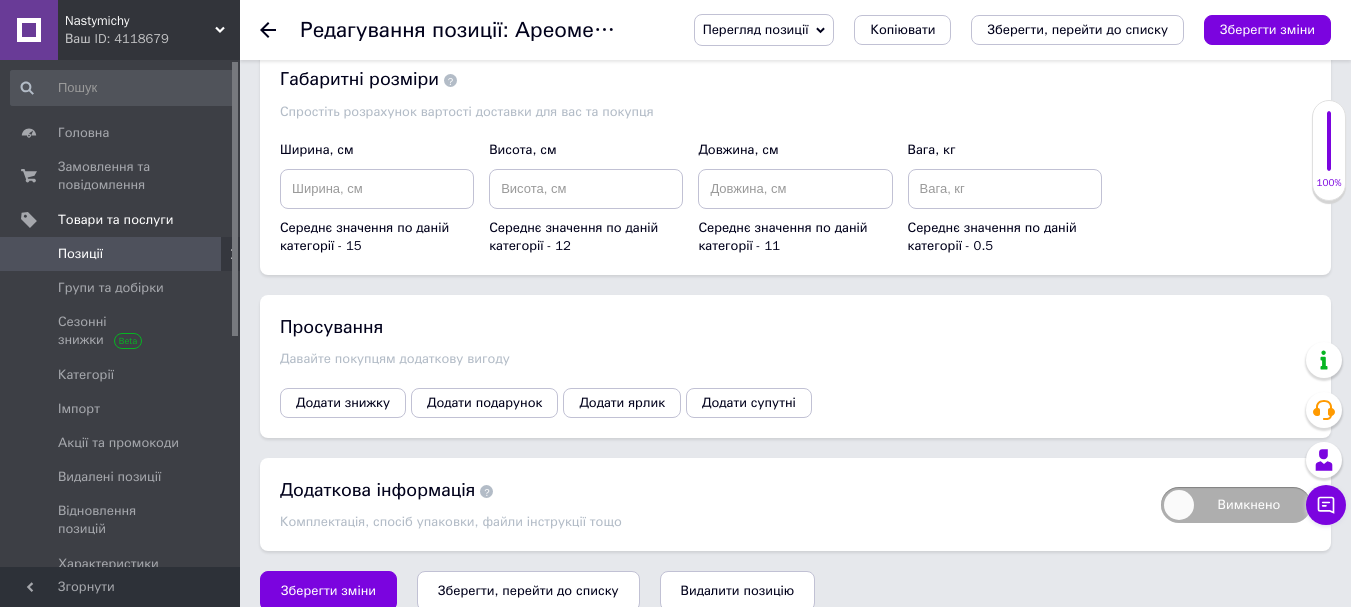 scroll, scrollTop: 2722, scrollLeft: 0, axis: vertical 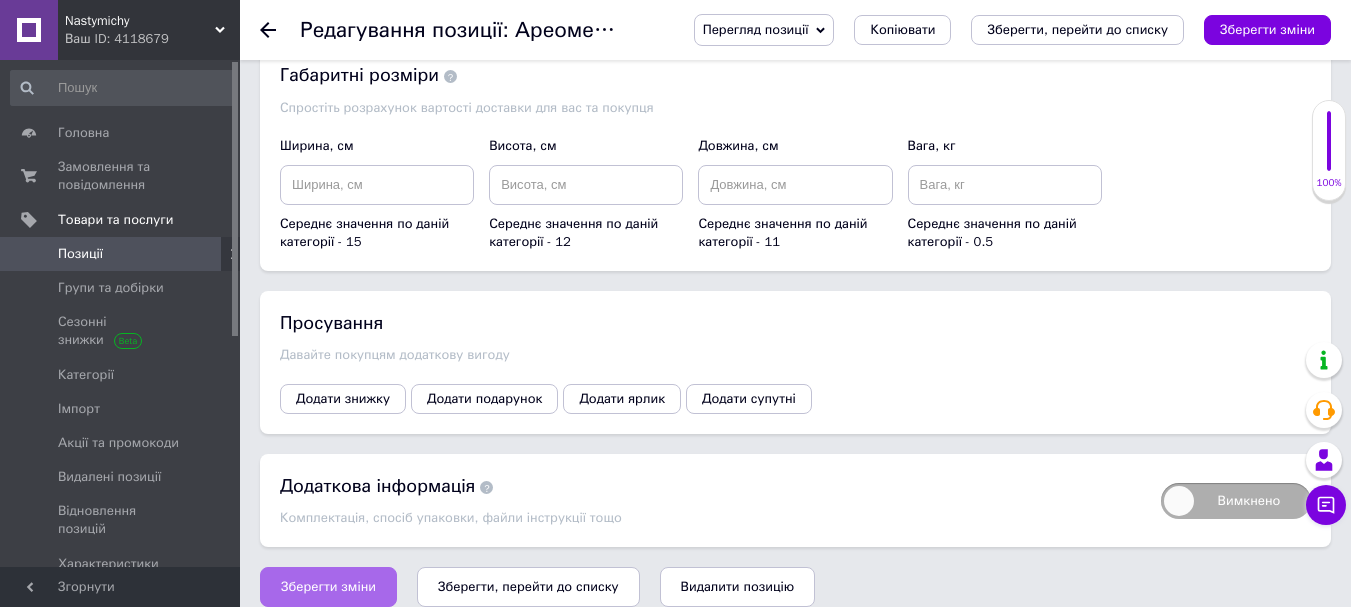 click on "Зберегти зміни" at bounding box center (328, 587) 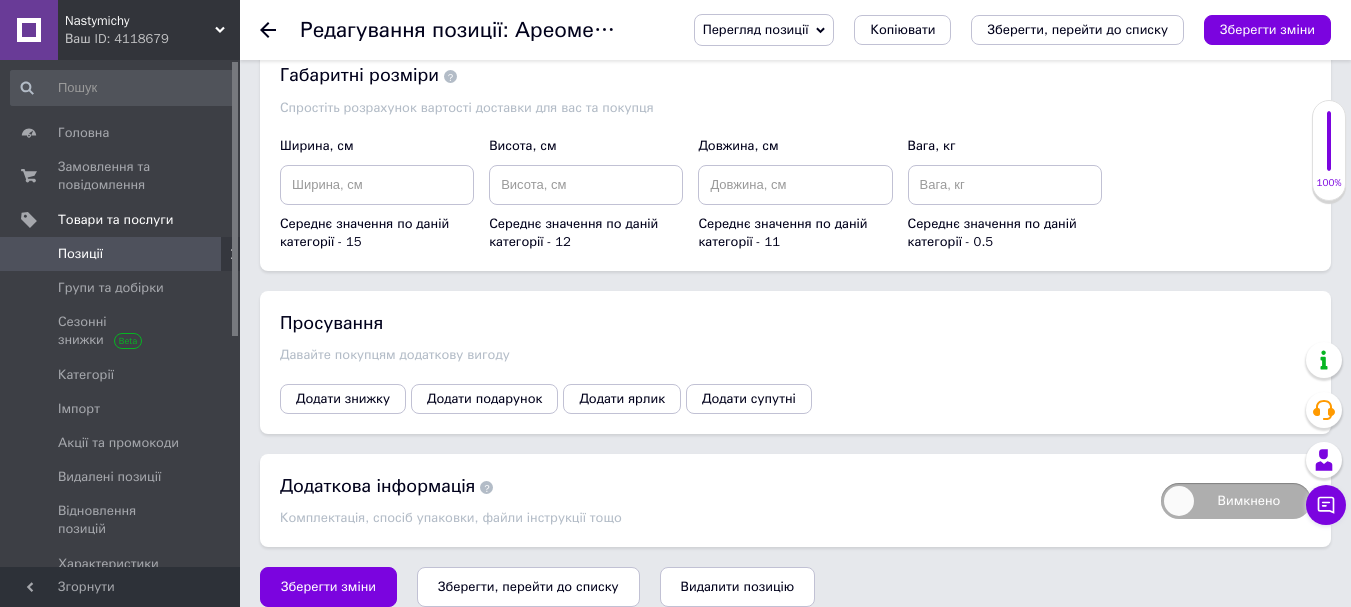click on "Зберегти зміни Зберегти, перейти до списку Видалити позицію" at bounding box center (795, 587) 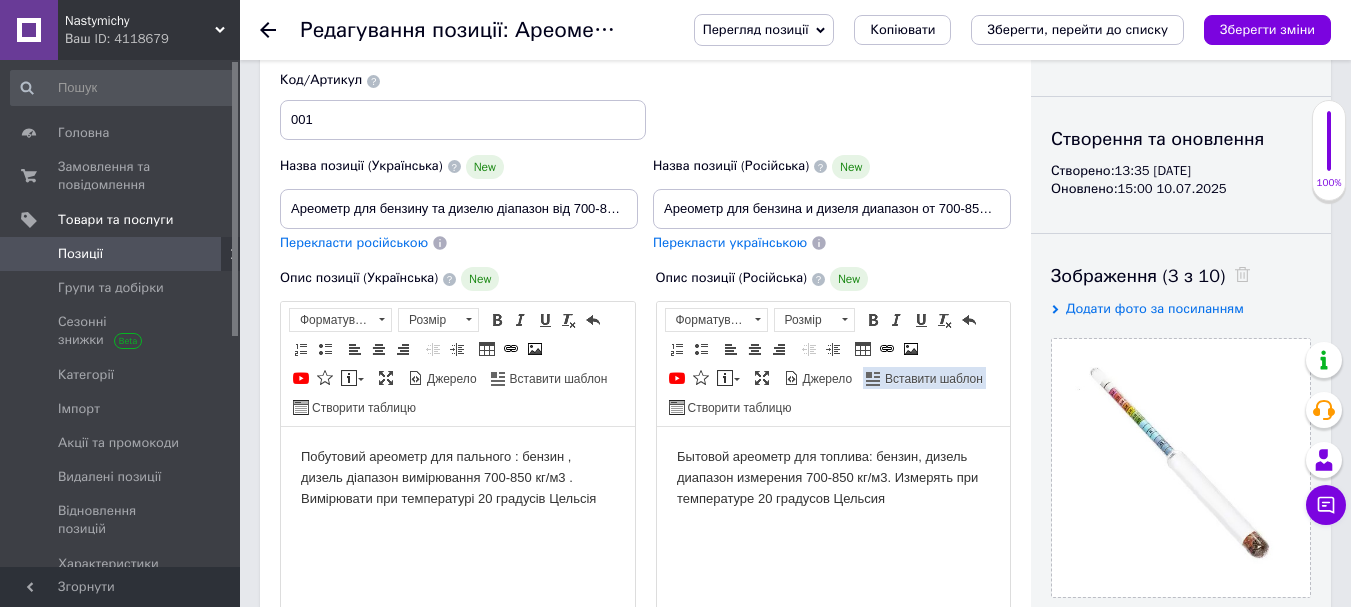 scroll, scrollTop: 0, scrollLeft: 0, axis: both 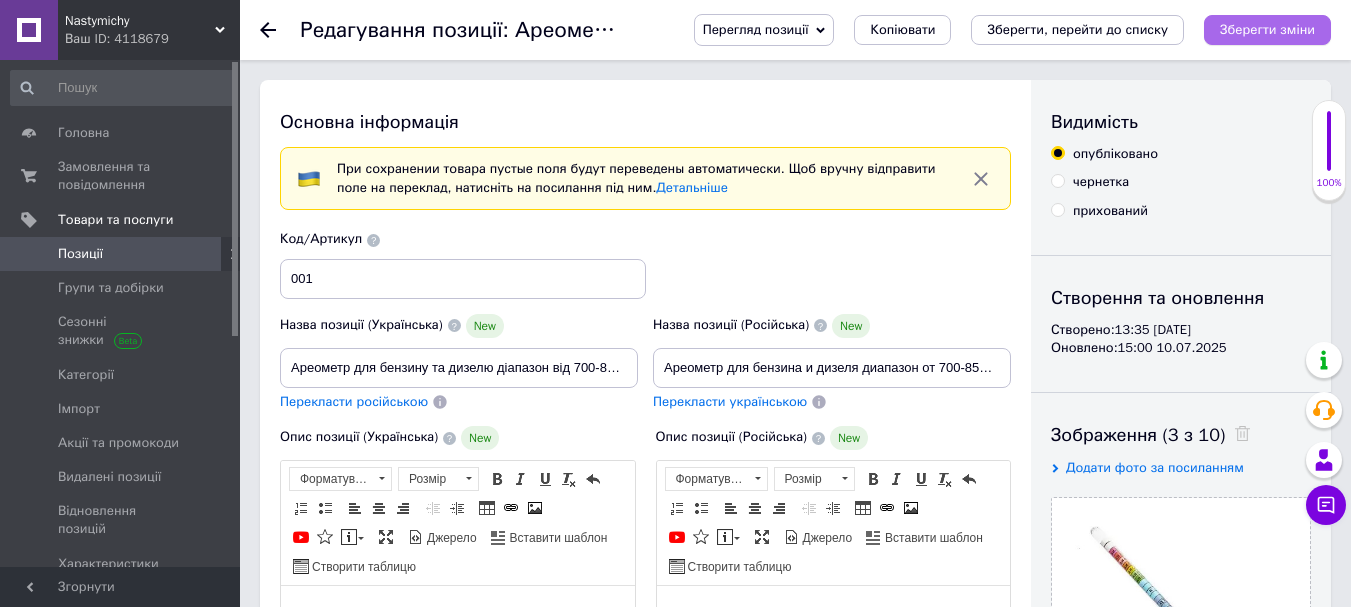 click on "Зберегти зміни" at bounding box center [1267, 29] 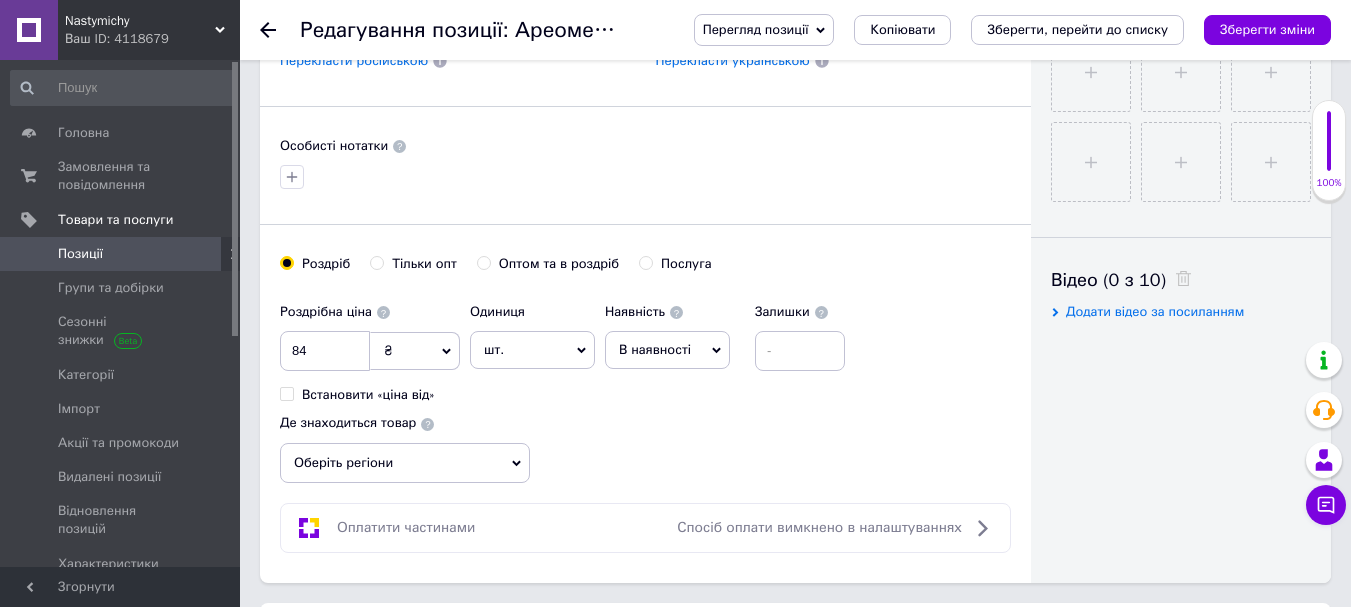 scroll, scrollTop: 800, scrollLeft: 0, axis: vertical 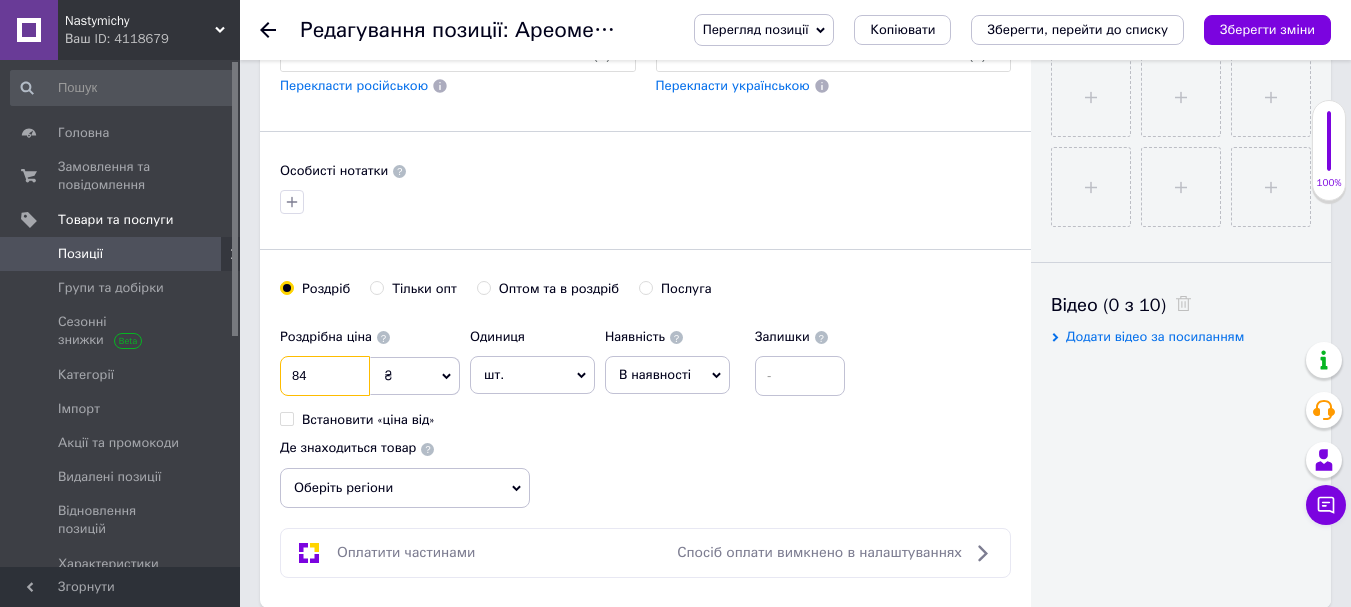 click on "84" at bounding box center (325, 376) 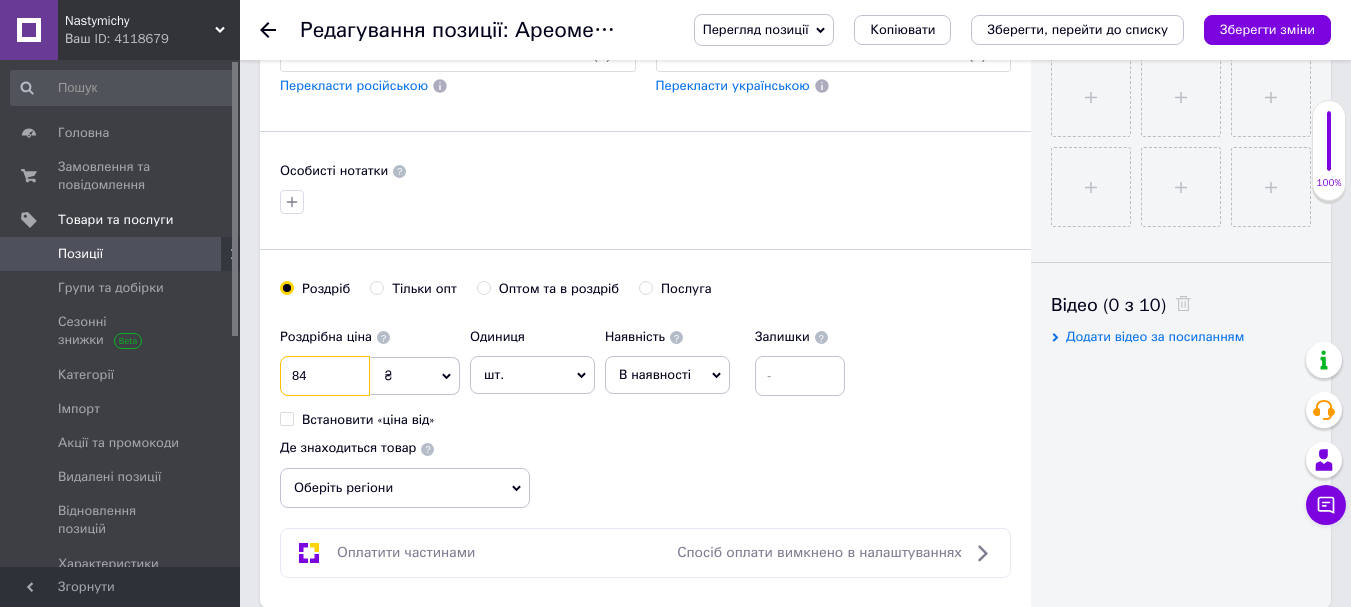 type on "8" 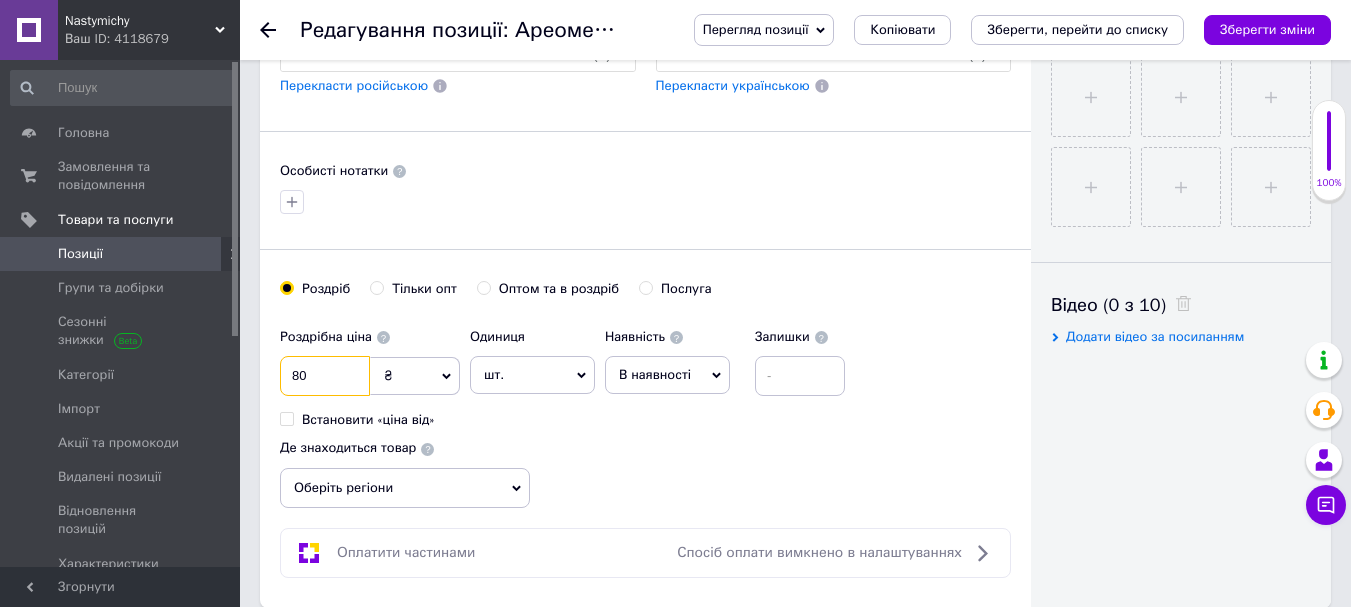 type on "80" 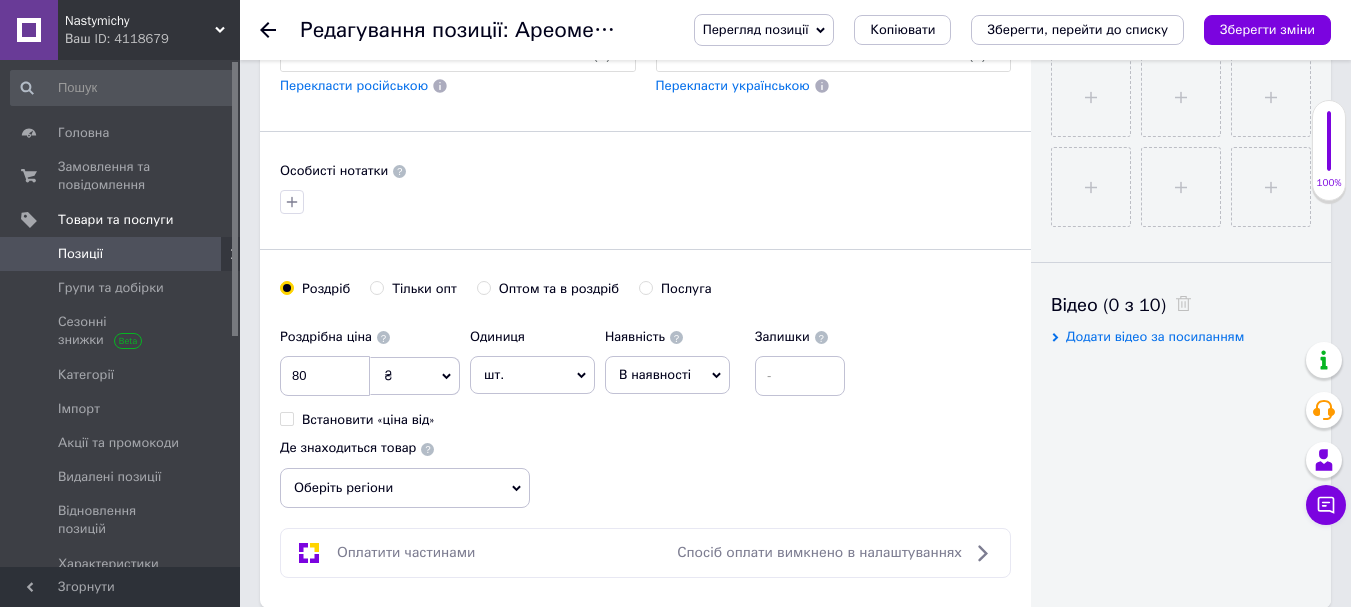 click on "Оберіть регіони" at bounding box center [405, 488] 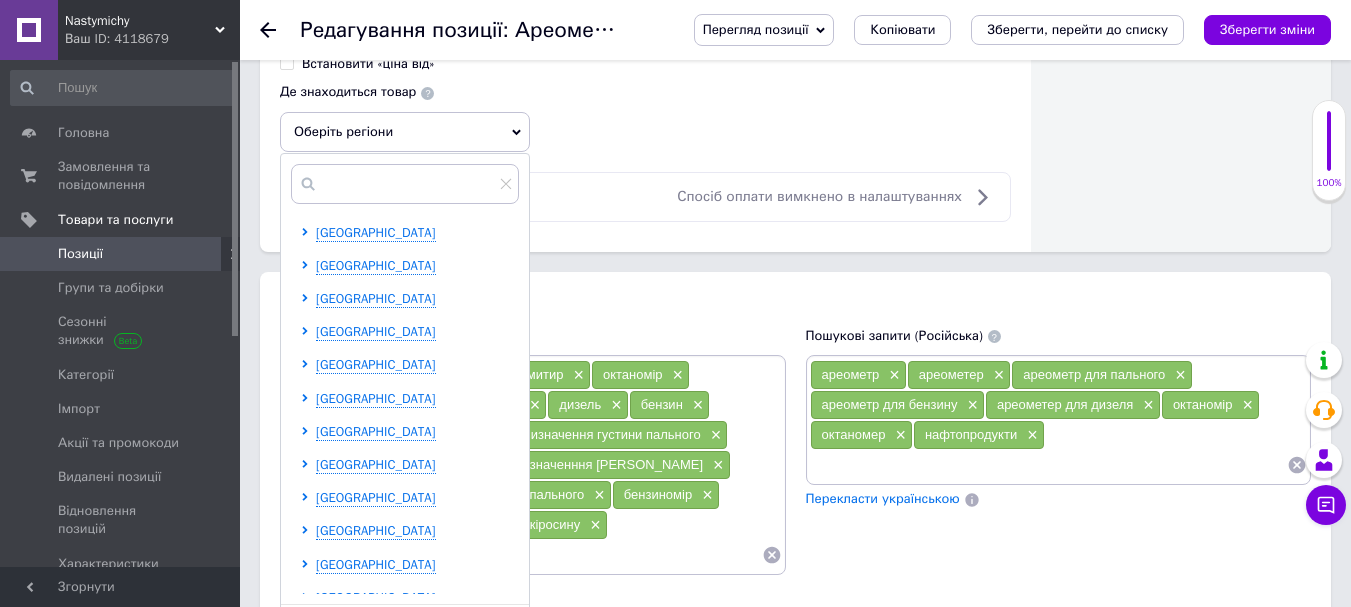 scroll, scrollTop: 1200, scrollLeft: 0, axis: vertical 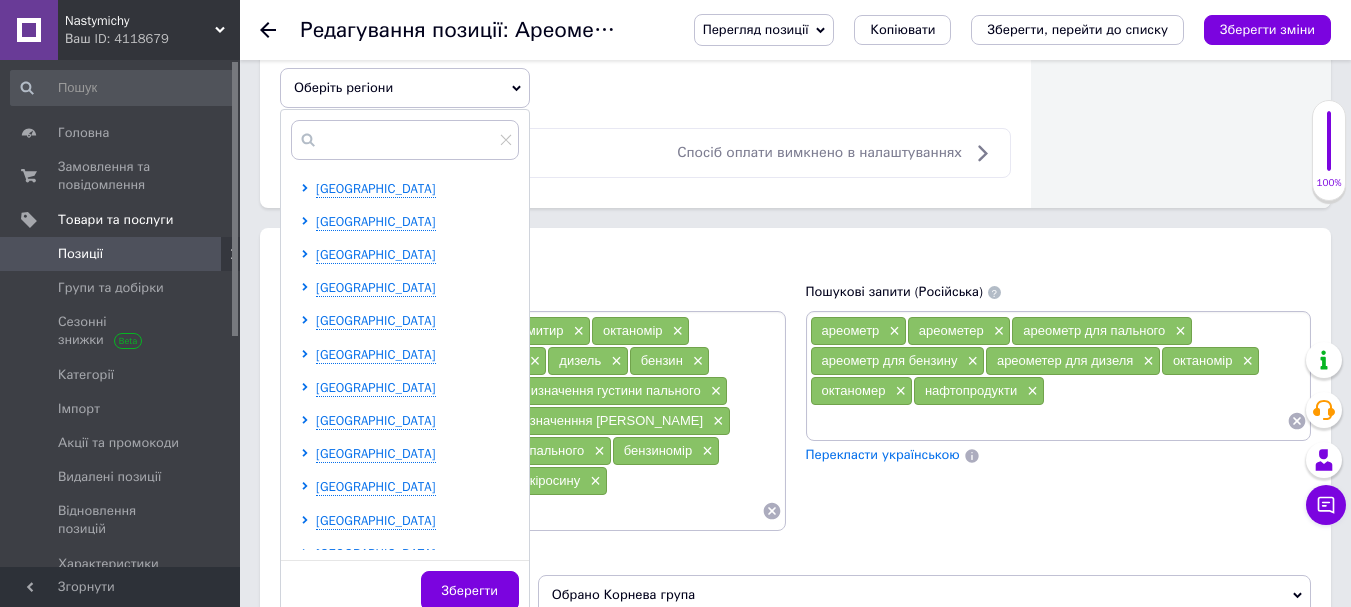 click on "Роздрібна ціна 80 ₴ $ EUR CHF GBP ¥ PLN ₸ MDL HUF KGS CNY TRY KRW lei Встановити «ціна від» Одиниця шт. Популярне комплект упаковка кв.м пара м кг пог.м послуга т а автоцистерна ампула б балон банка блістер бобіна бочка [PERSON_NAME] бухта в ват виїзд відро г г га година гр/кв.м гігакалорія д дав два місяці день доба доза є єврокуб з зміна к кВт каністра карат кв.дм кв.м кв.см кв.фут квартал кг кг/кв.м км колесо комплект коробка куб.дм куб.м л л лист м м мВт мл мм моток місяць мішок н набір номер о об'єкт од. п палетомісце пара партія пач пог.м послуга посівна одиниця птахомісце півроку пігулка 1" at bounding box center (645, 13) 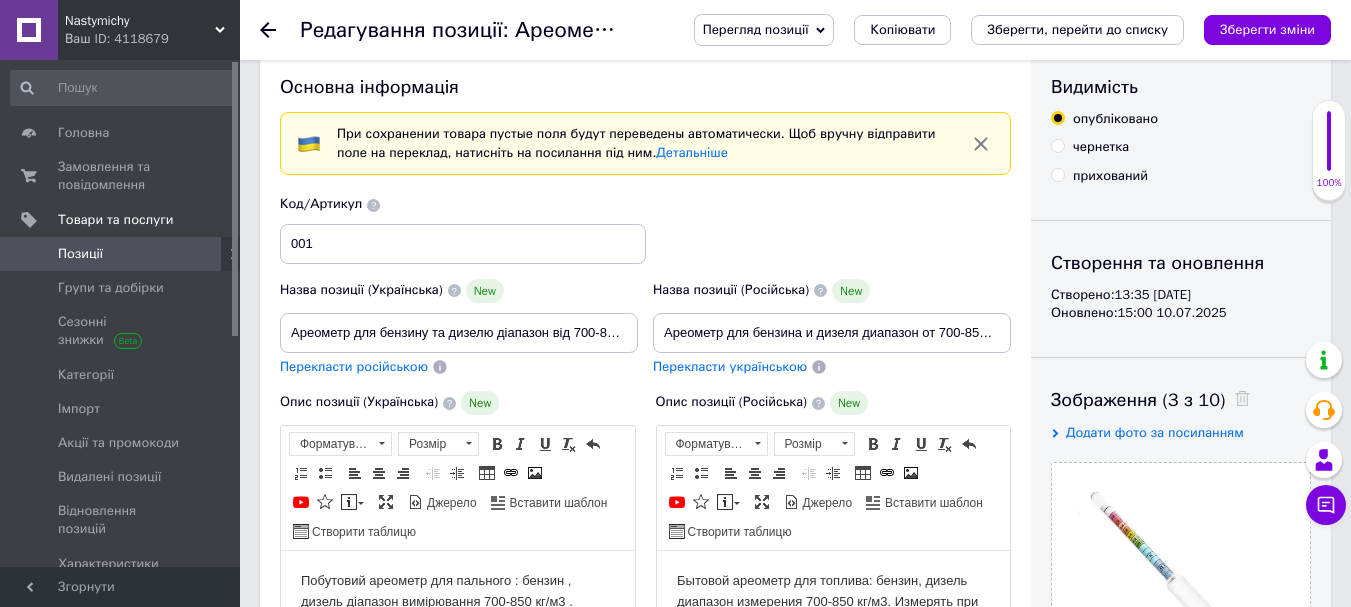 scroll, scrollTop: 0, scrollLeft: 0, axis: both 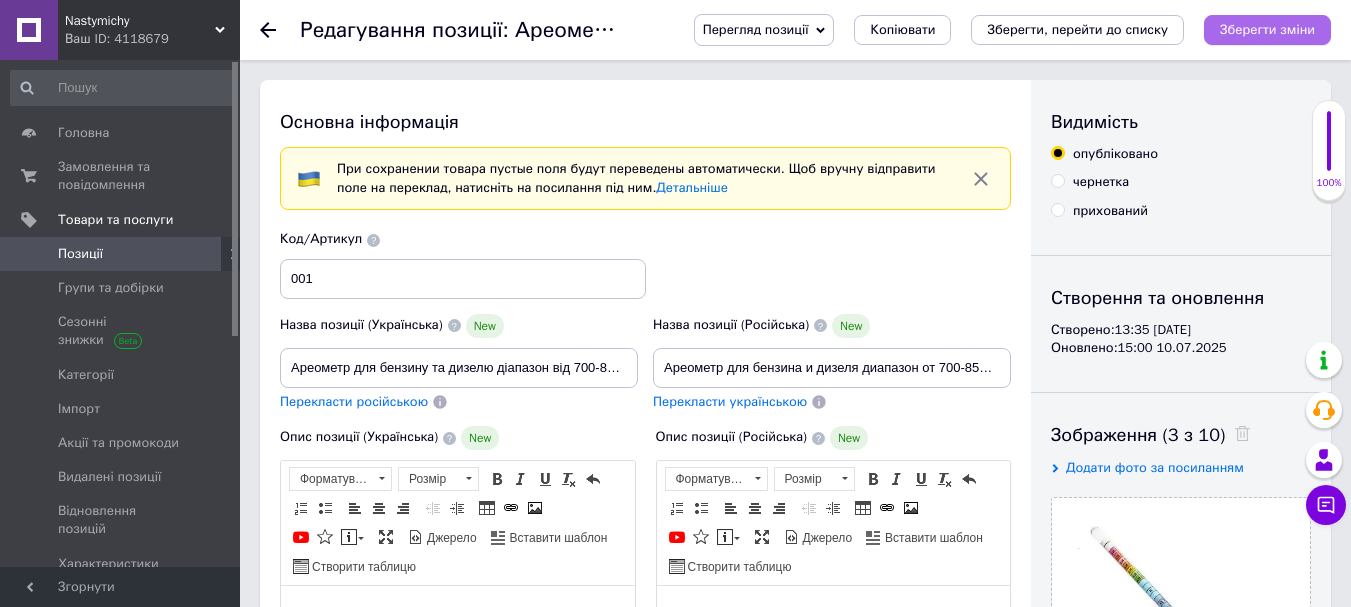 click on "Зберегти зміни" at bounding box center (1267, 29) 